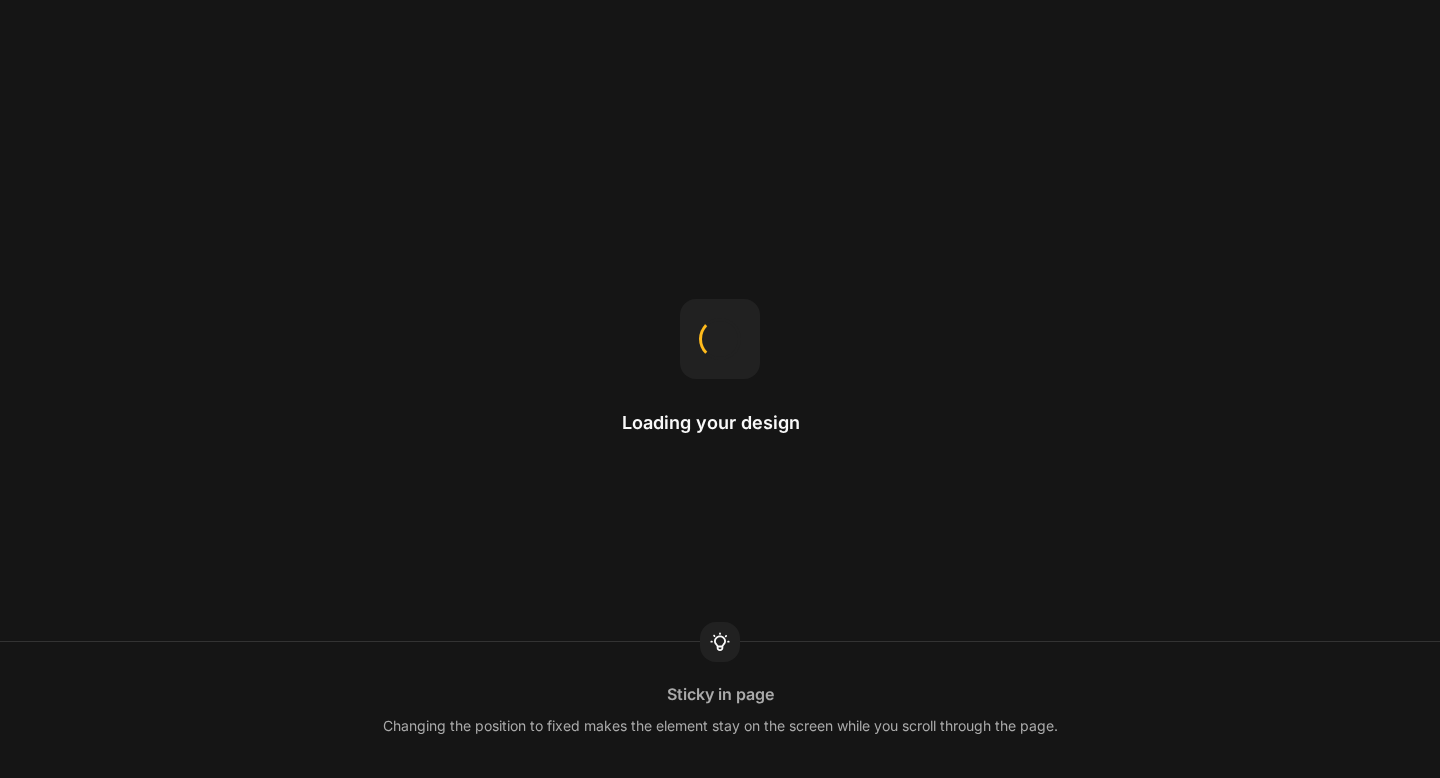 scroll, scrollTop: 0, scrollLeft: 0, axis: both 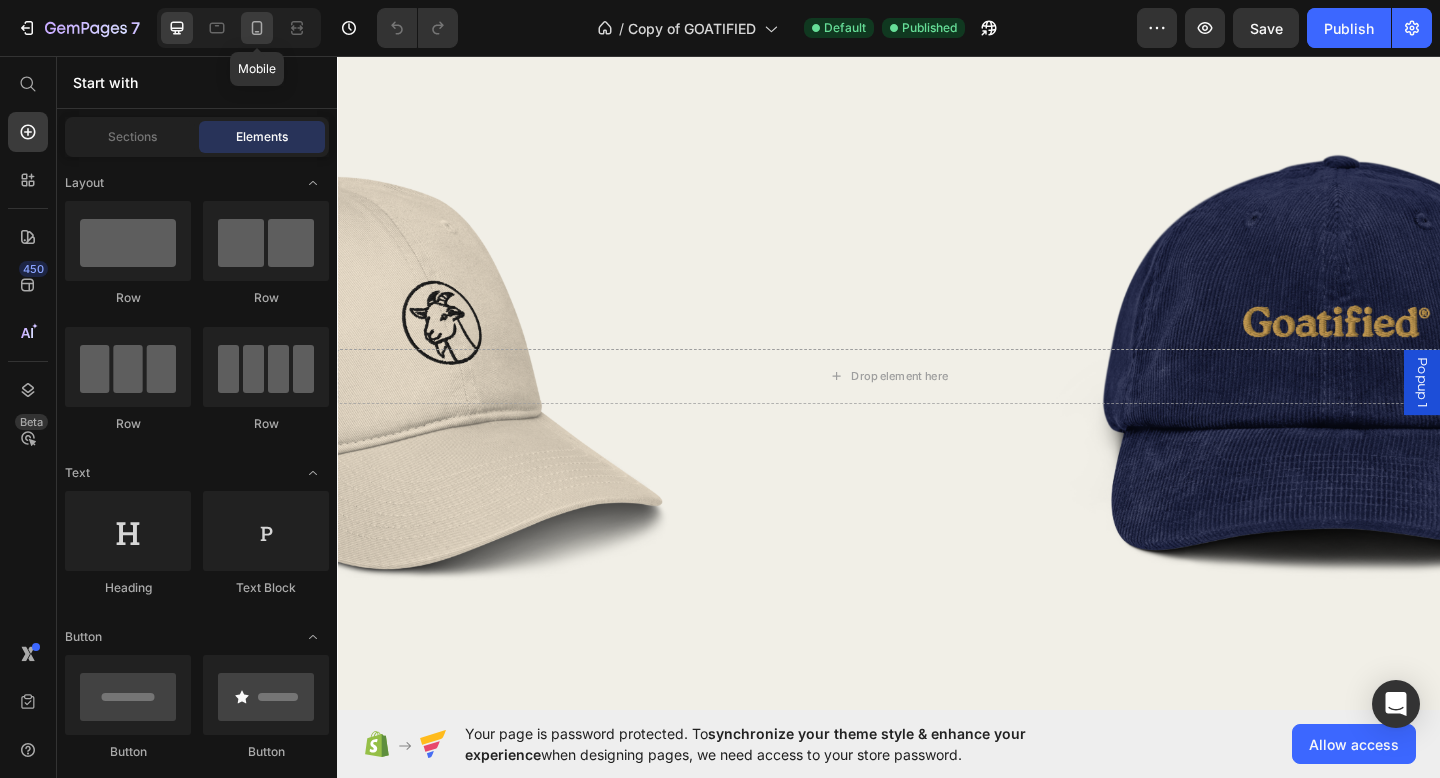 click 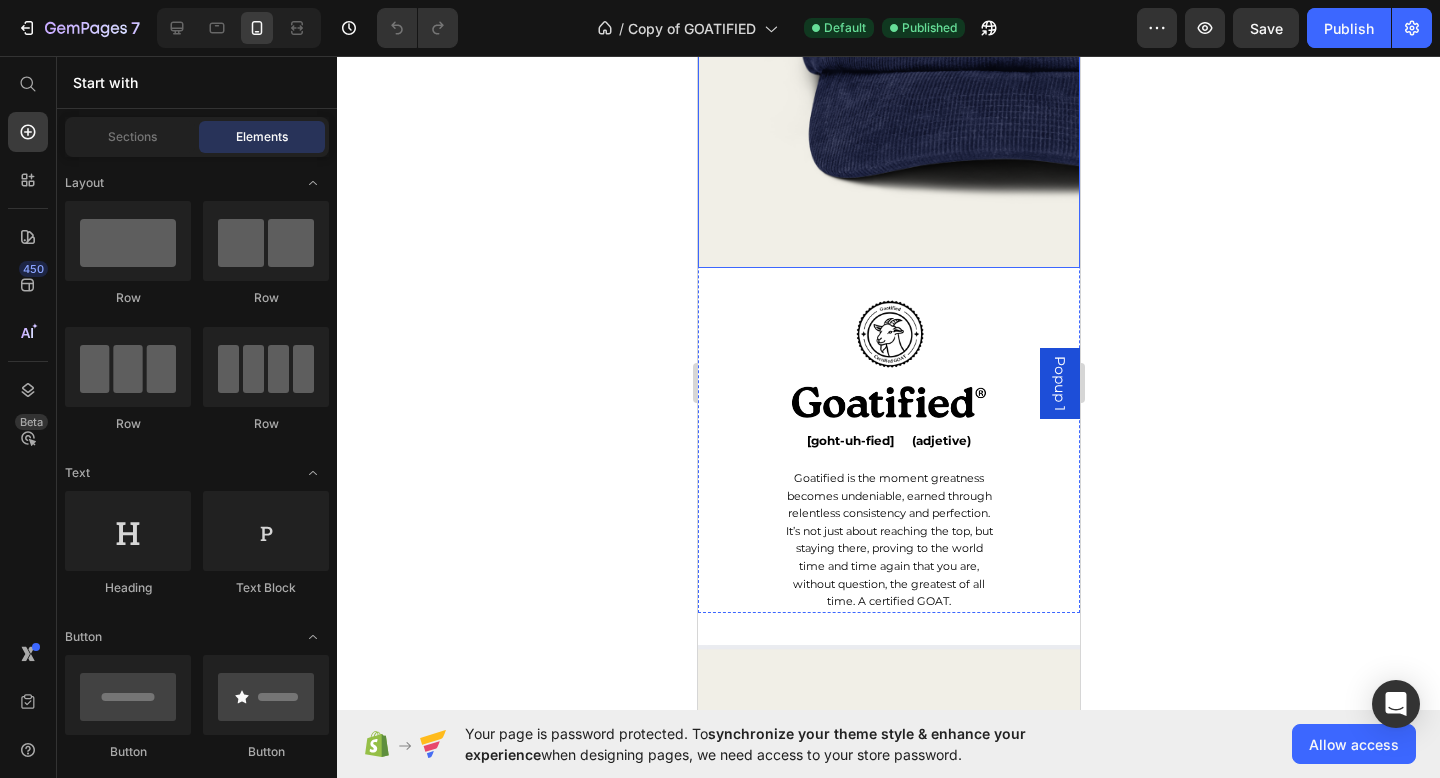 scroll, scrollTop: 2960, scrollLeft: 0, axis: vertical 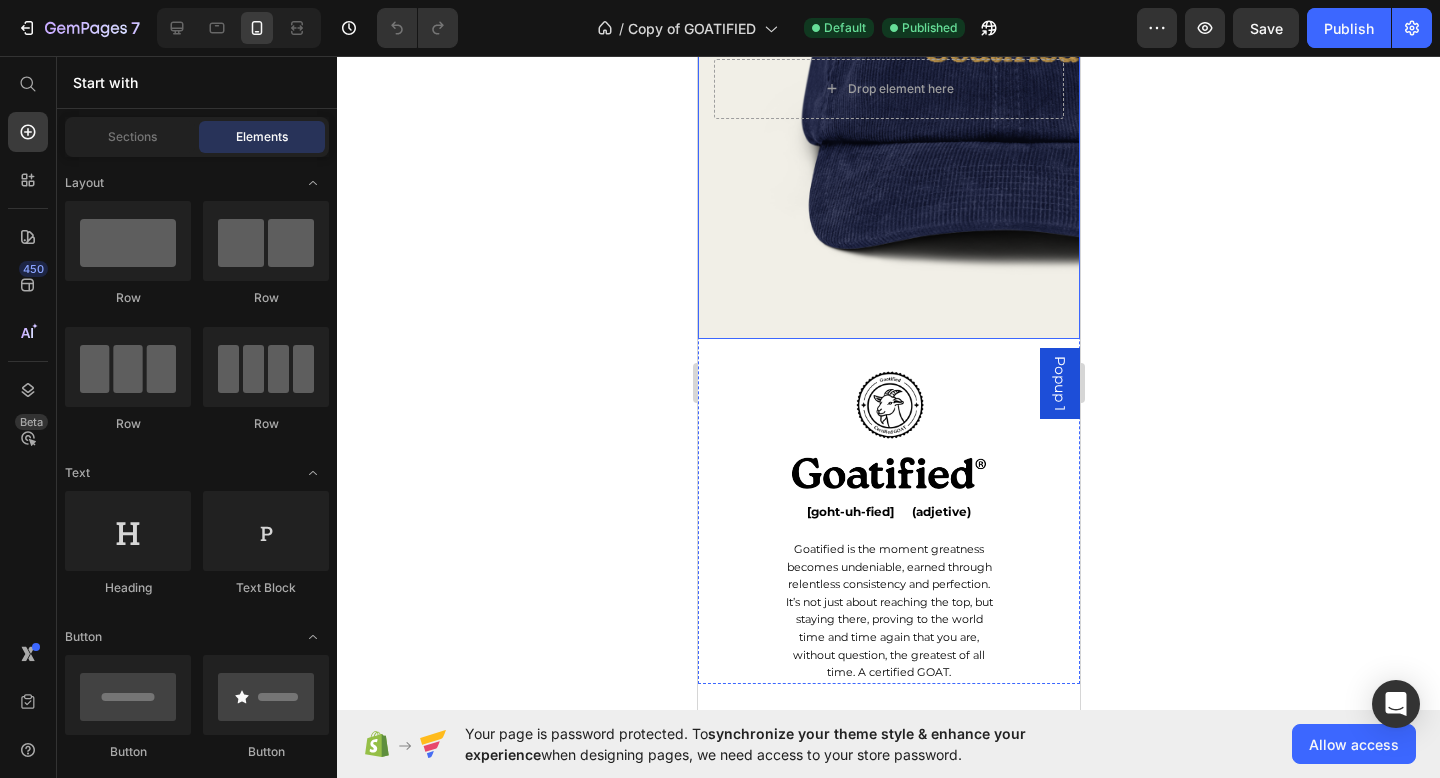 click at bounding box center [888, 89] 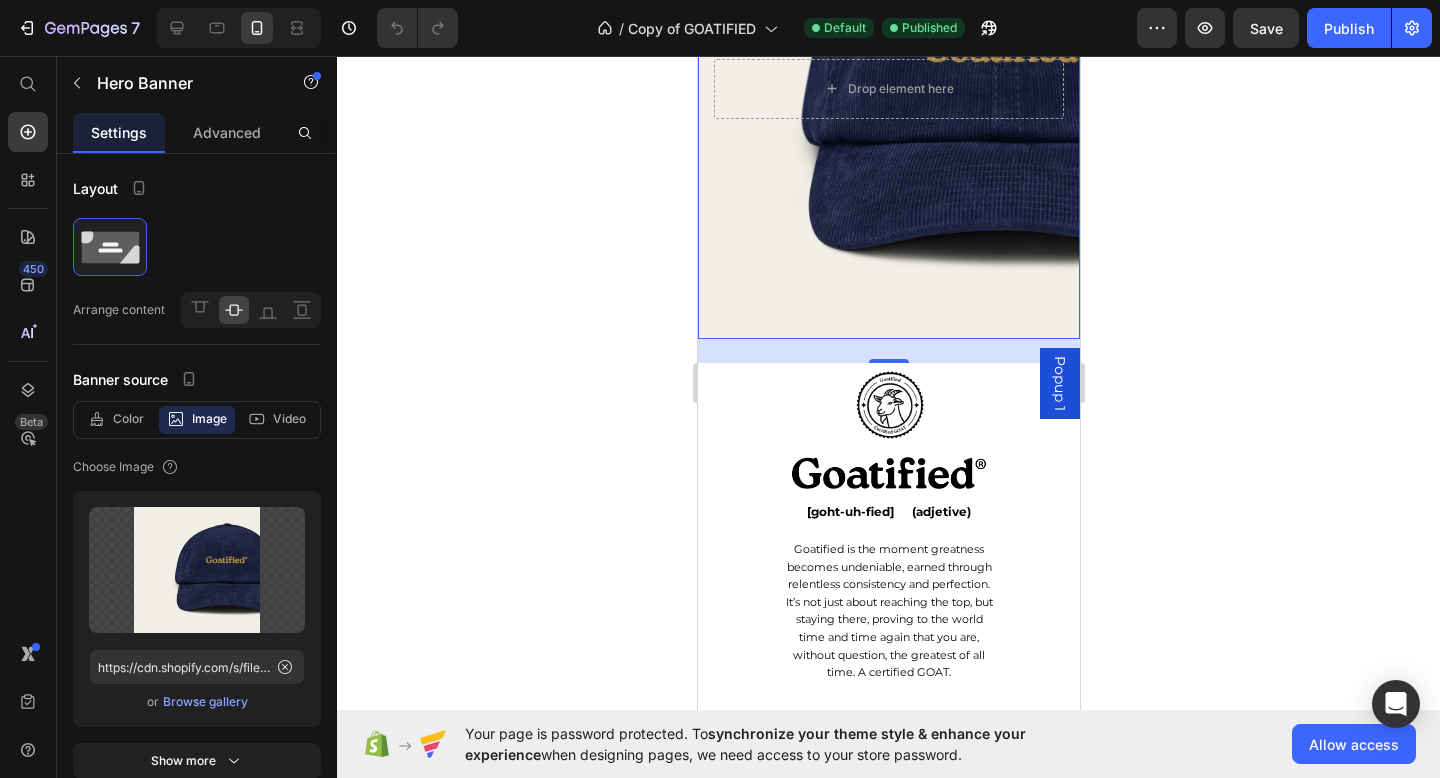 click on "Popup 1" at bounding box center [1059, 383] 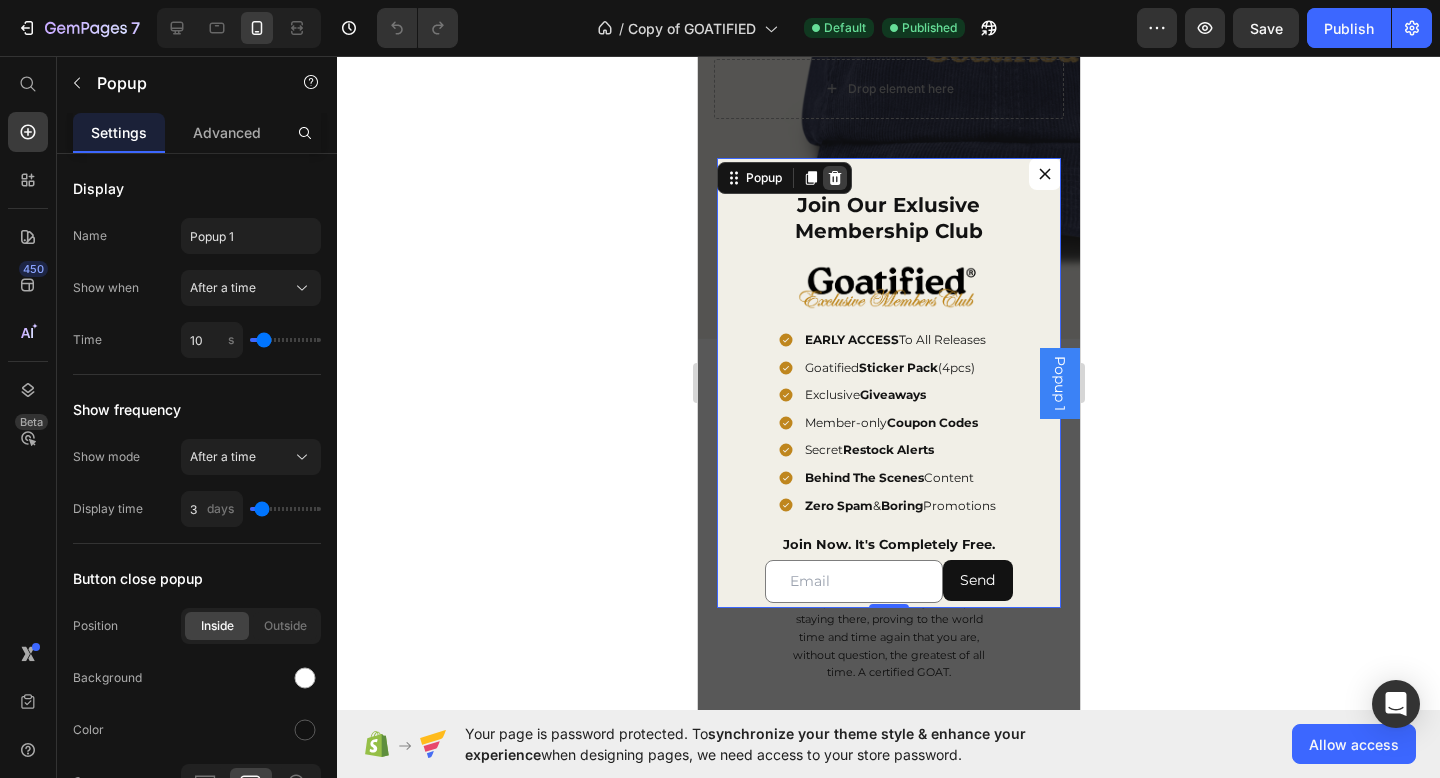 click 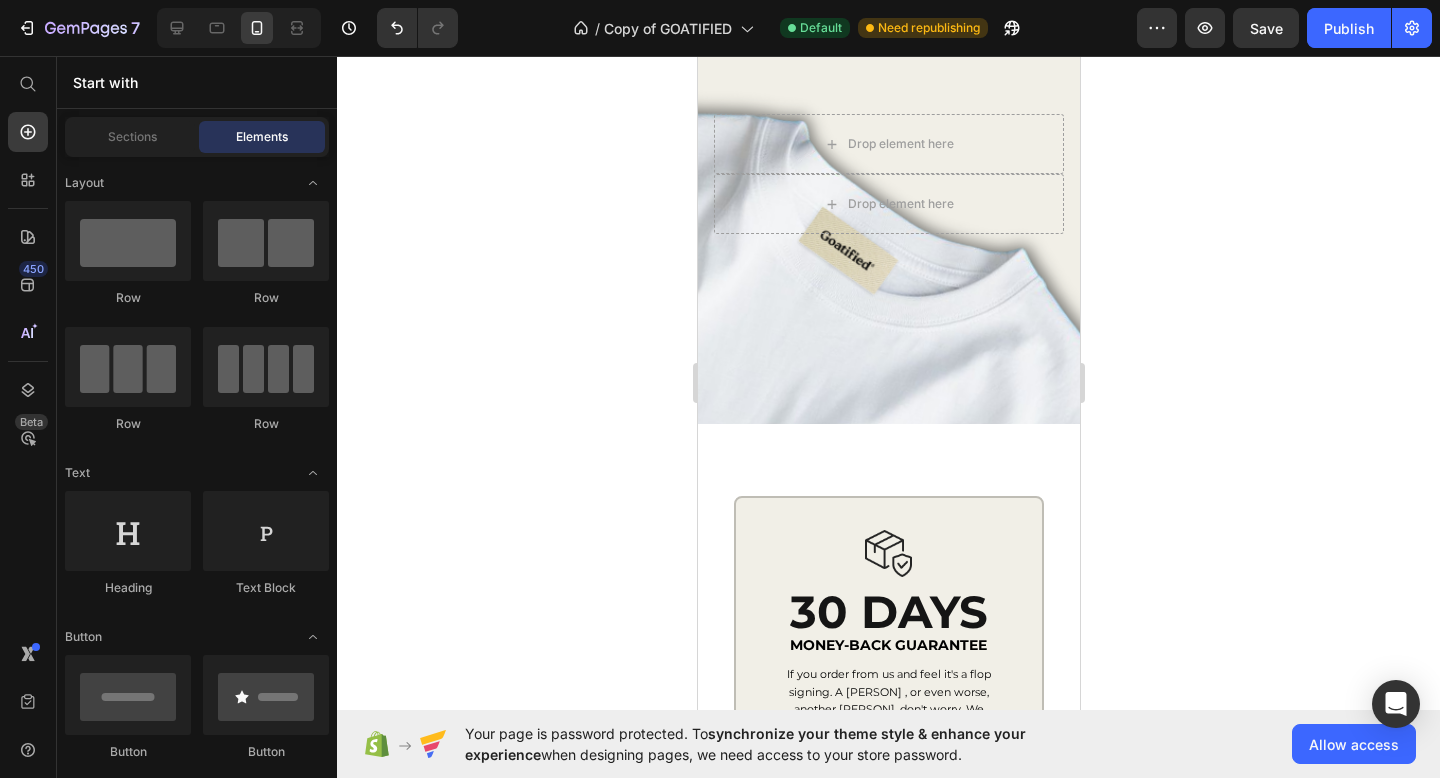 scroll, scrollTop: 3681, scrollLeft: 0, axis: vertical 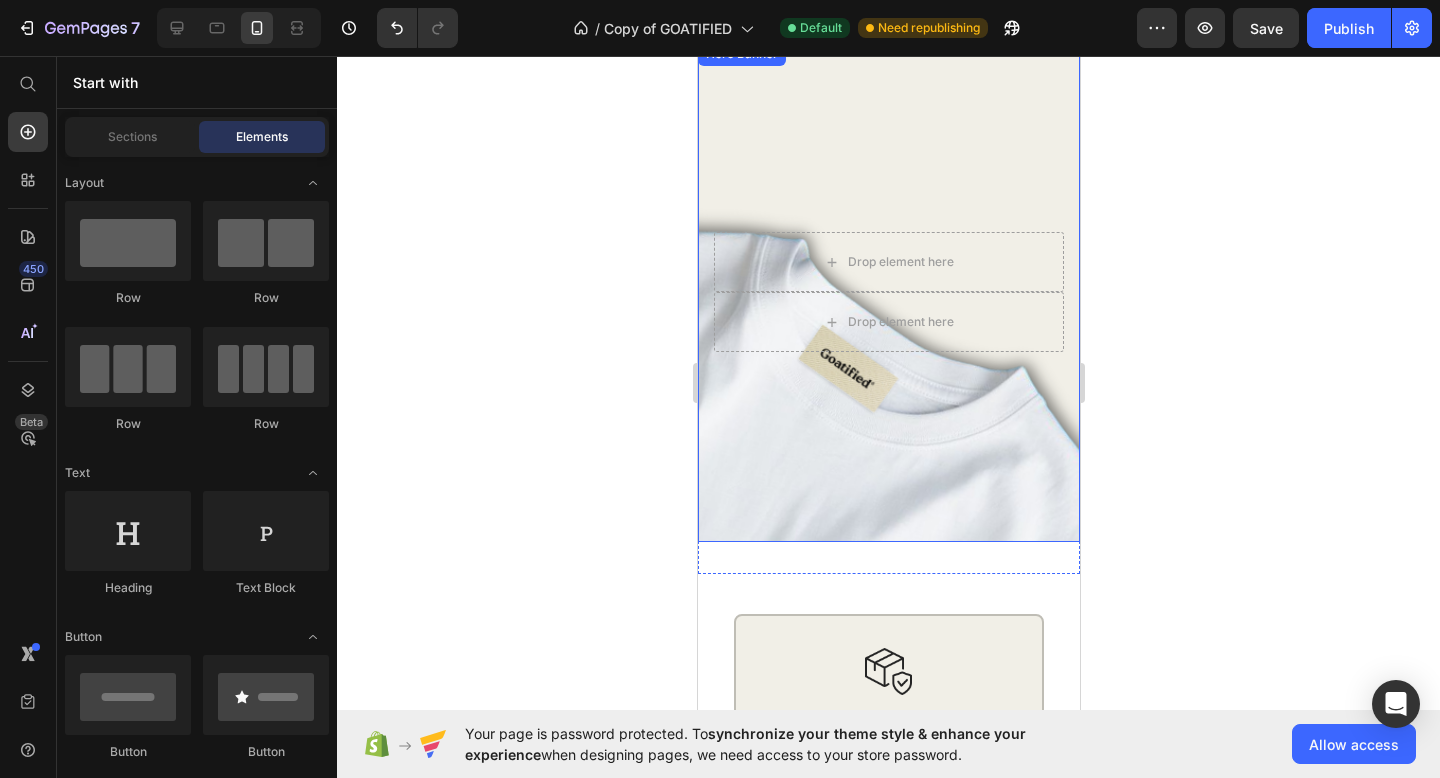 click at bounding box center [888, 292] 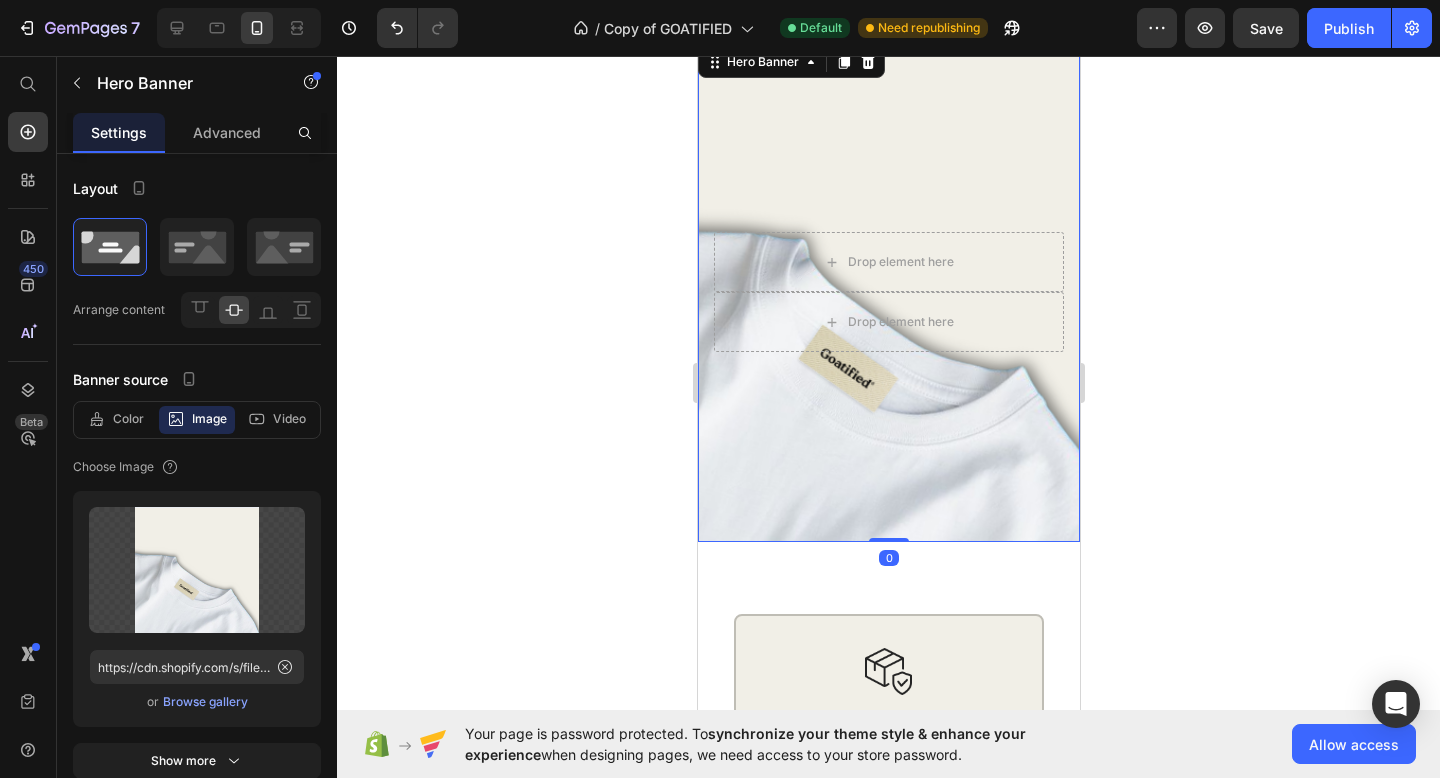 click at bounding box center (888, 292) 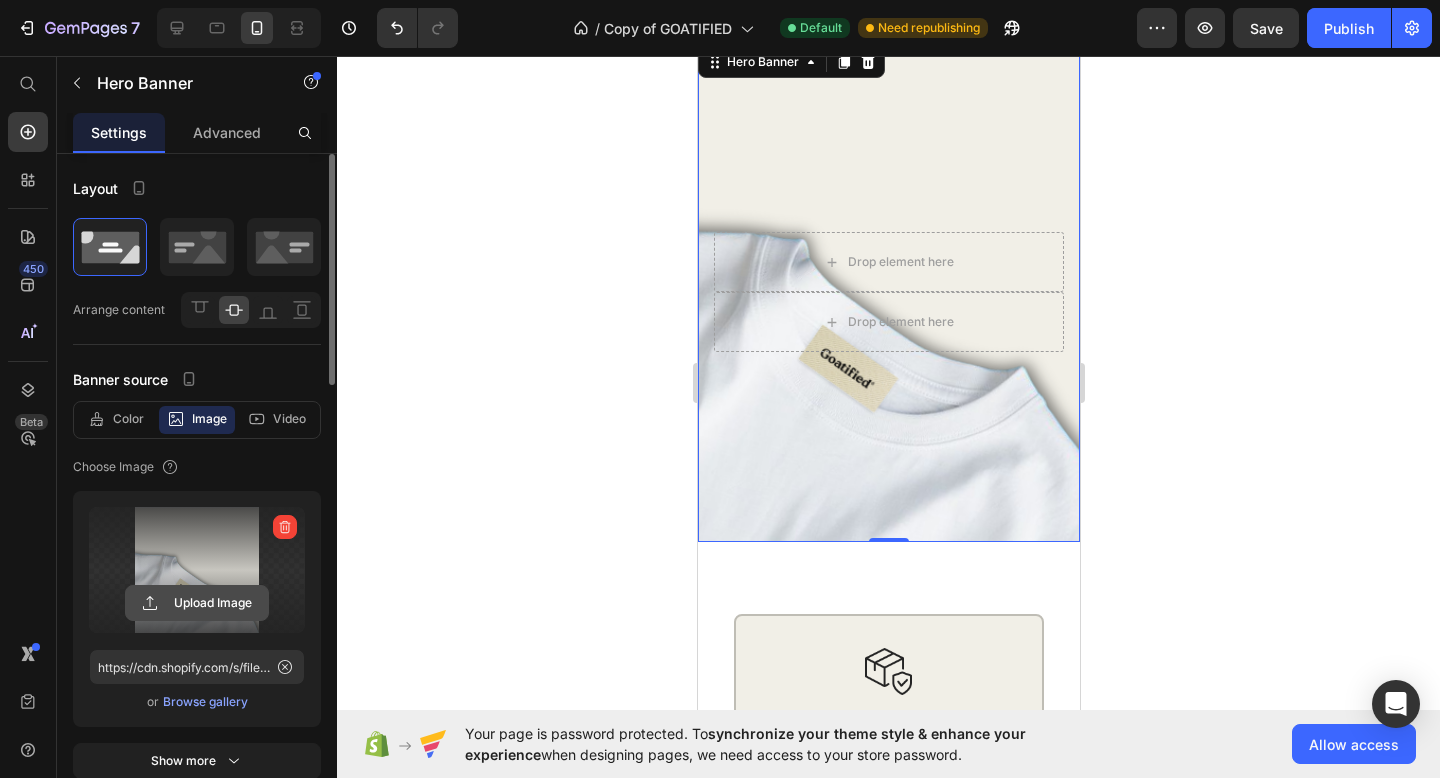 click 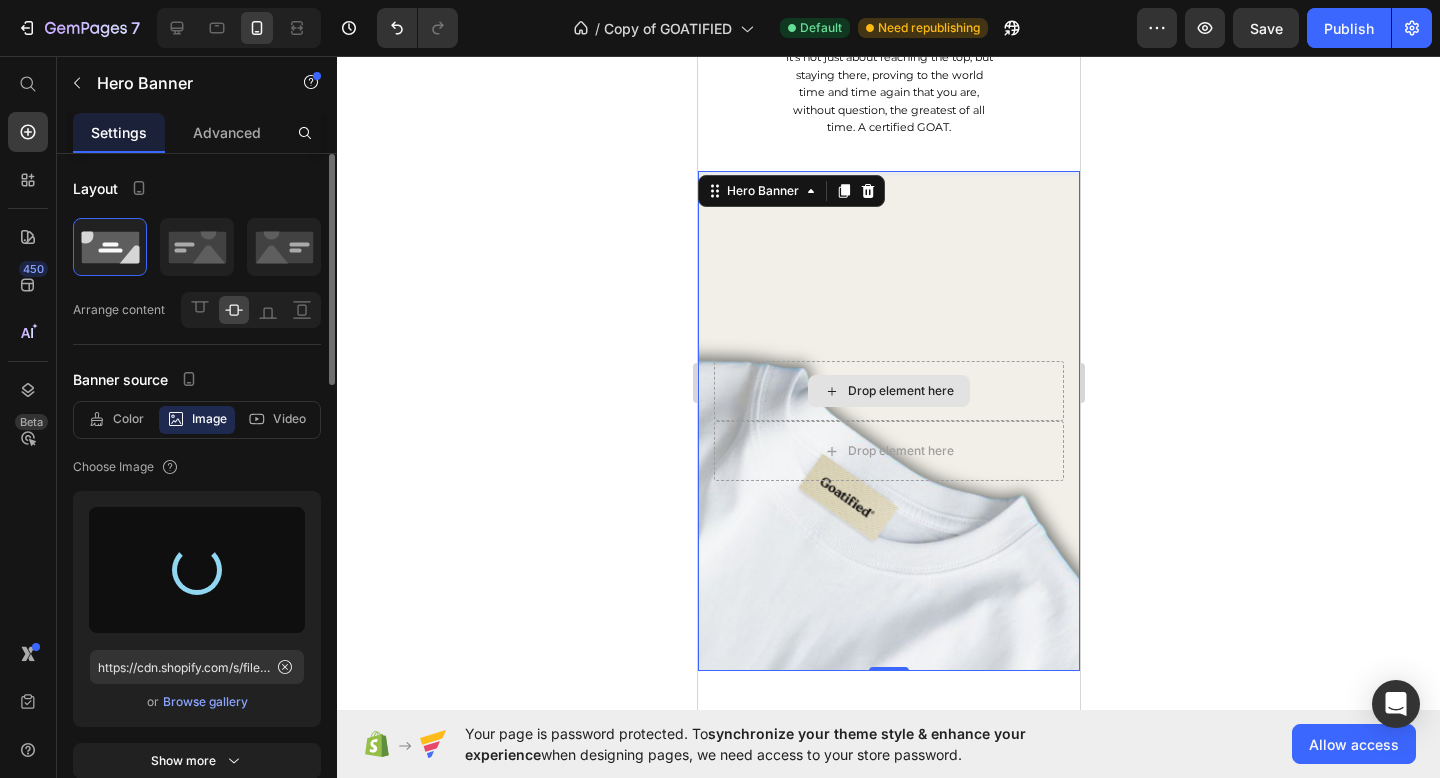 scroll, scrollTop: 3558, scrollLeft: 0, axis: vertical 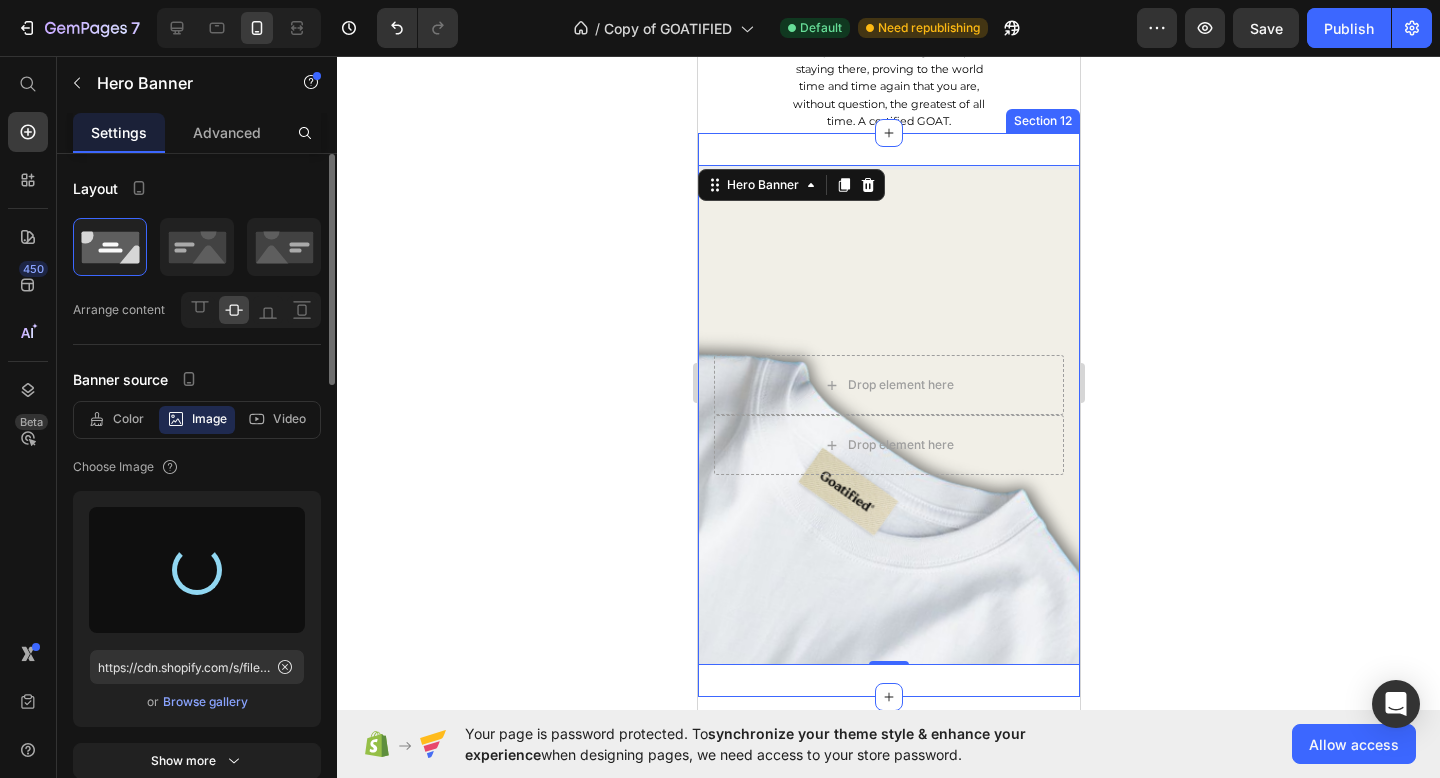 type on "https://cdn.shopify.com/s/files/1/0771/7666/8496/files/gempages_532467840410715038-470c0a72-97a0-4ee1-9a31-1182e692a68b.png" 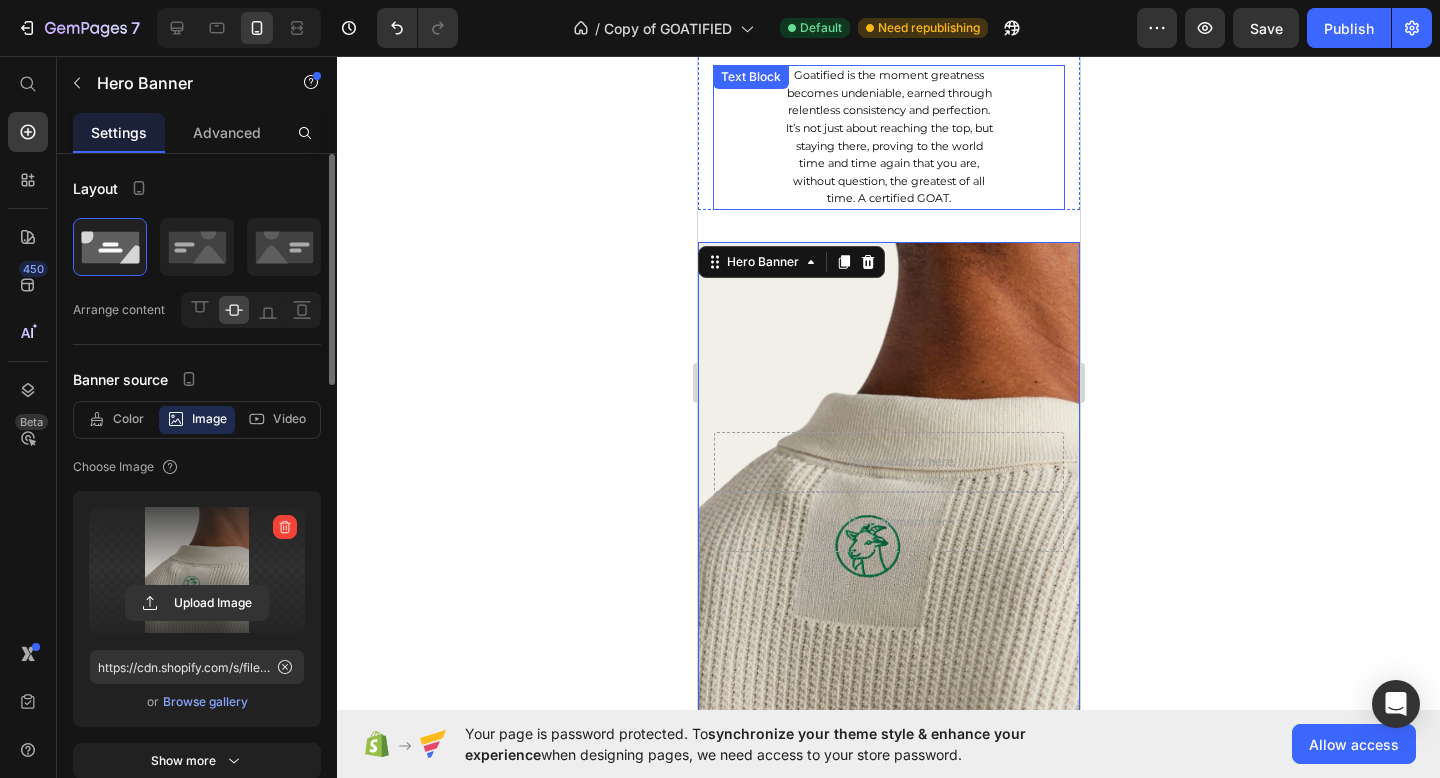 scroll, scrollTop: 3477, scrollLeft: 0, axis: vertical 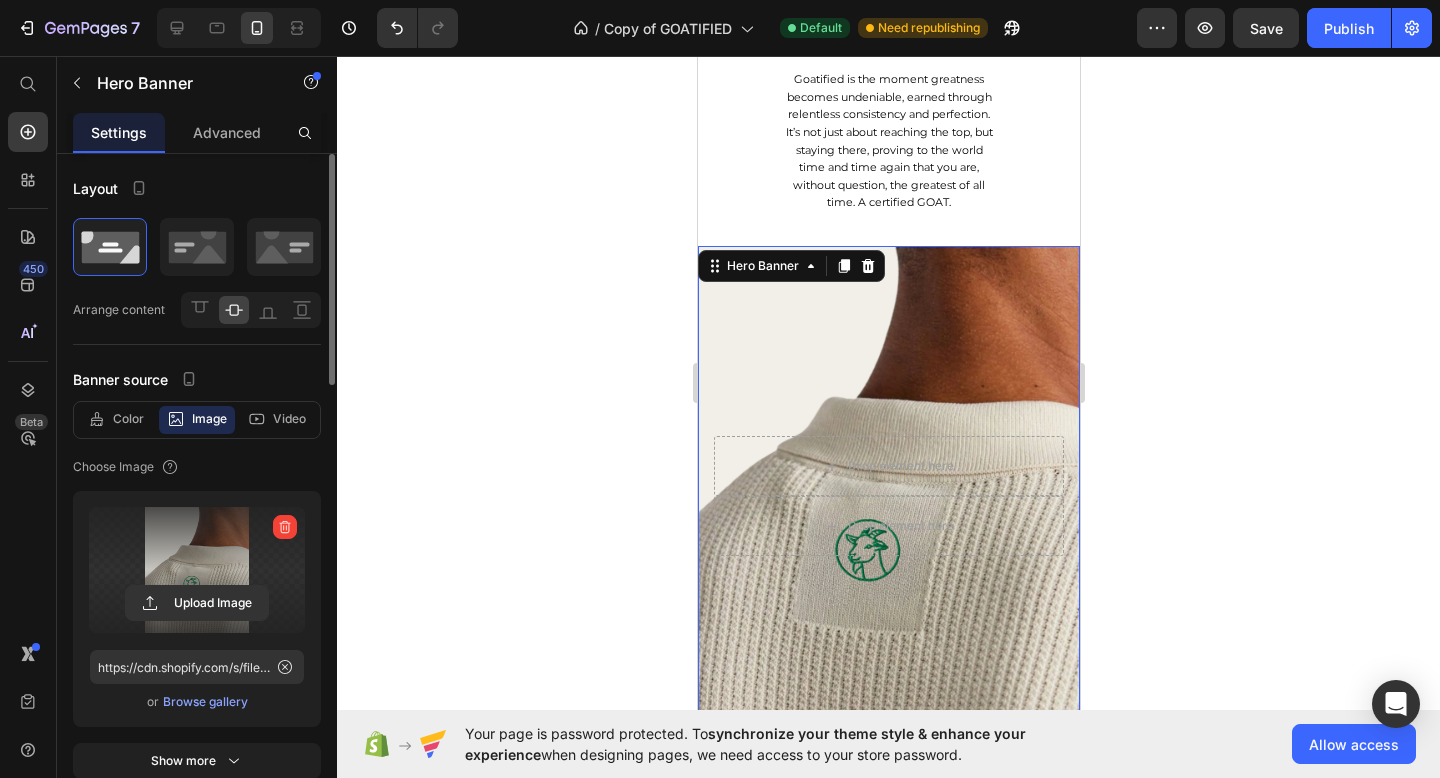 click 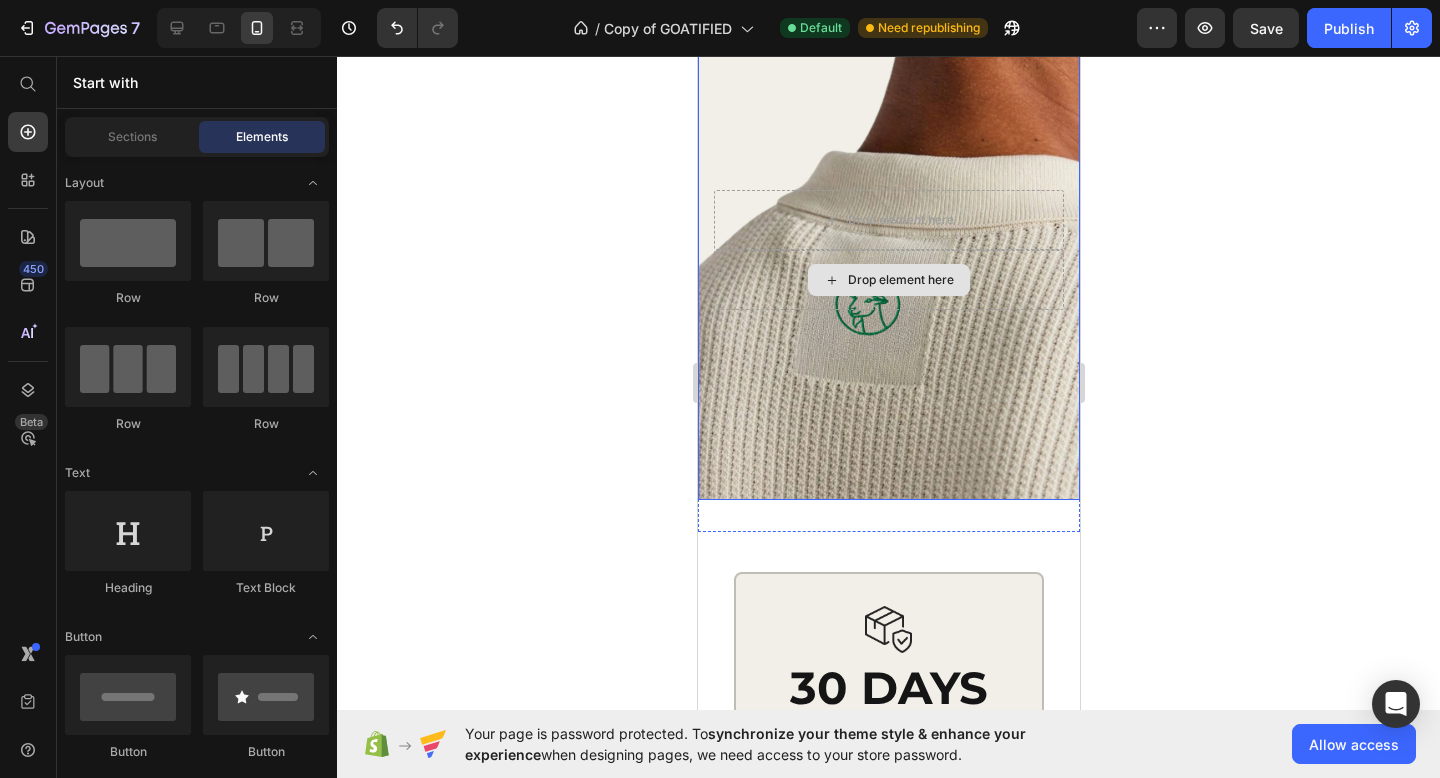 scroll, scrollTop: 3550, scrollLeft: 0, axis: vertical 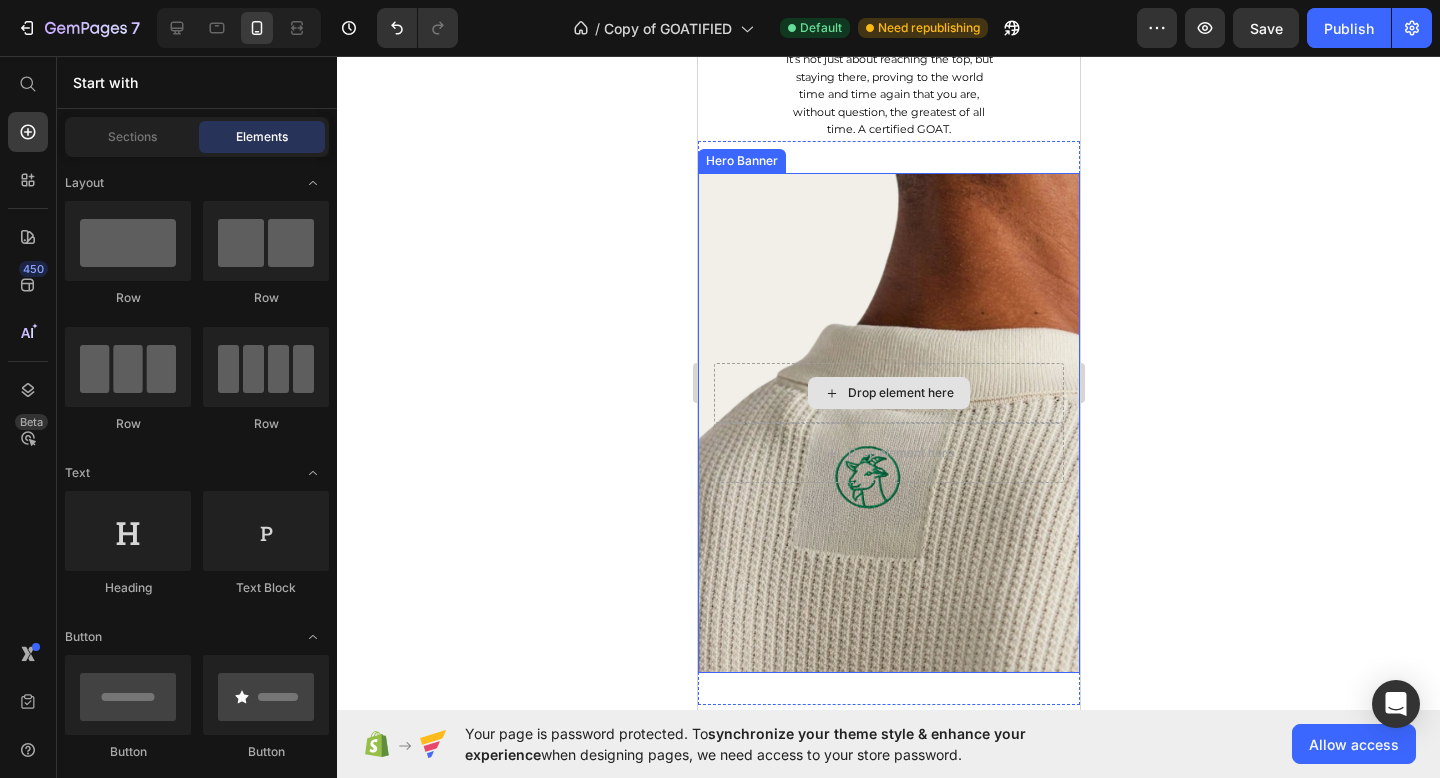 click on "Drop element here" at bounding box center (888, 393) 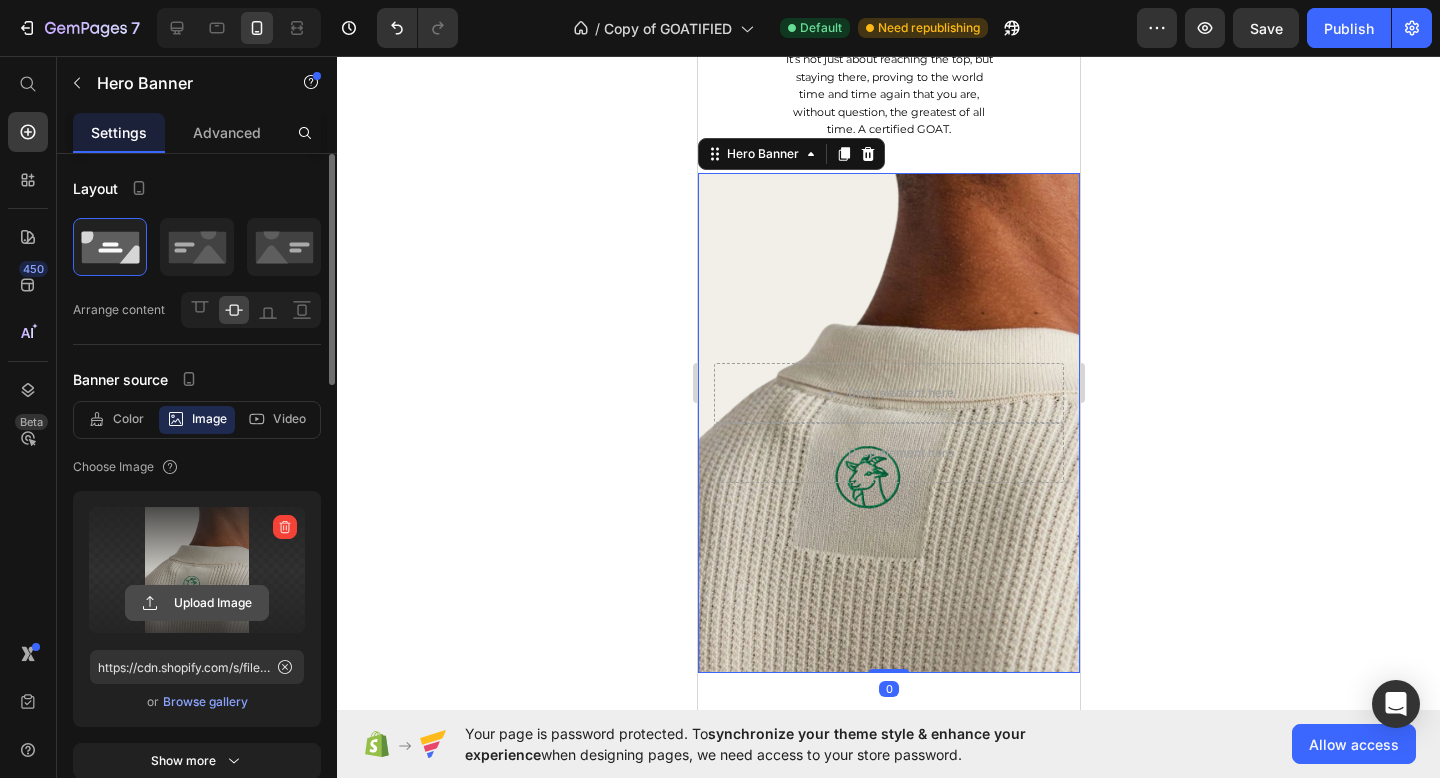 click 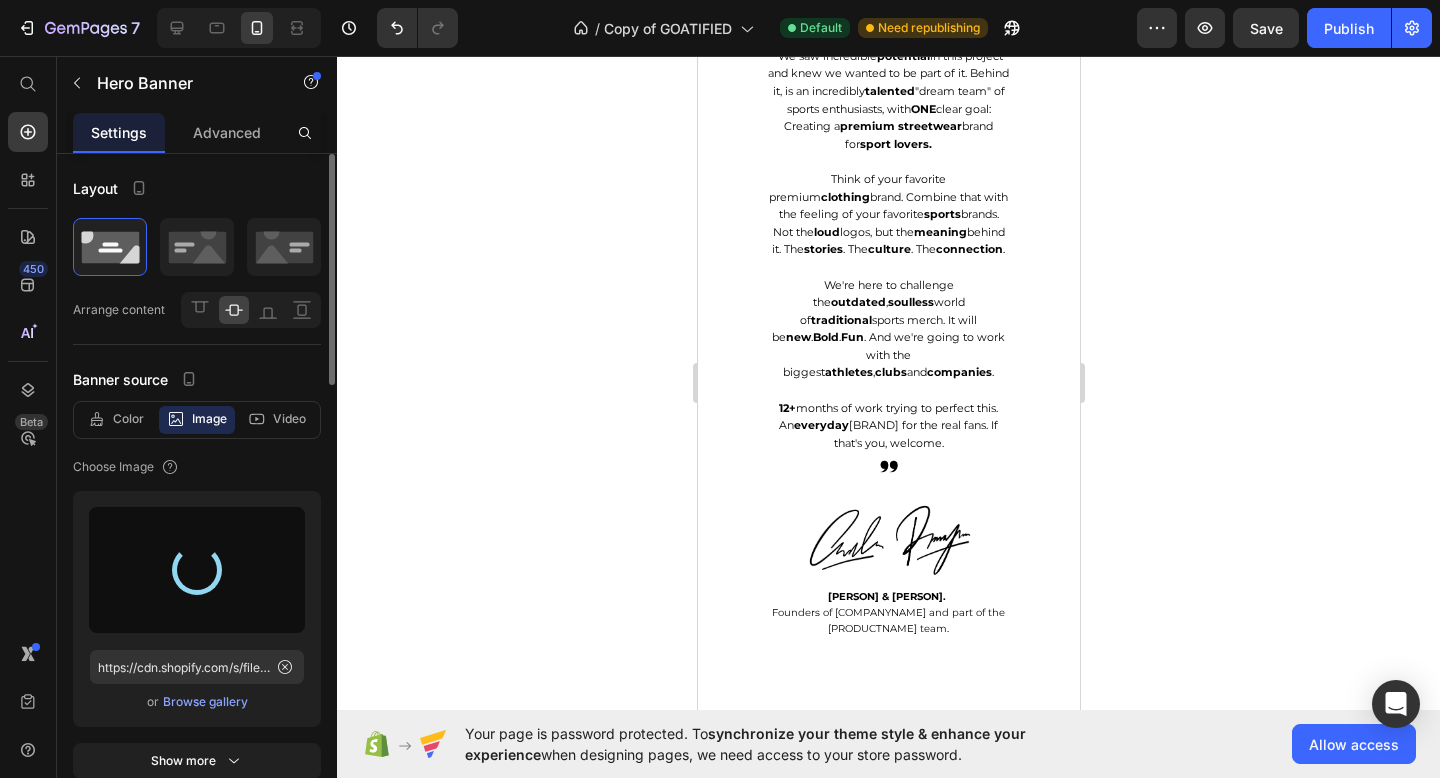 type on "https://cdn.shopify.com/s/files/1/0771/7666/8496/files/gempages_532467840410715038-43e19260-1d9f-4f24-8375-58985f2e5f60.png" 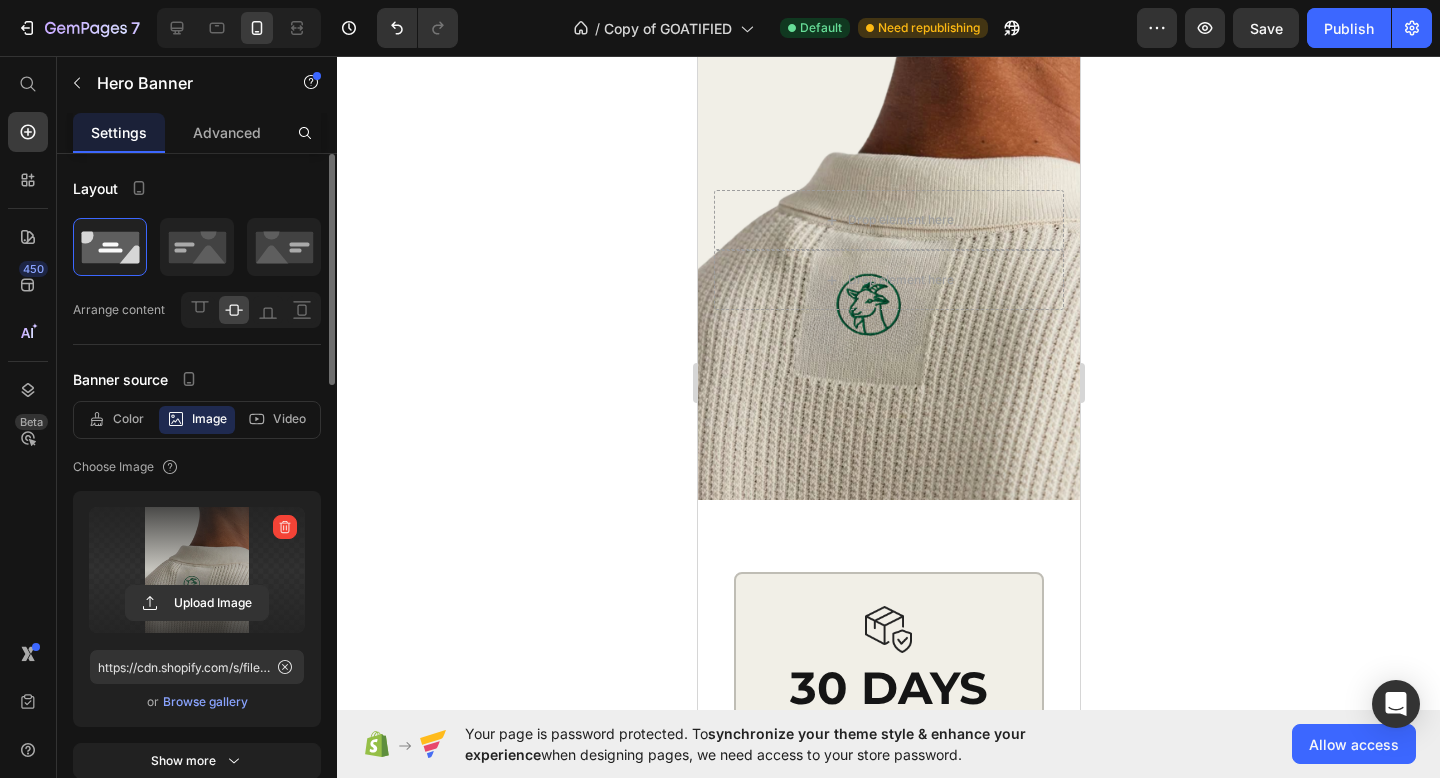 scroll, scrollTop: 3770, scrollLeft: 0, axis: vertical 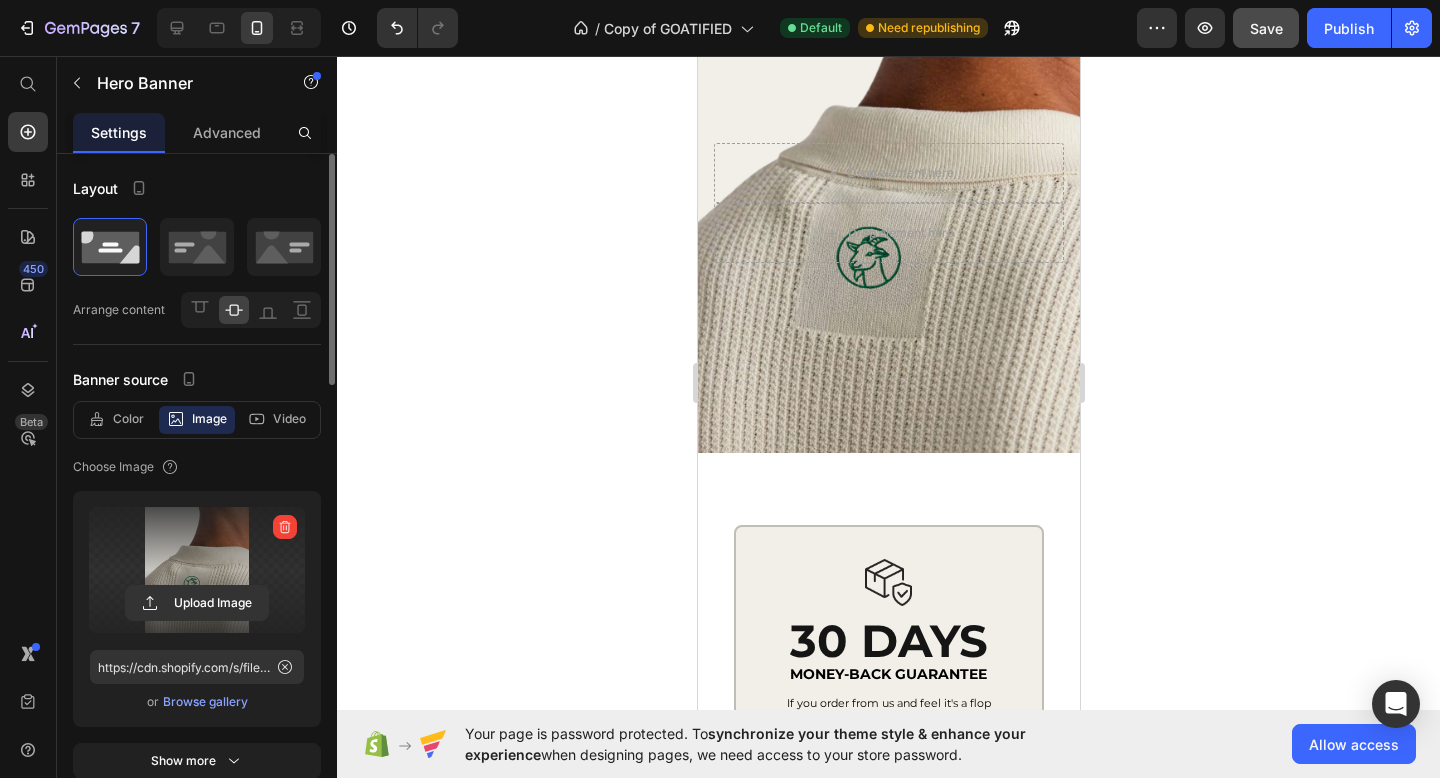 click on "Save" 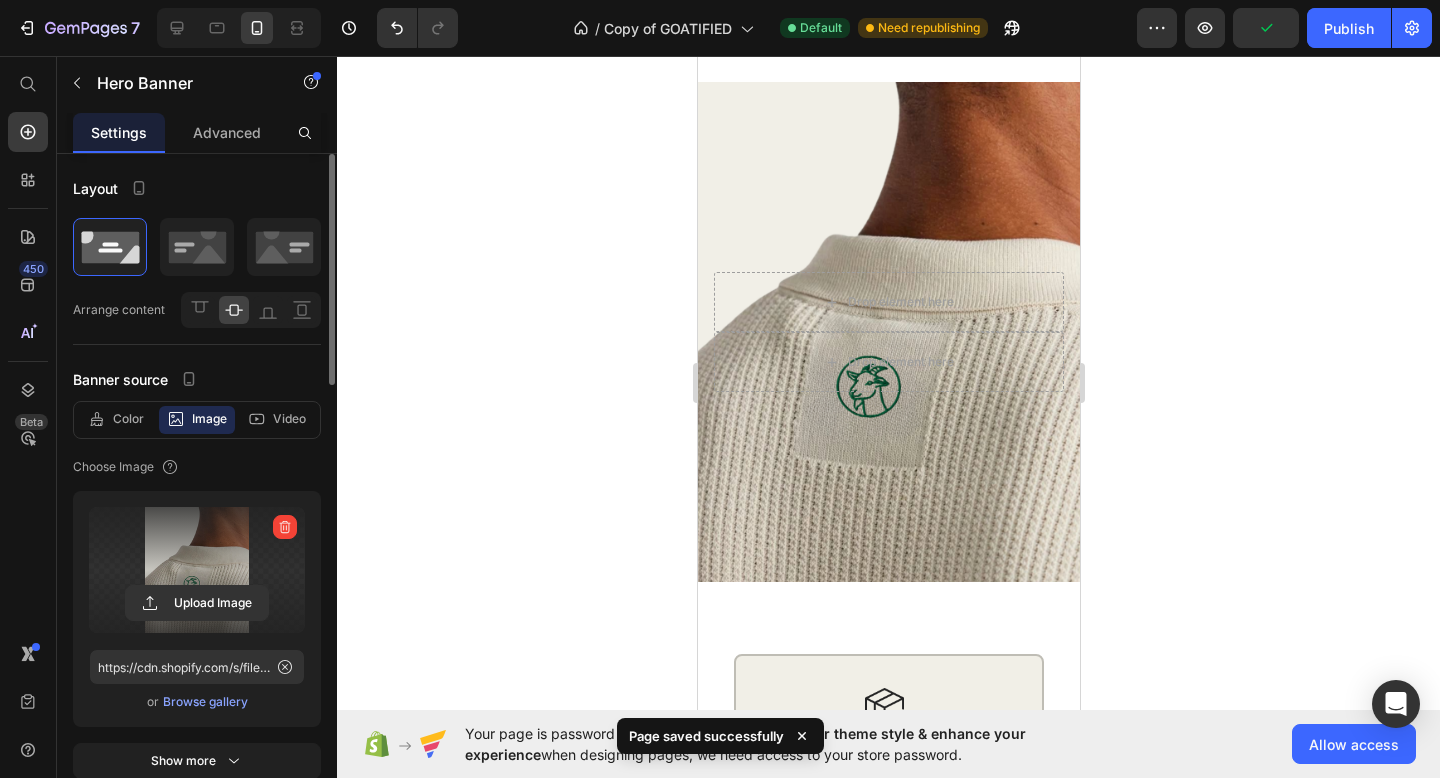 scroll, scrollTop: 3627, scrollLeft: 0, axis: vertical 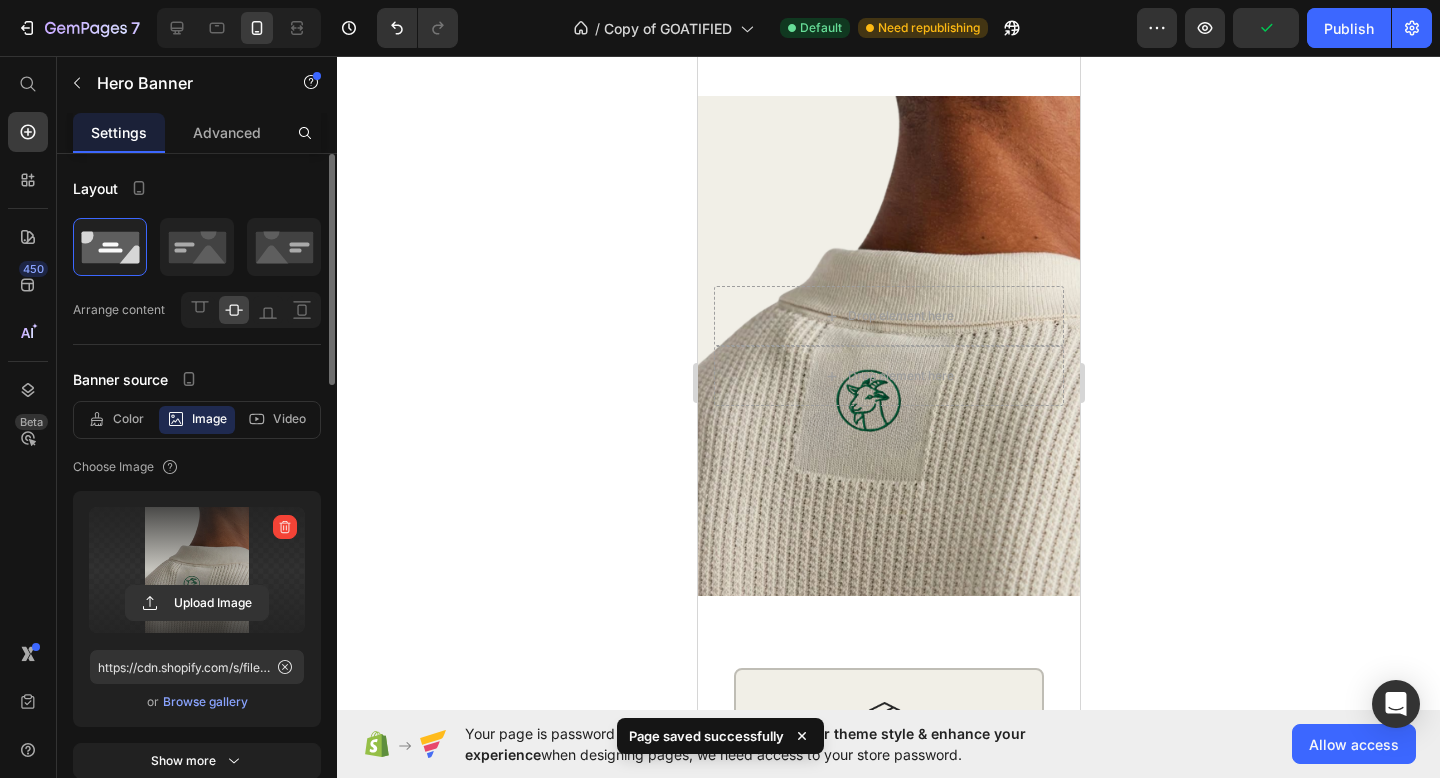 click 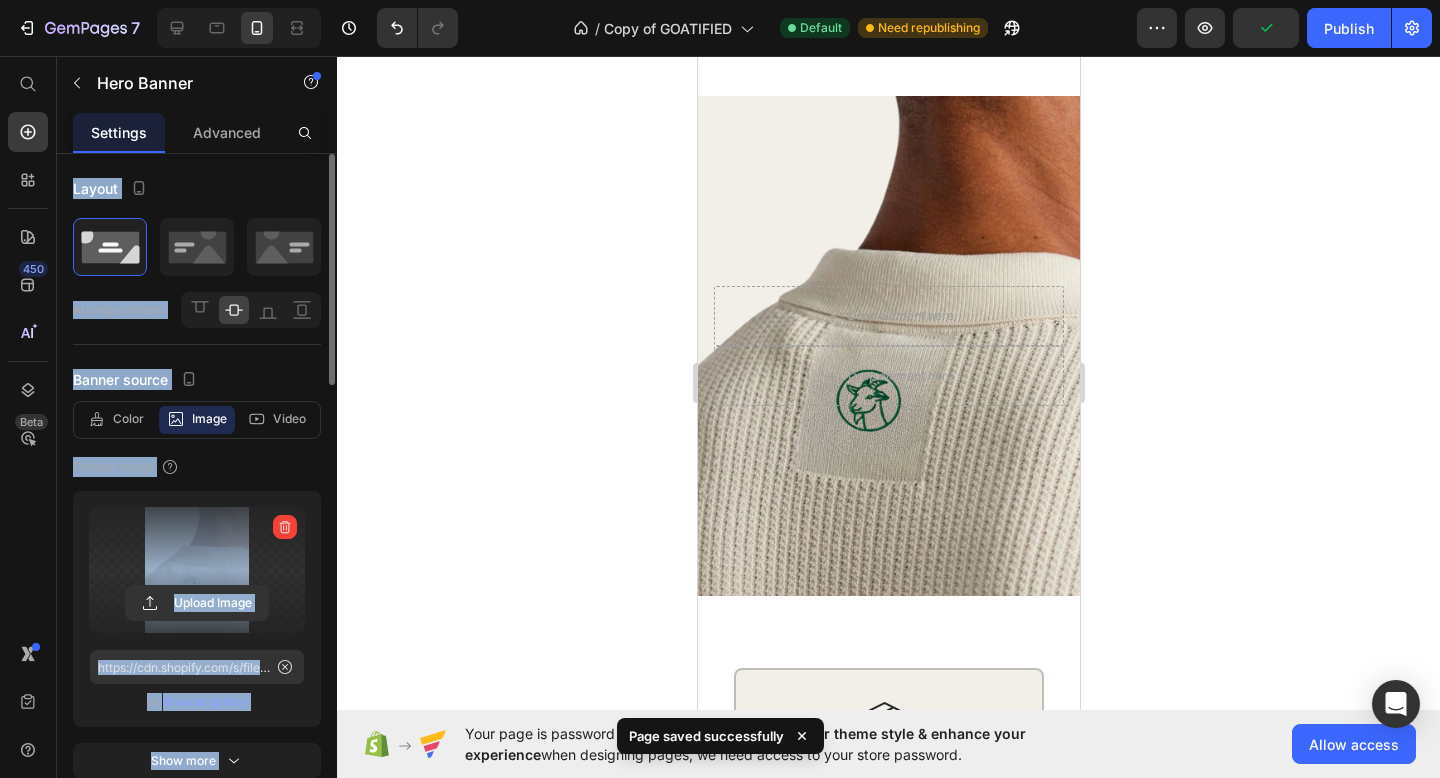 click 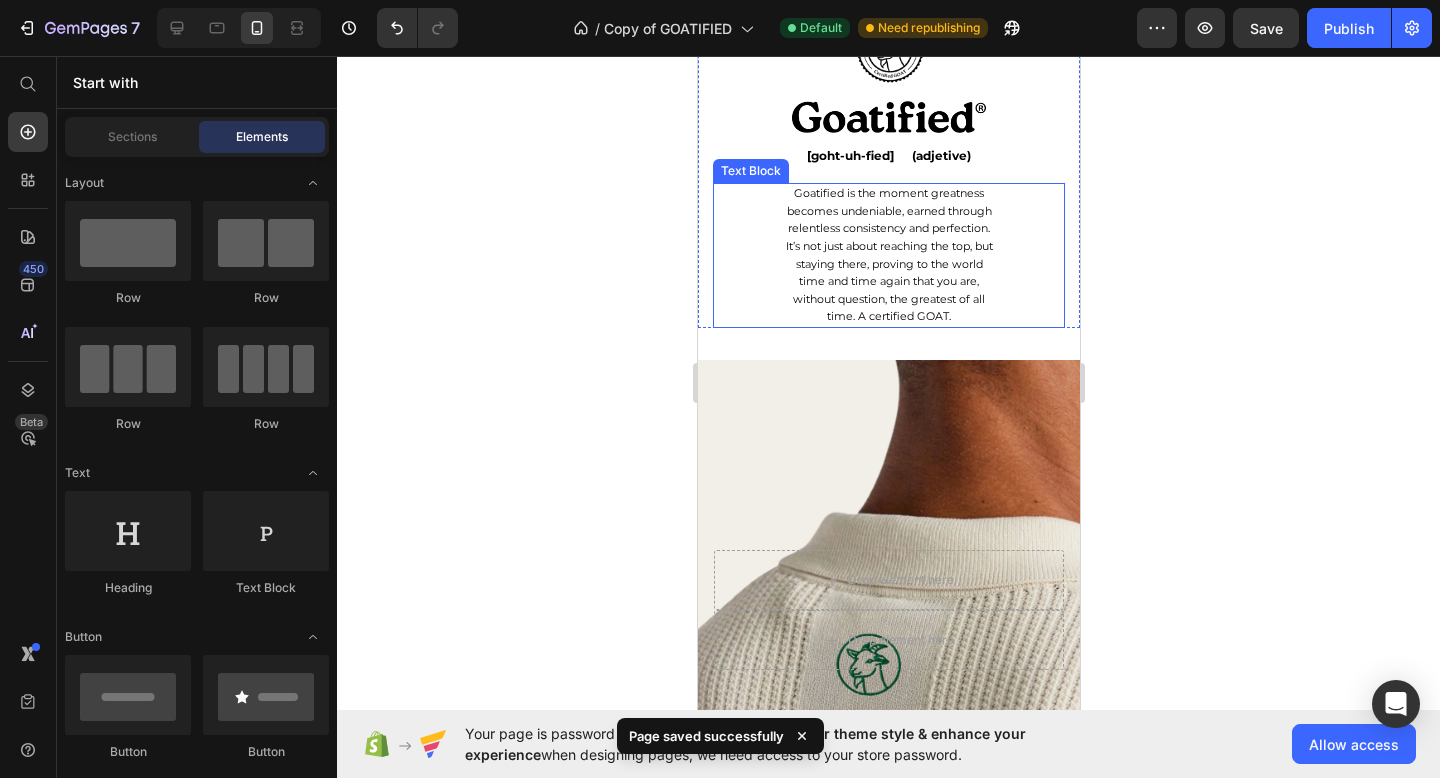 scroll, scrollTop: 3324, scrollLeft: 0, axis: vertical 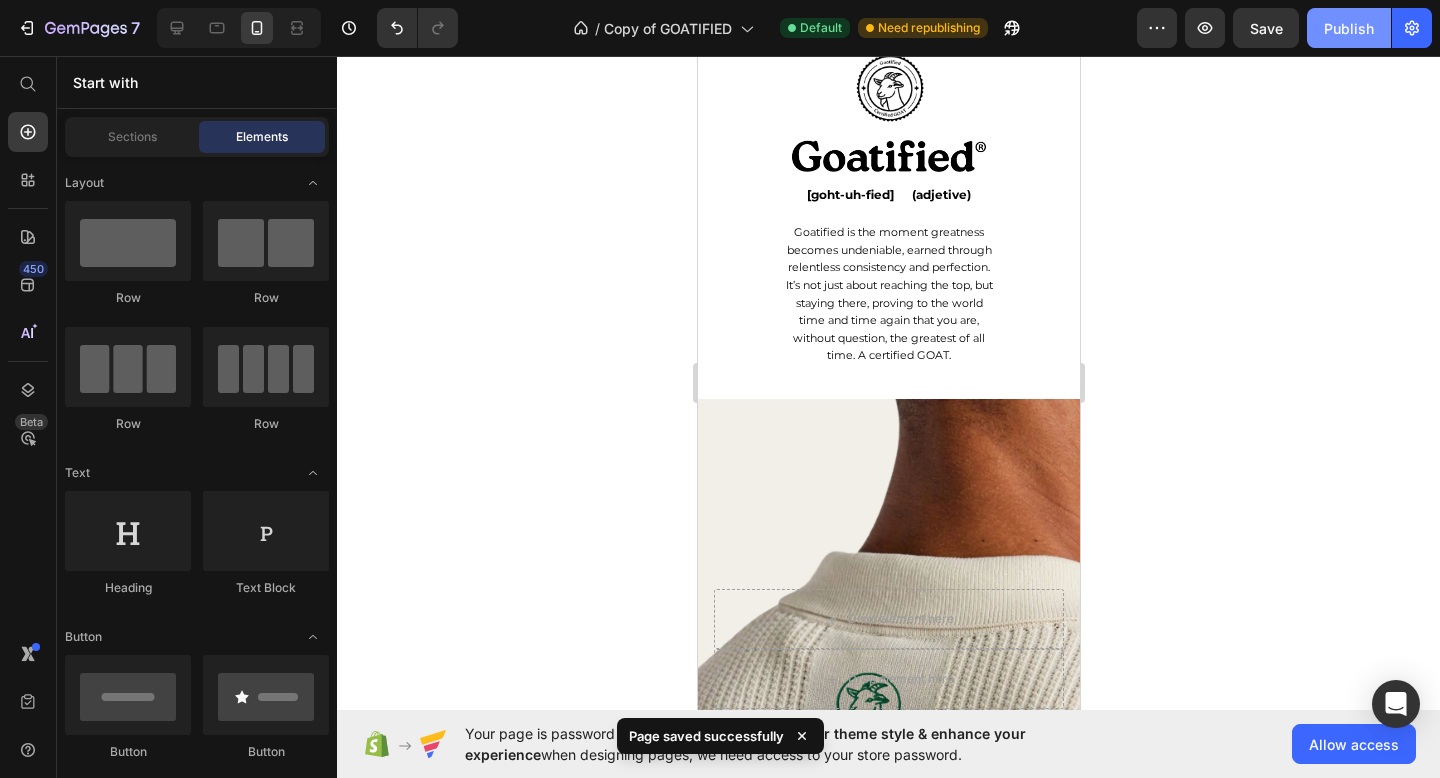 click on "Publish" 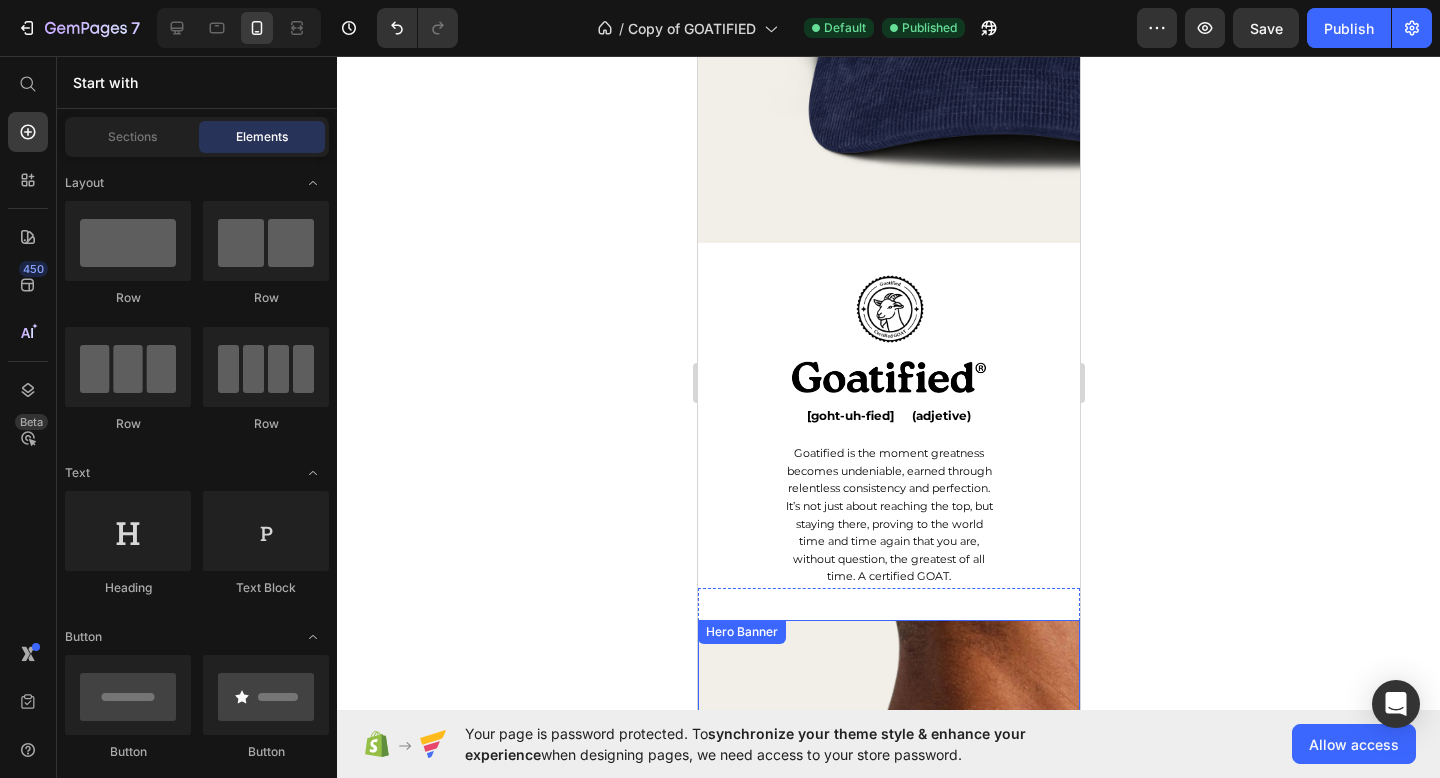 scroll, scrollTop: 3186, scrollLeft: 0, axis: vertical 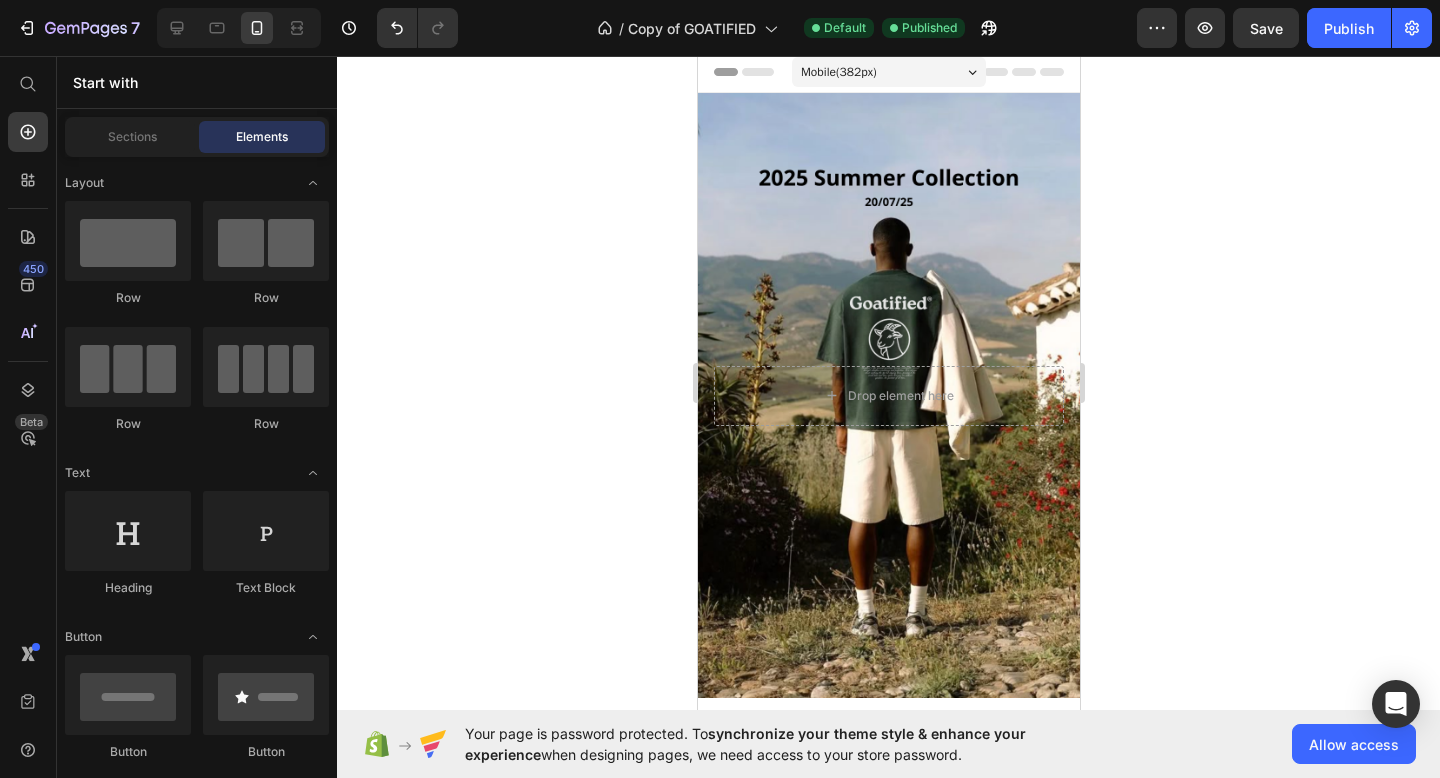 type 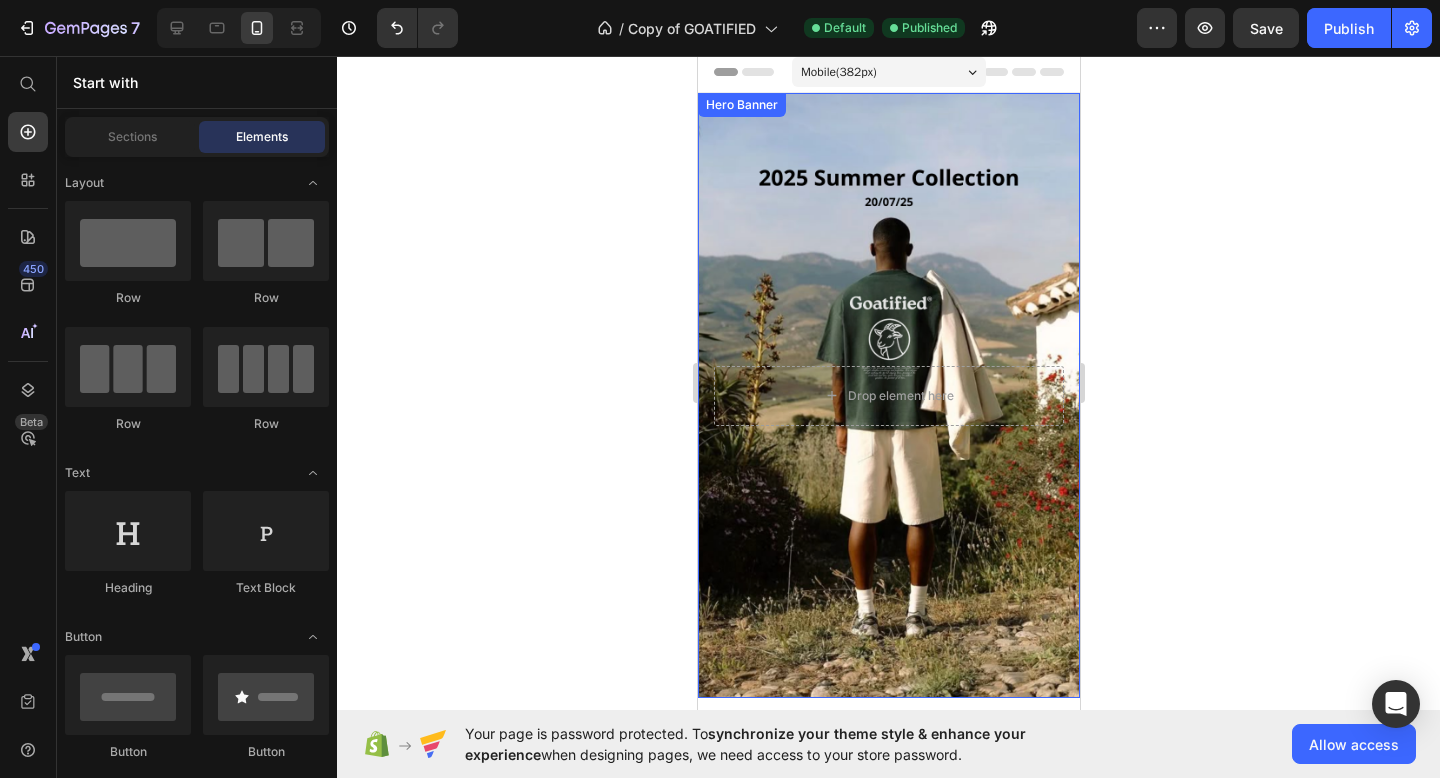 click at bounding box center (888, 395) 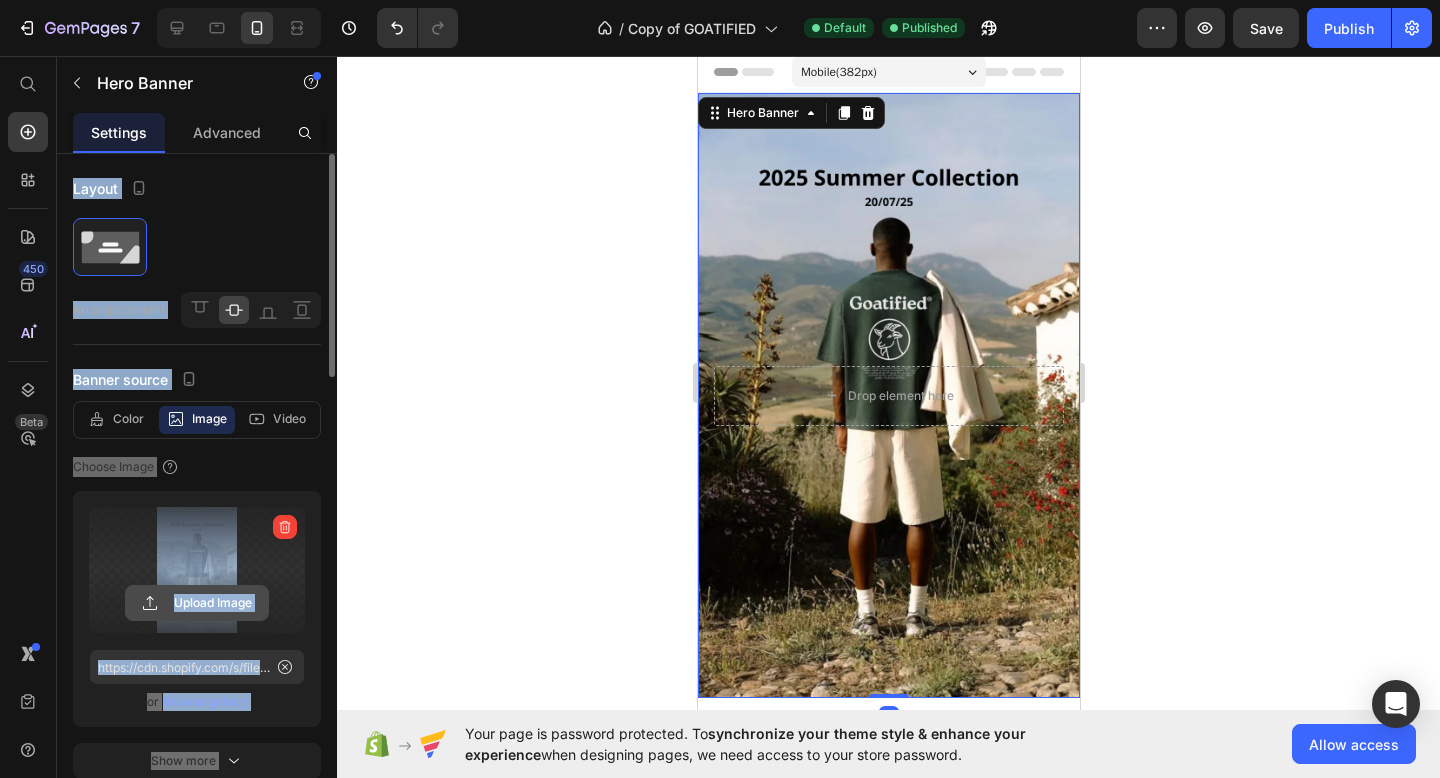 click 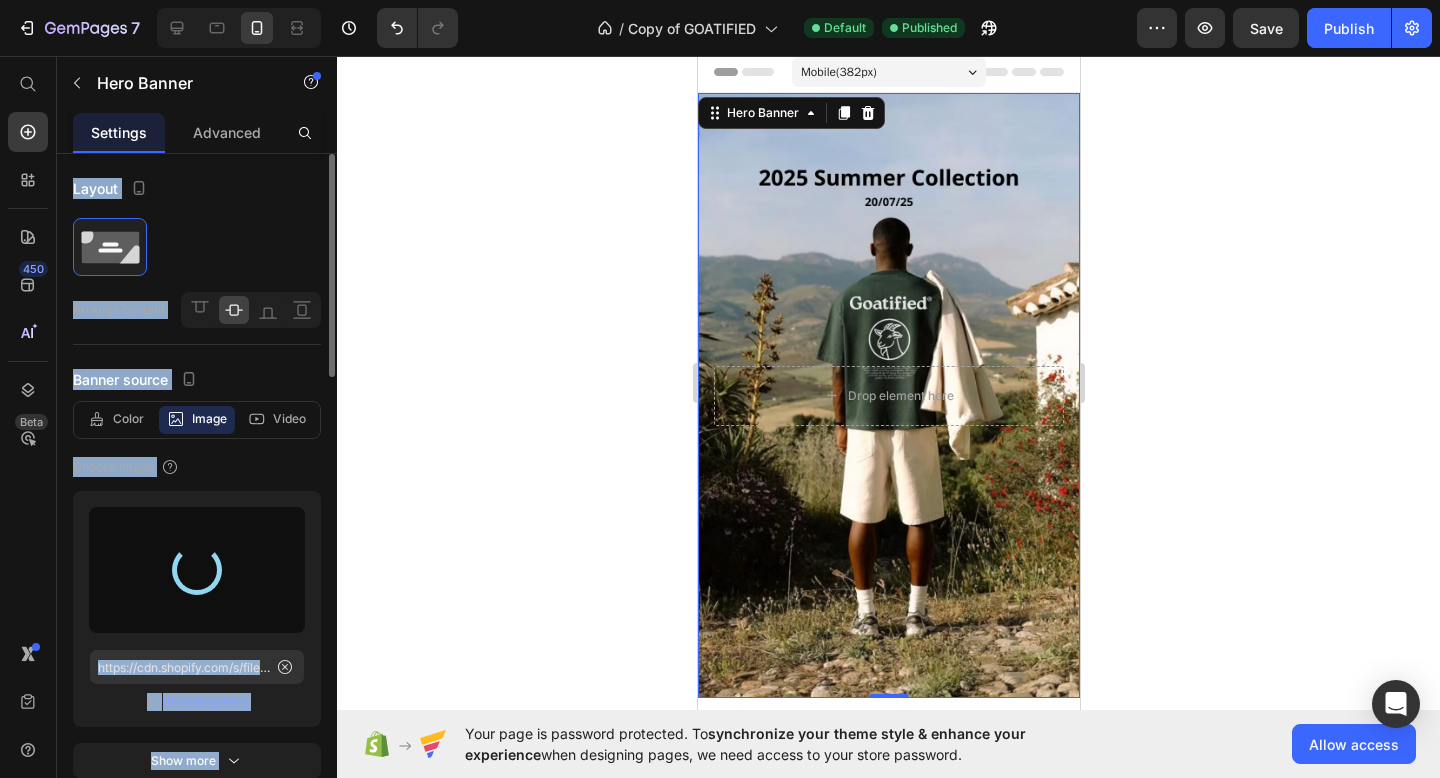 type on "https://cdn.shopify.com/s/files/1/0771/7666/8496/files/gempages_532467840410715038-f40ce167-093f-43cf-a30d-8ee6fb81ec0b.png" 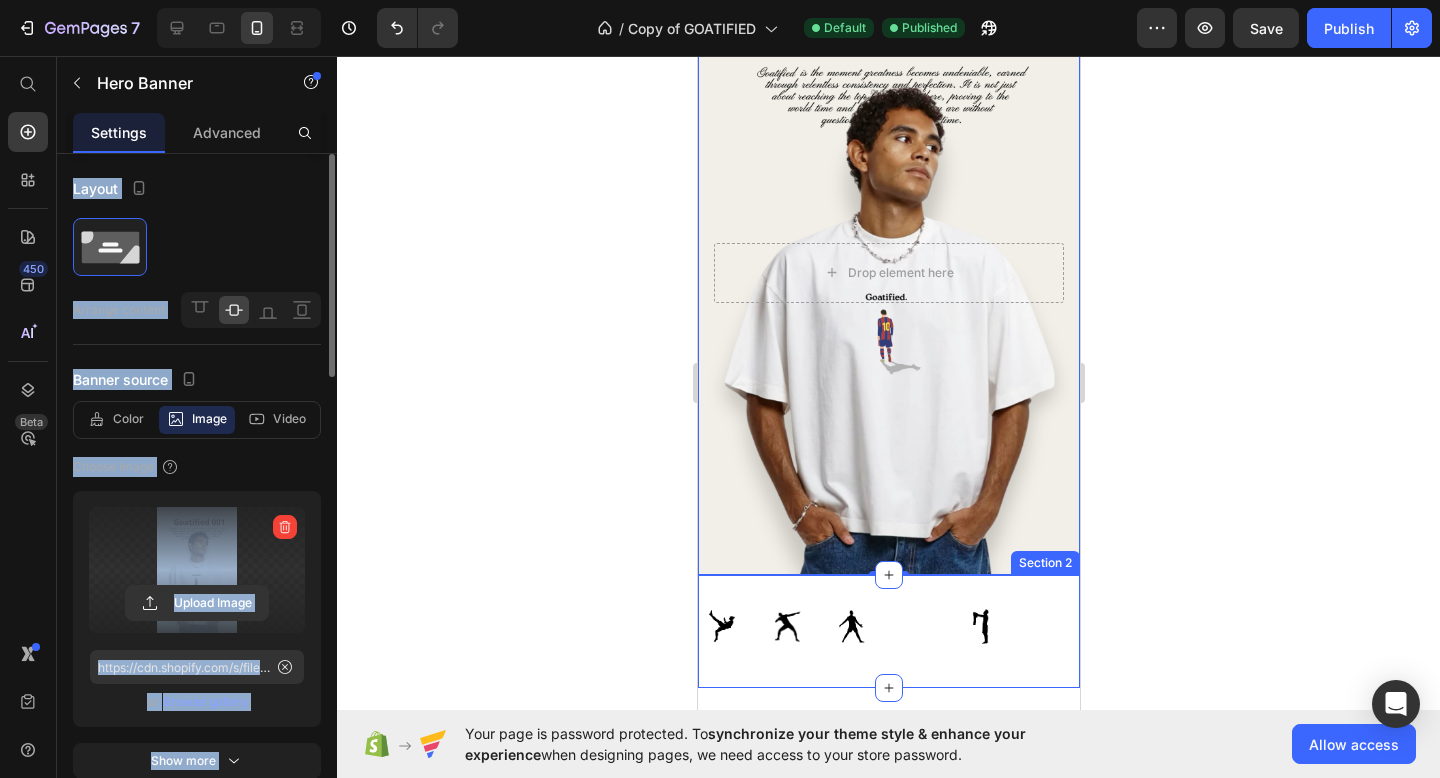 scroll, scrollTop: 0, scrollLeft: 0, axis: both 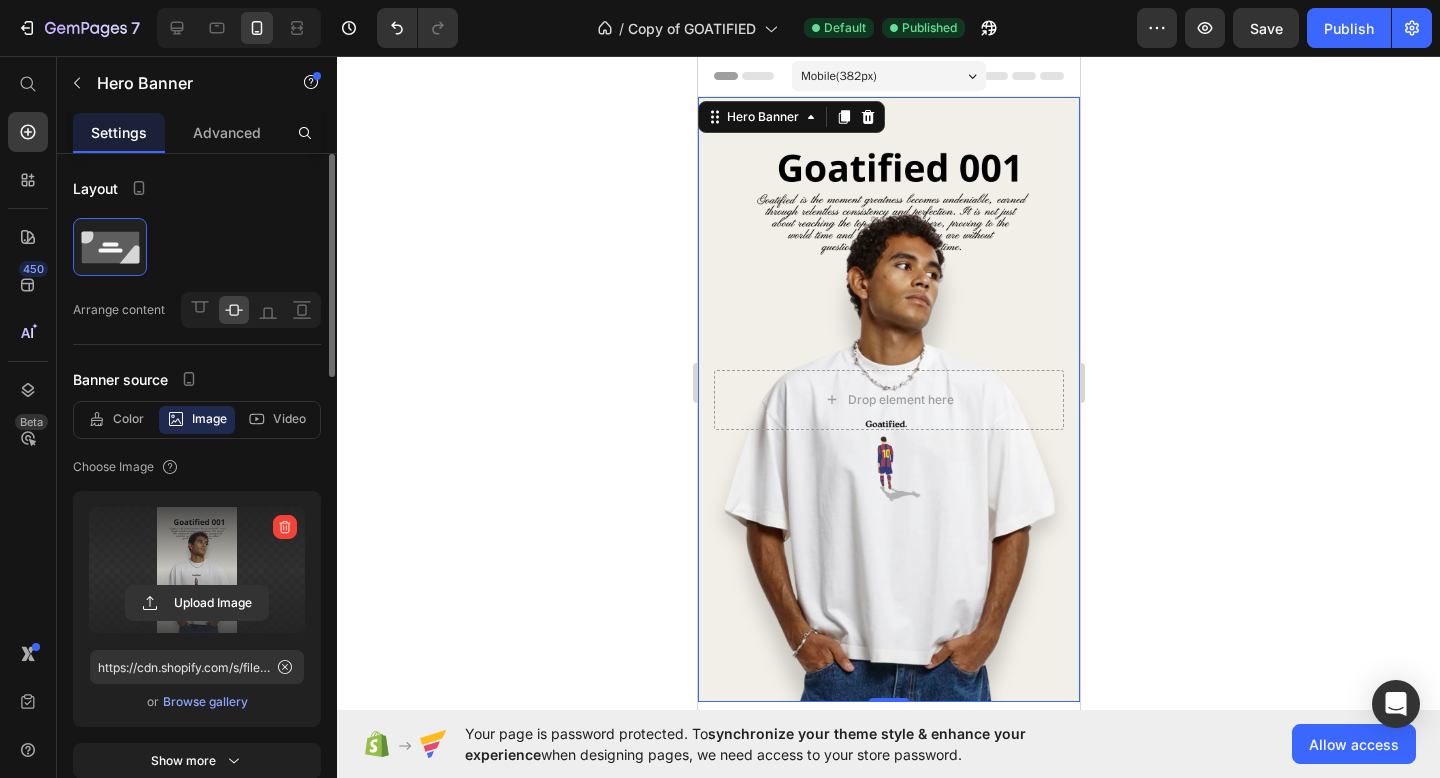 click 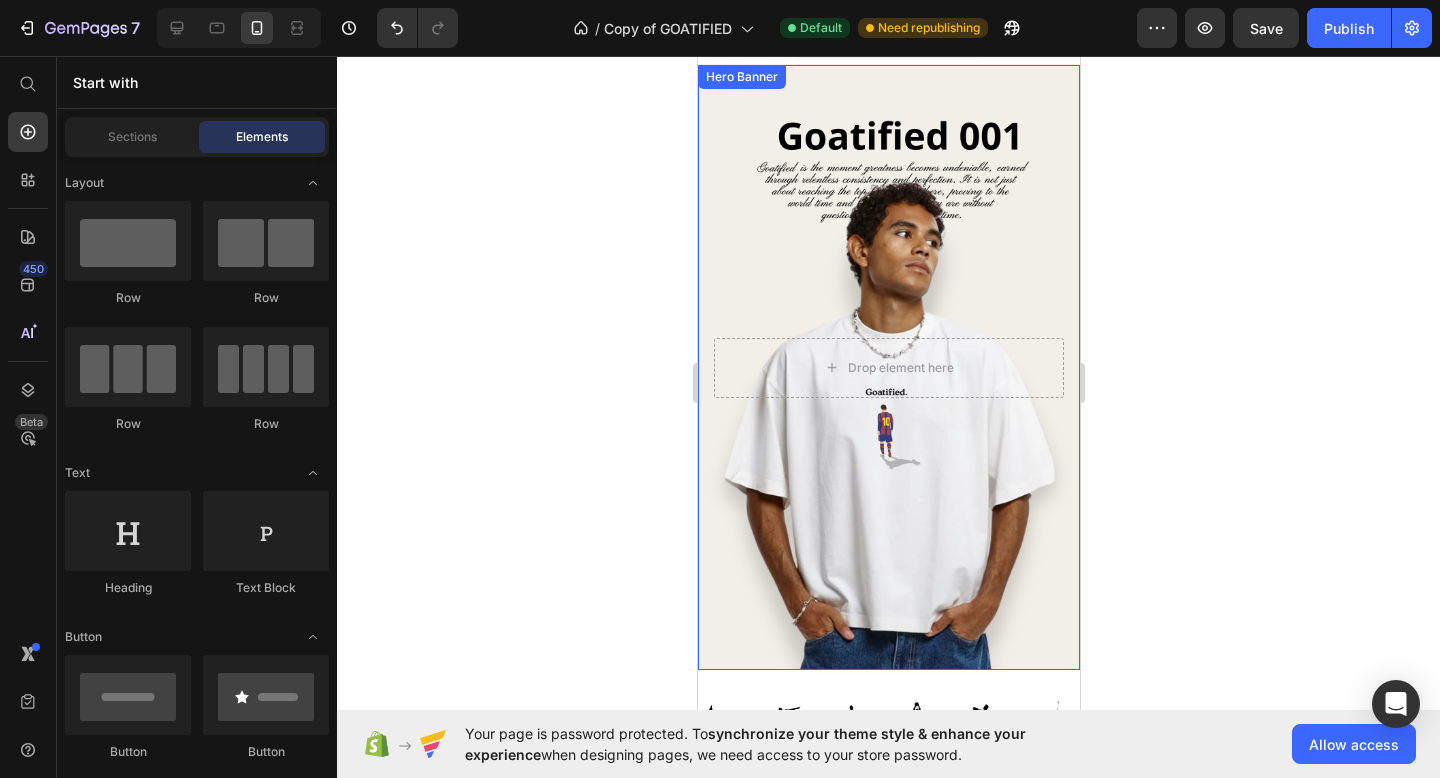 scroll, scrollTop: 0, scrollLeft: 0, axis: both 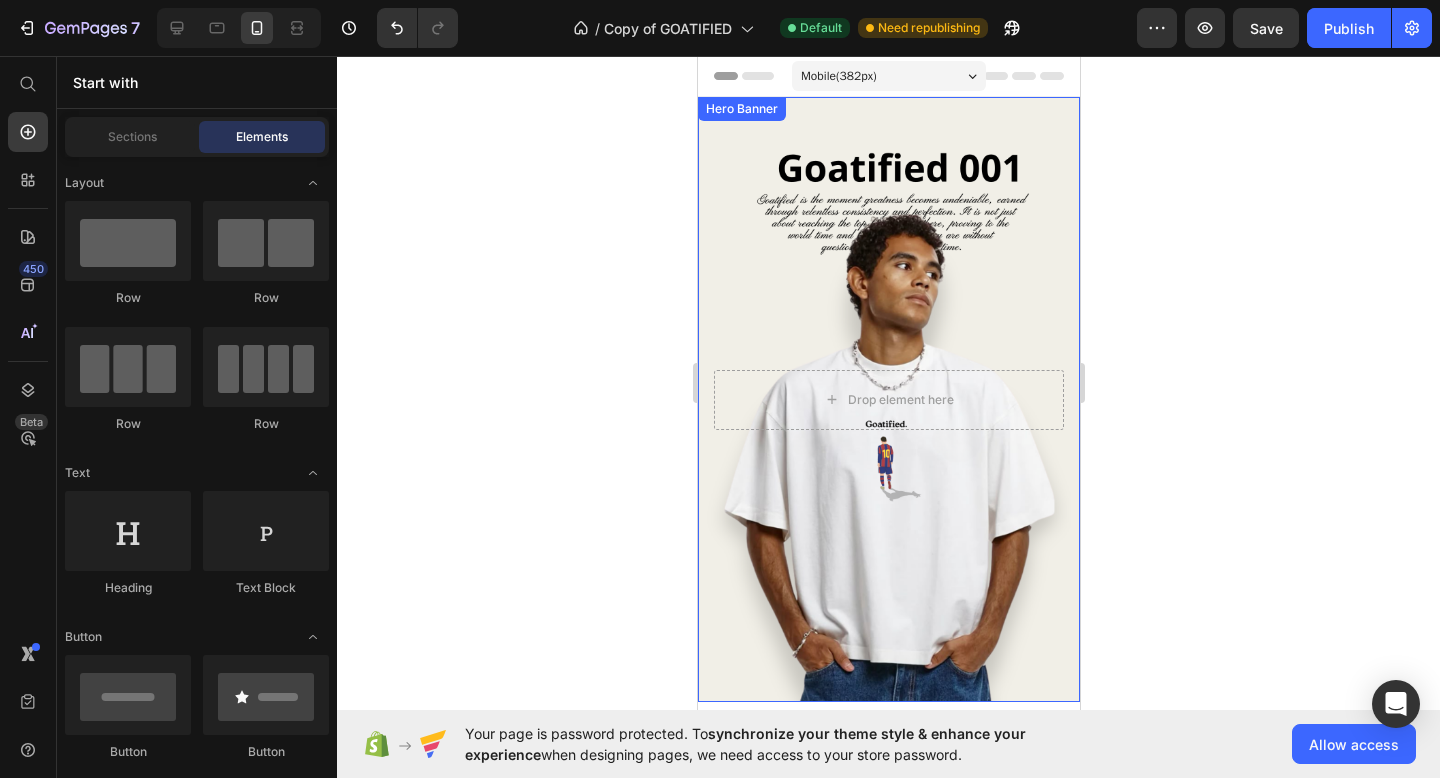 click at bounding box center (888, 399) 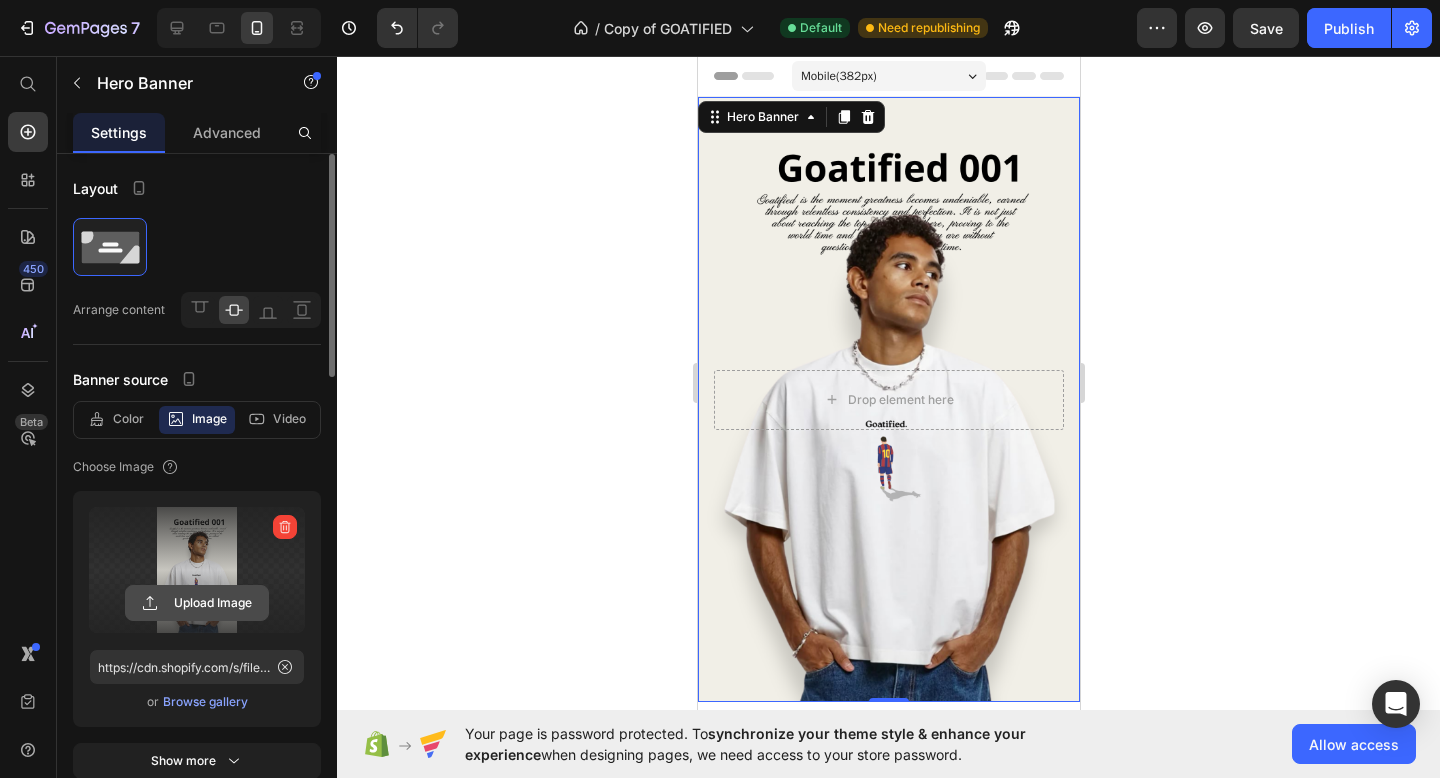 click 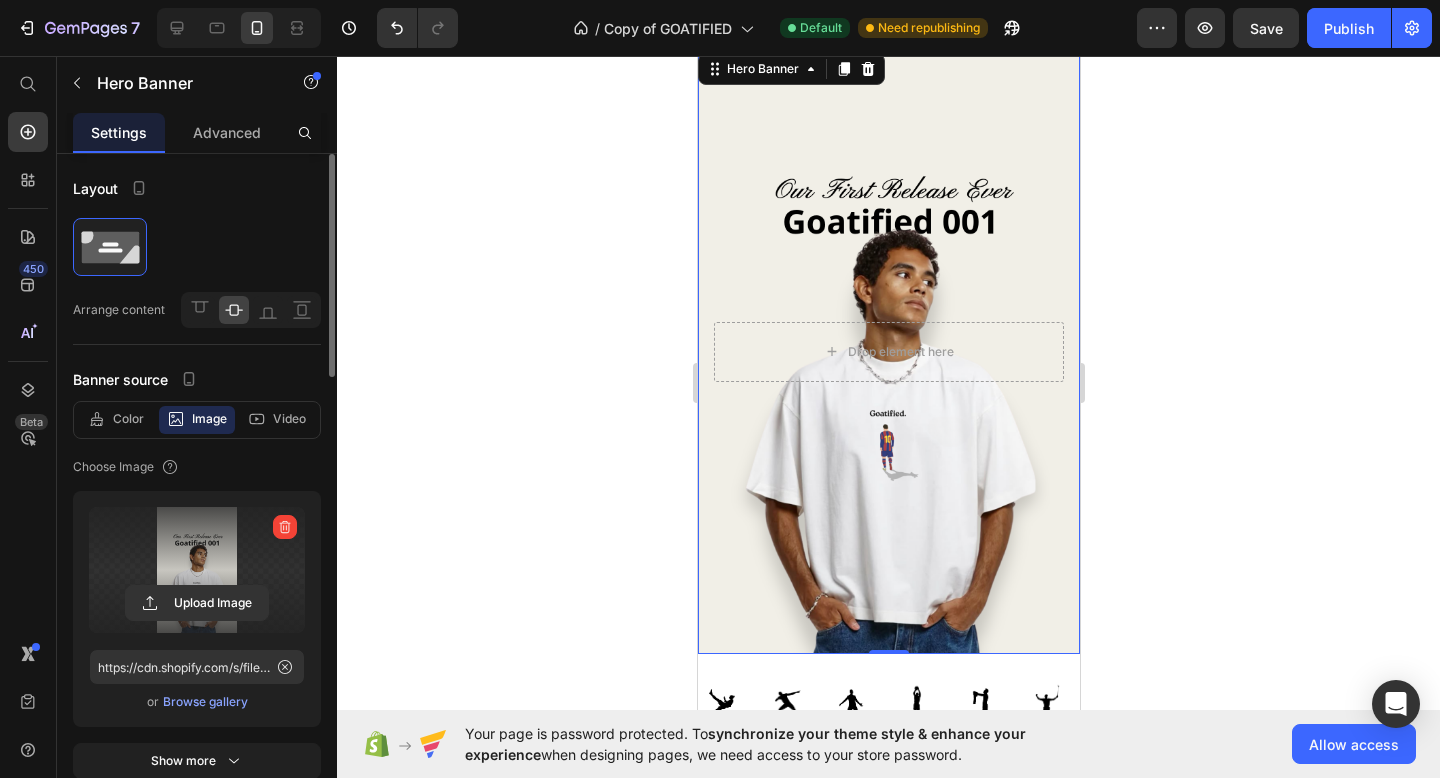 scroll, scrollTop: 0, scrollLeft: 0, axis: both 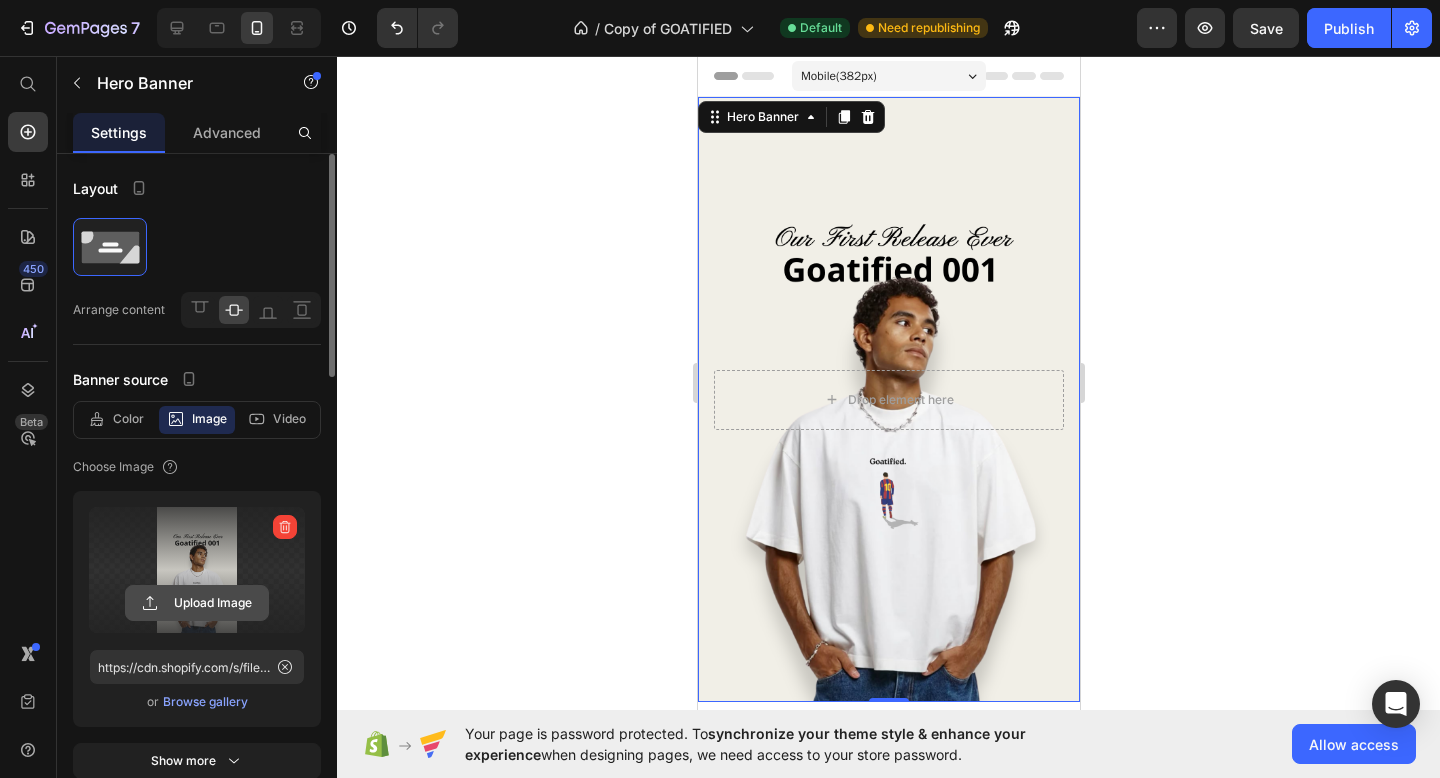 click 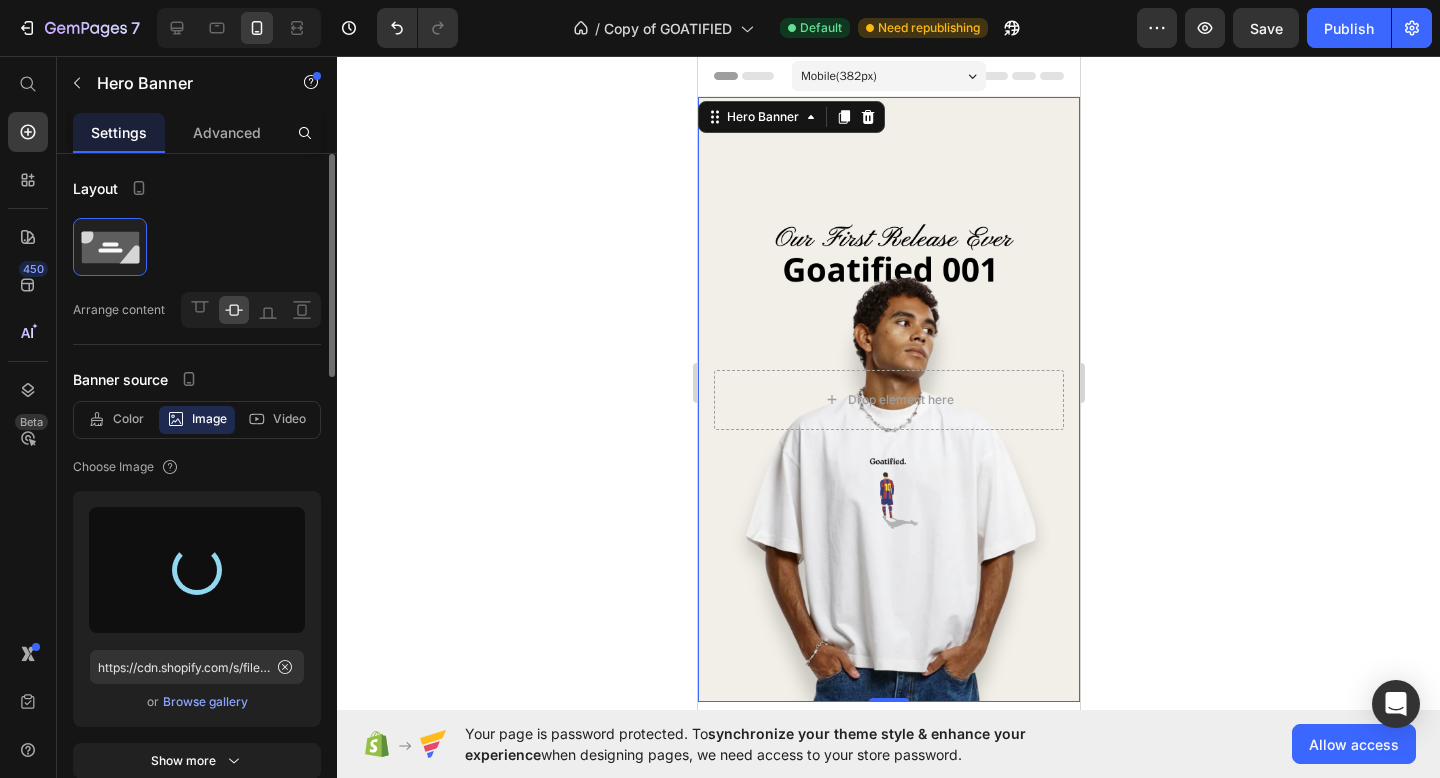 type on "https://cdn.shopify.com/s/files/1/0771/7666/8496/files/gempages_532467840410715038-a165c10e-6734-4bb9-8c4e-de876659531b.png" 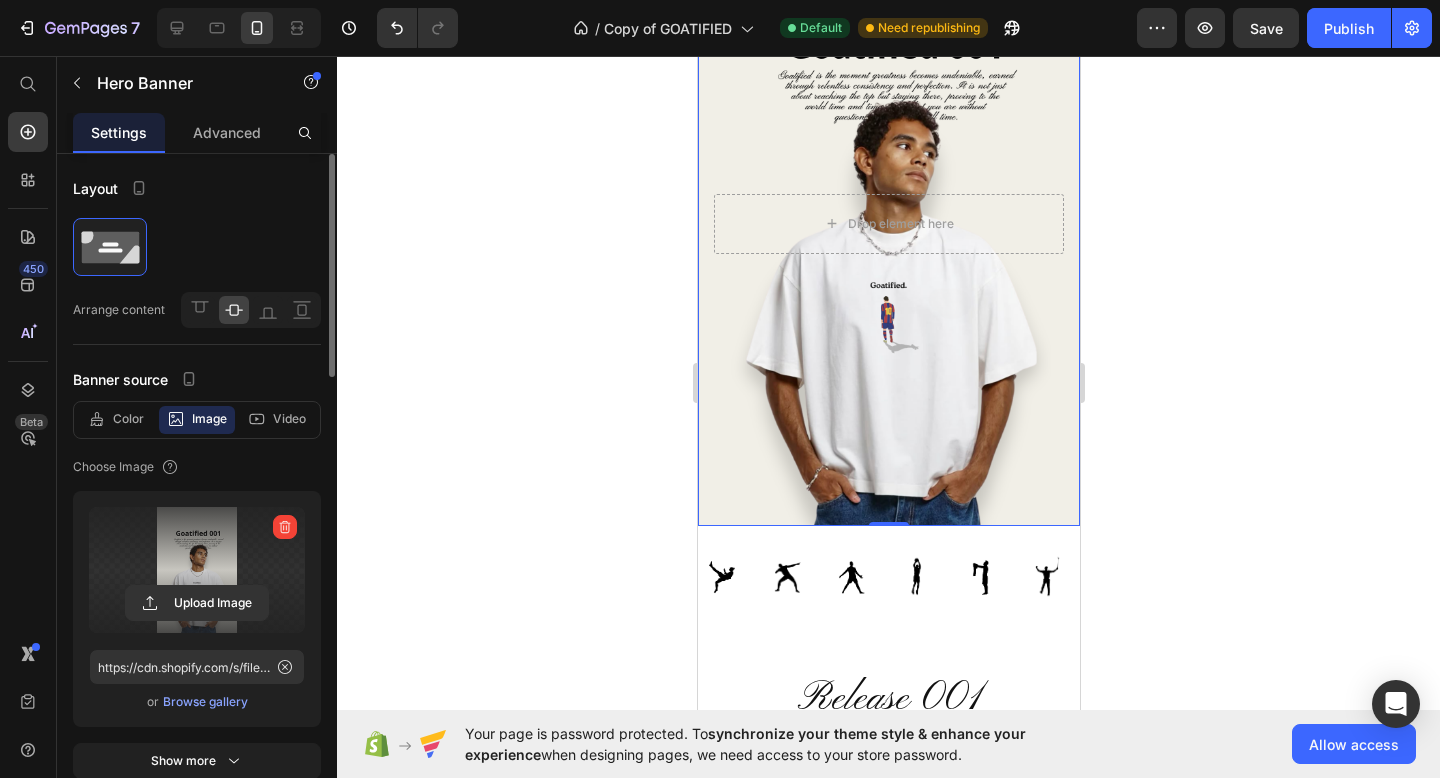scroll, scrollTop: 182, scrollLeft: 0, axis: vertical 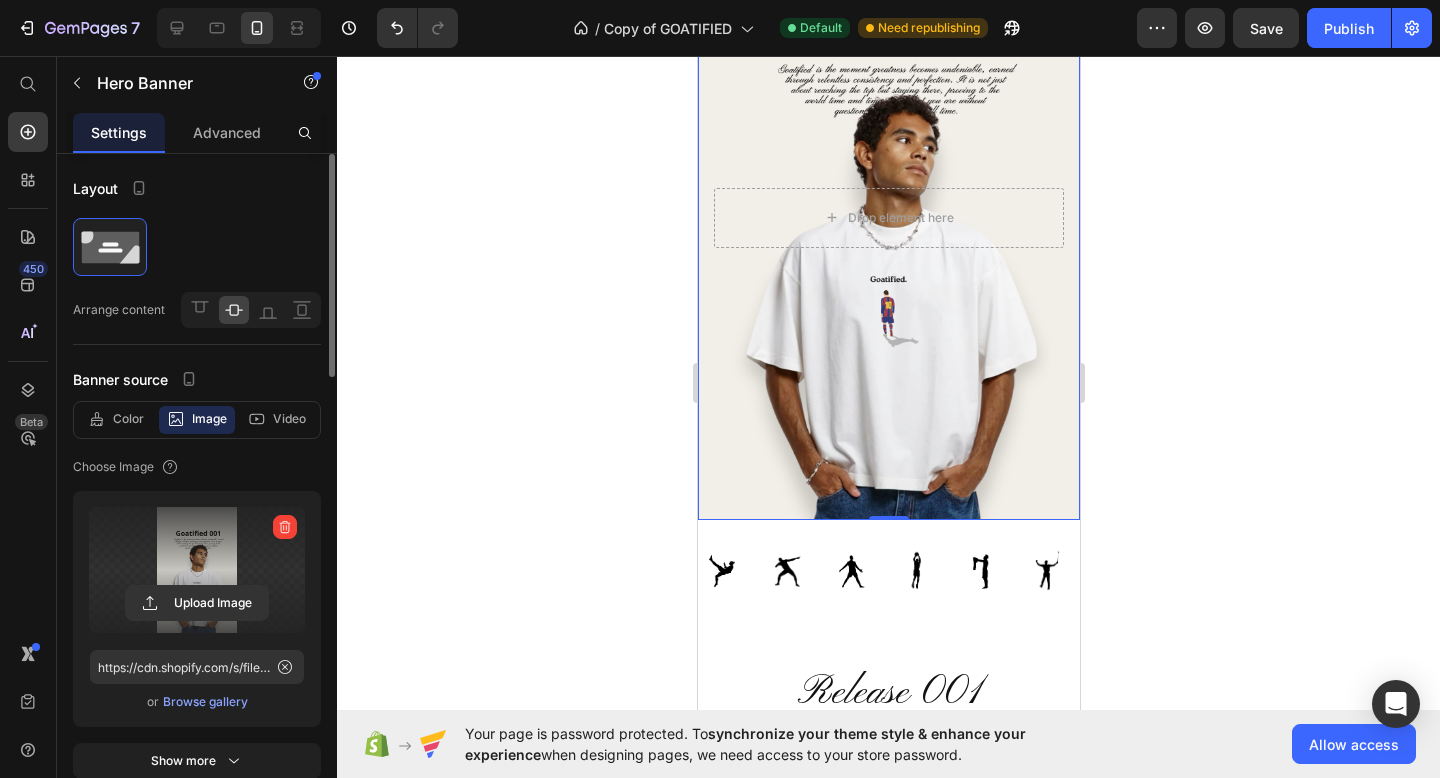 click 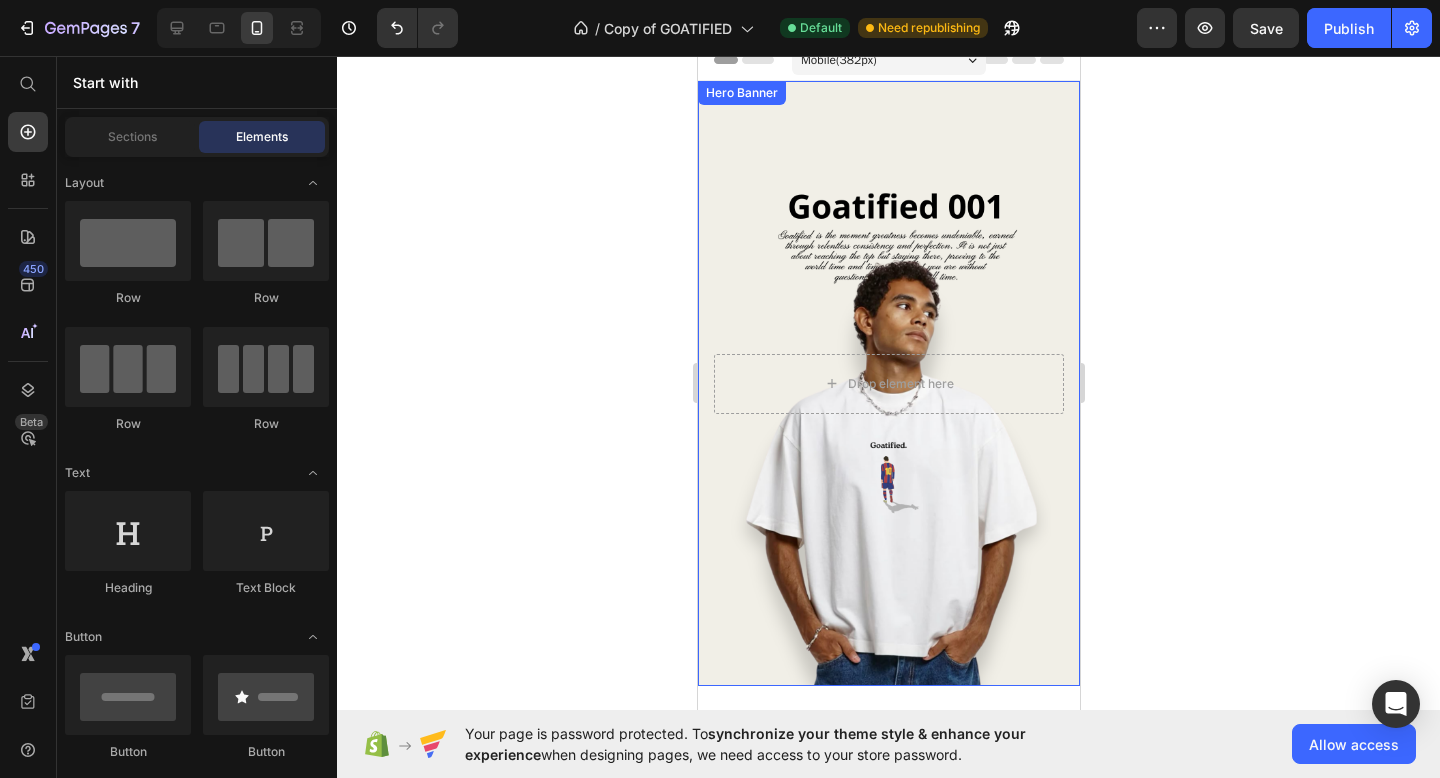 scroll, scrollTop: 0, scrollLeft: 0, axis: both 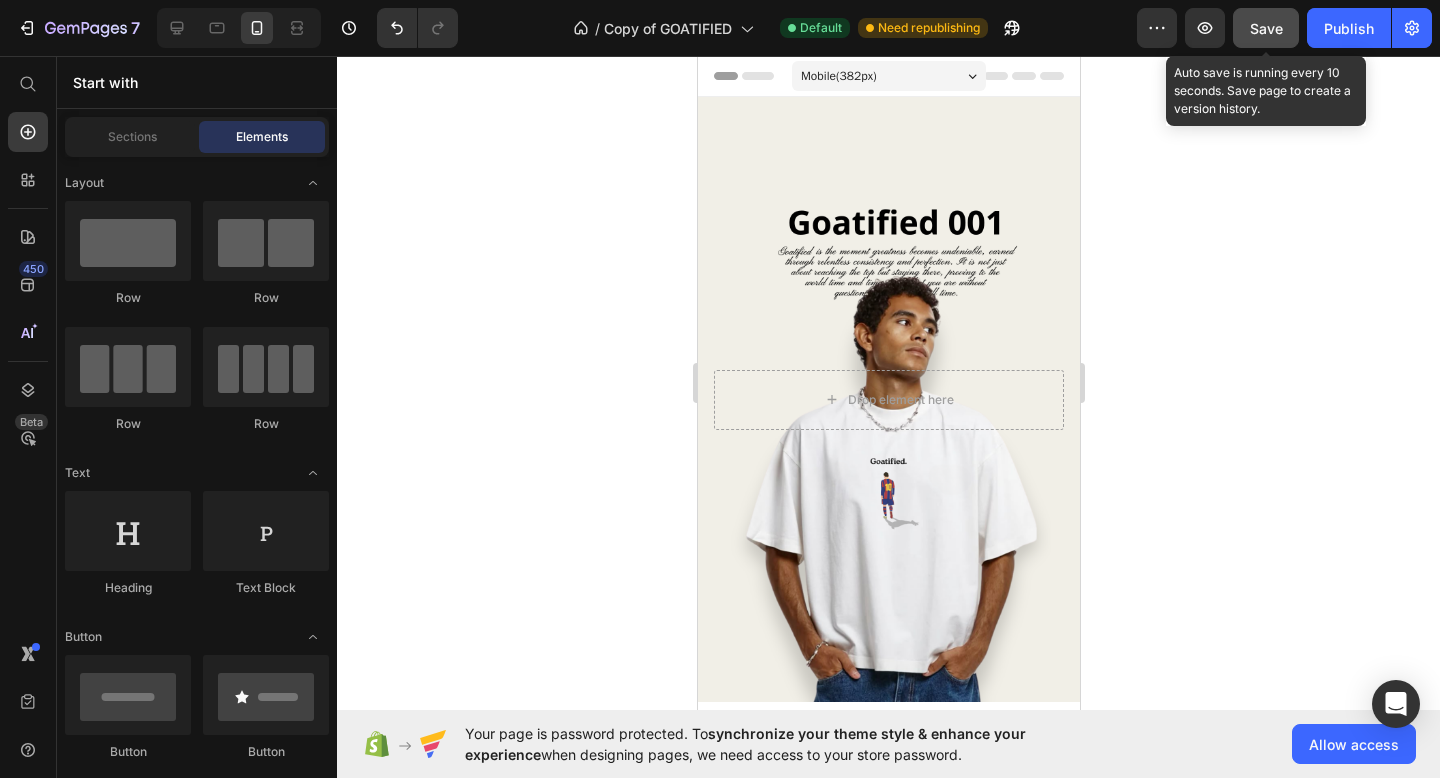 click on "Save" at bounding box center [1266, 28] 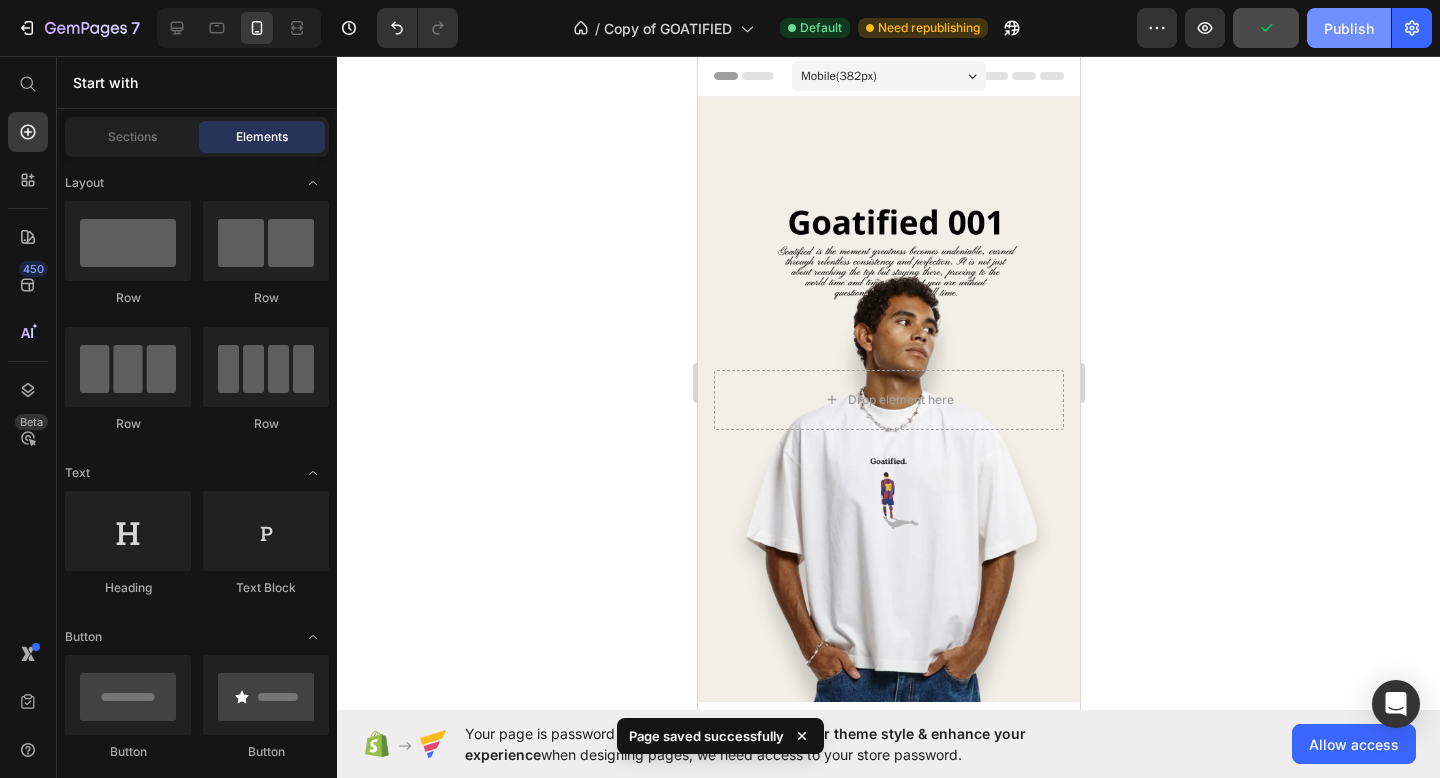 click on "Publish" 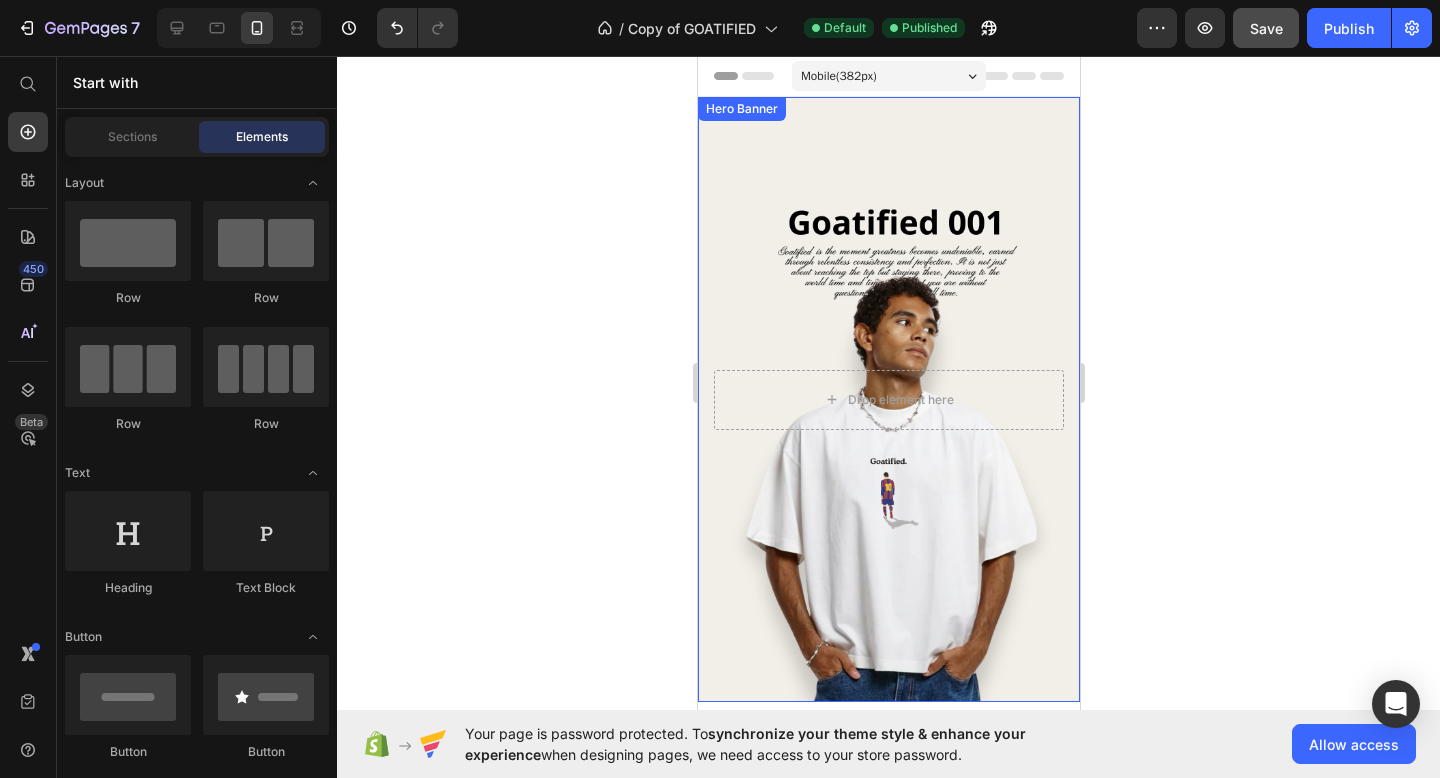 click at bounding box center (888, 399) 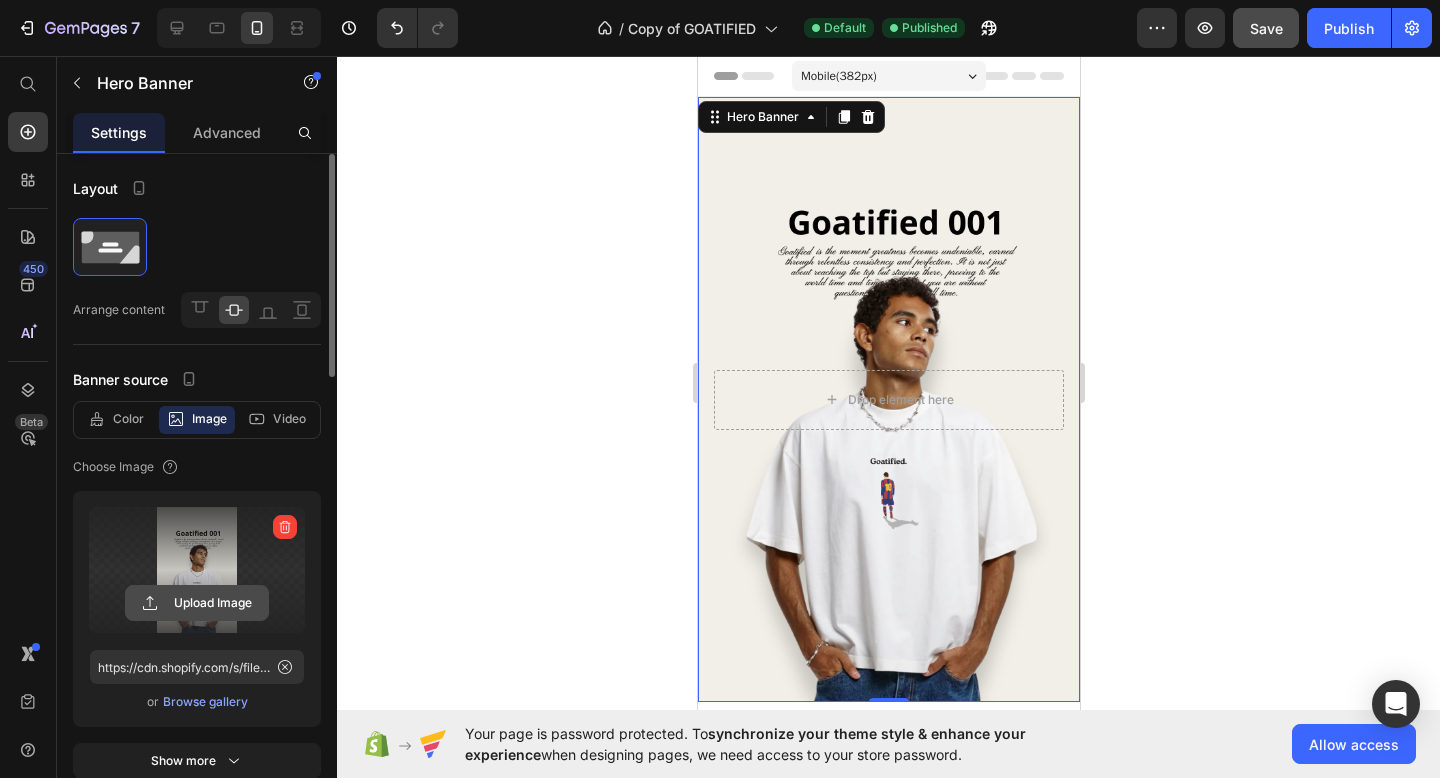 click 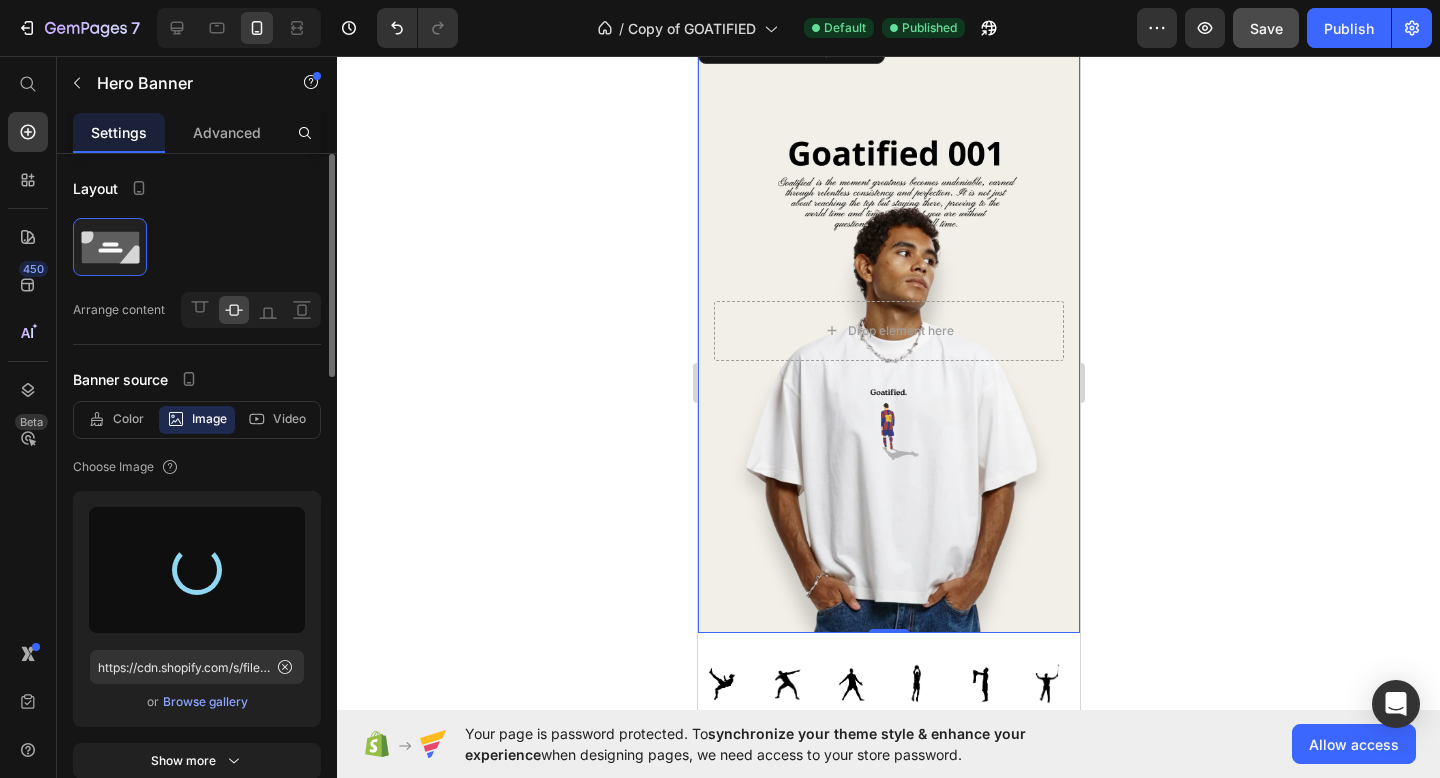 scroll, scrollTop: 0, scrollLeft: 0, axis: both 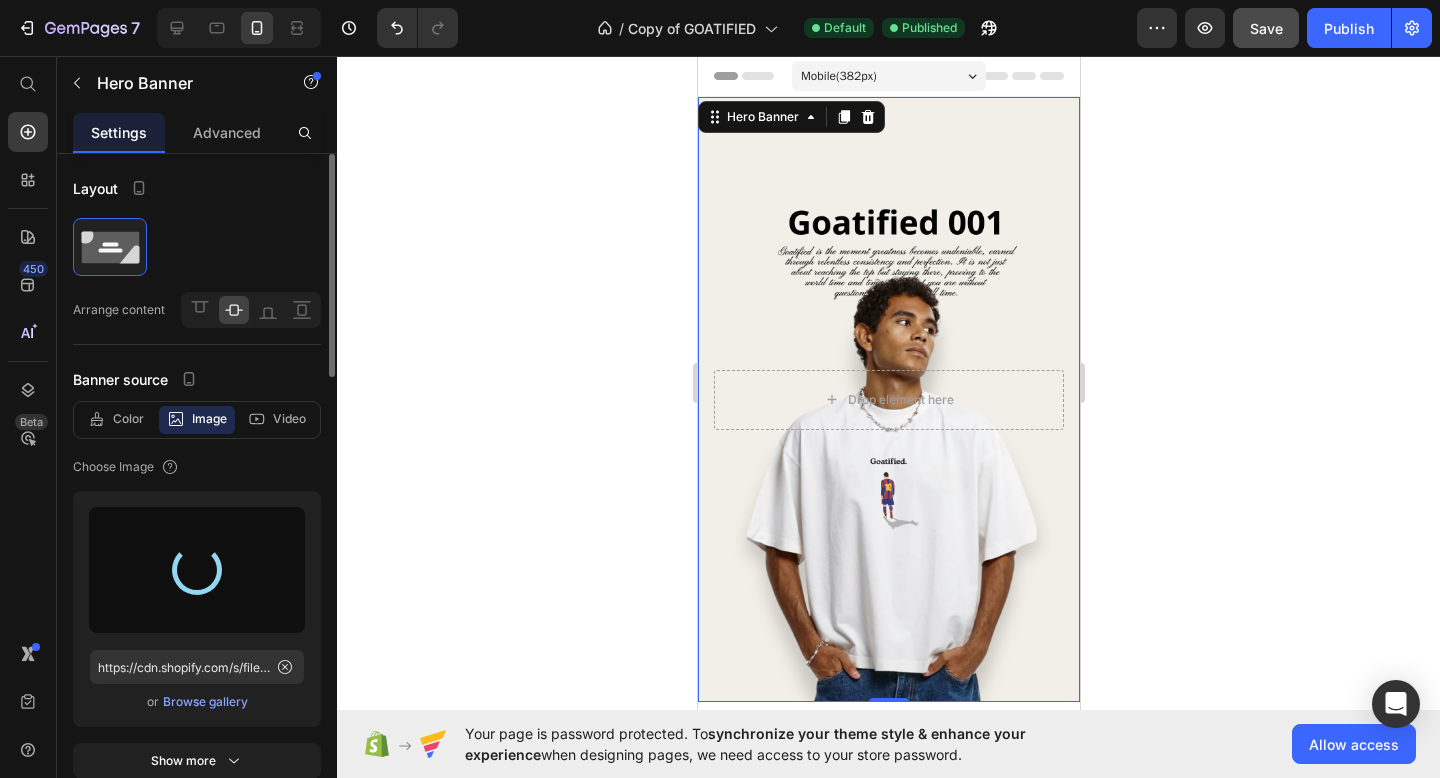 type on "https://cdn.shopify.com/s/files/1/0771/7666/8496/files/gempages_532467840410715038-b6d3bbfb-5c30-4ef0-be9b-2de0a6901453.png" 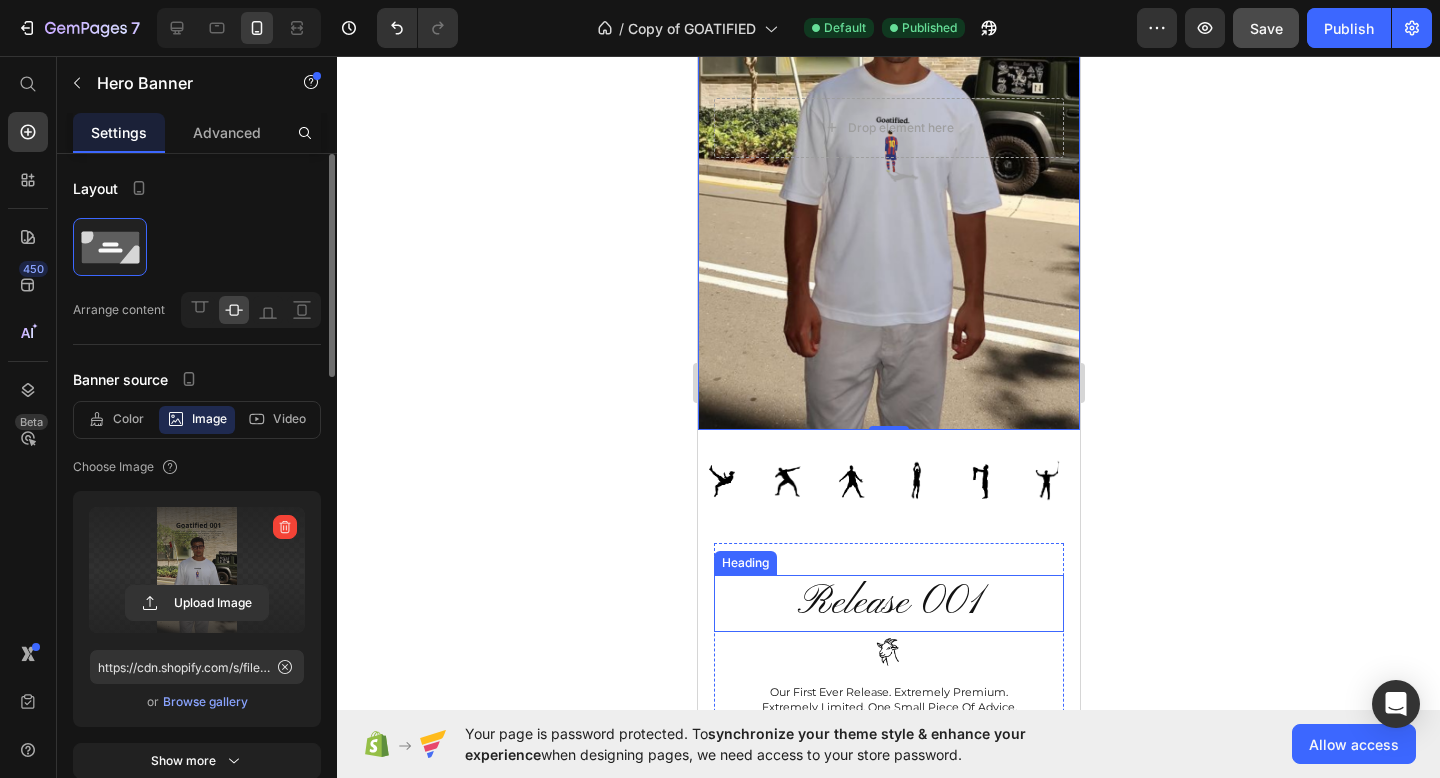click on "Release 001" at bounding box center [888, 603] 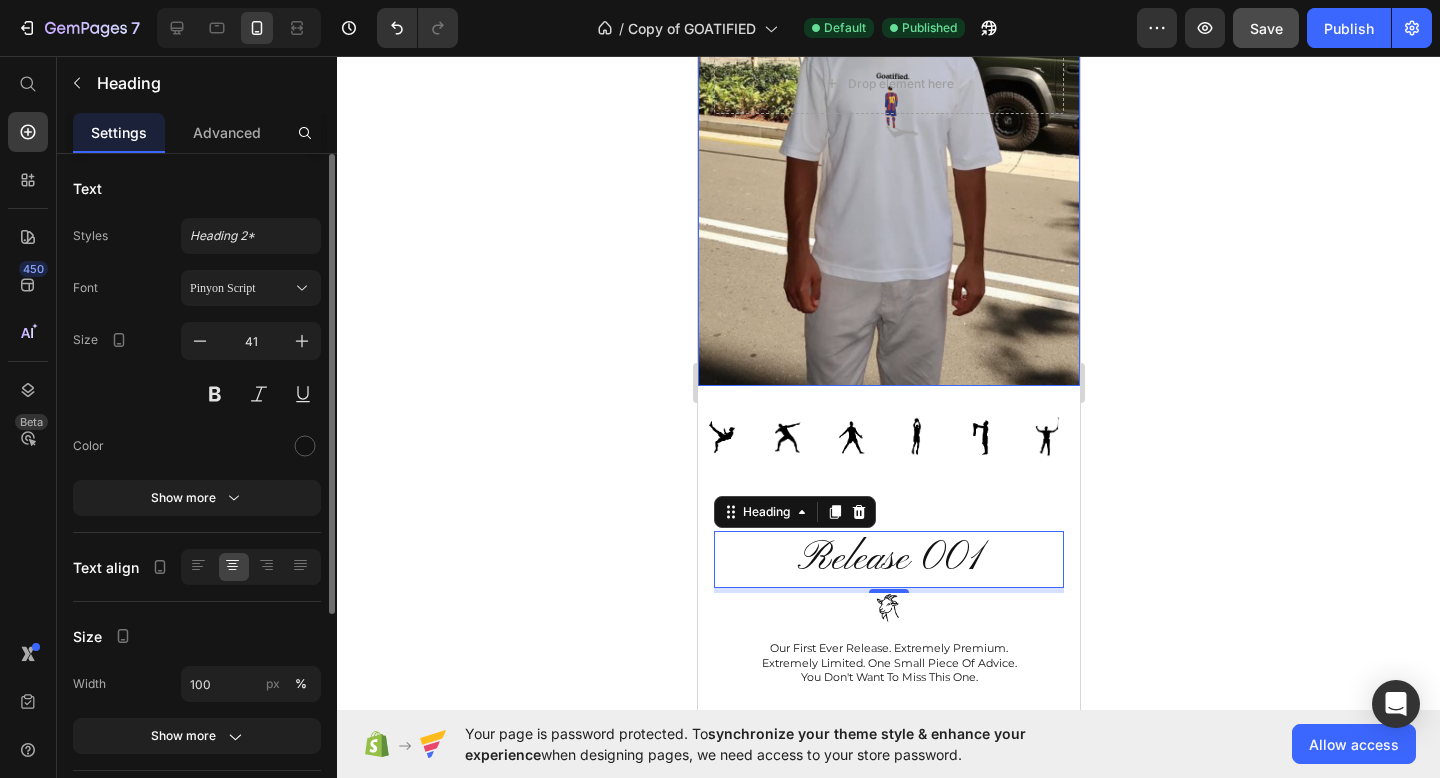 scroll, scrollTop: 0, scrollLeft: 0, axis: both 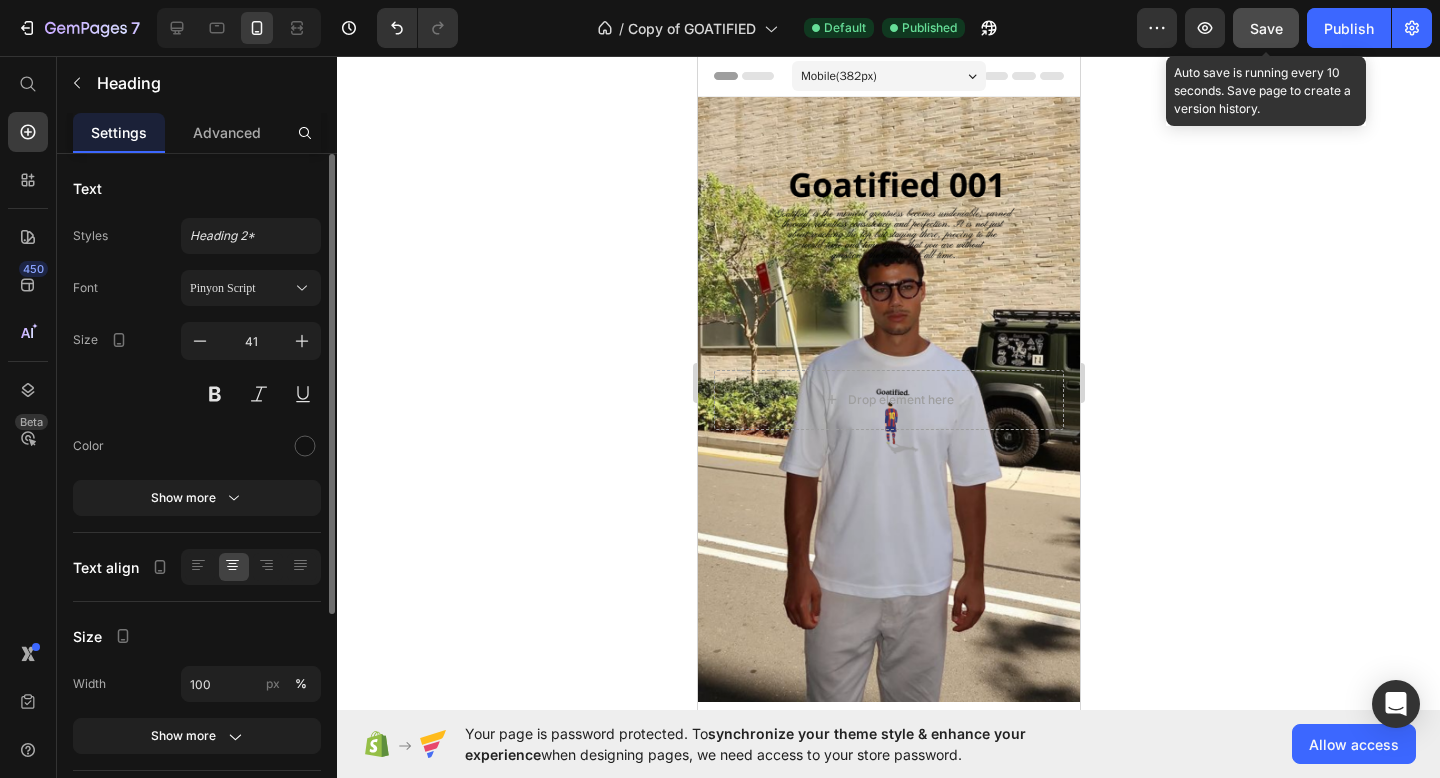 click on "Save" at bounding box center [1266, 28] 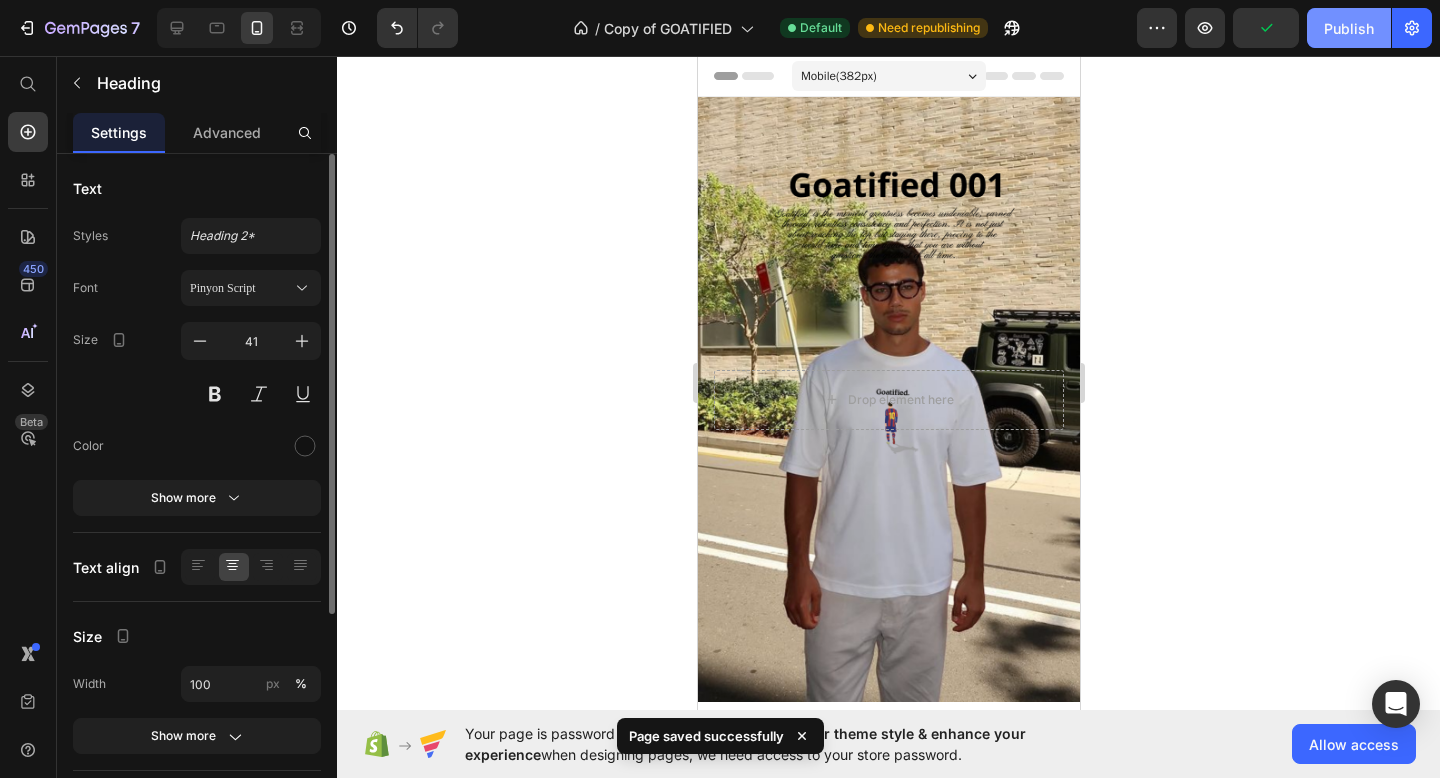 click on "Publish" 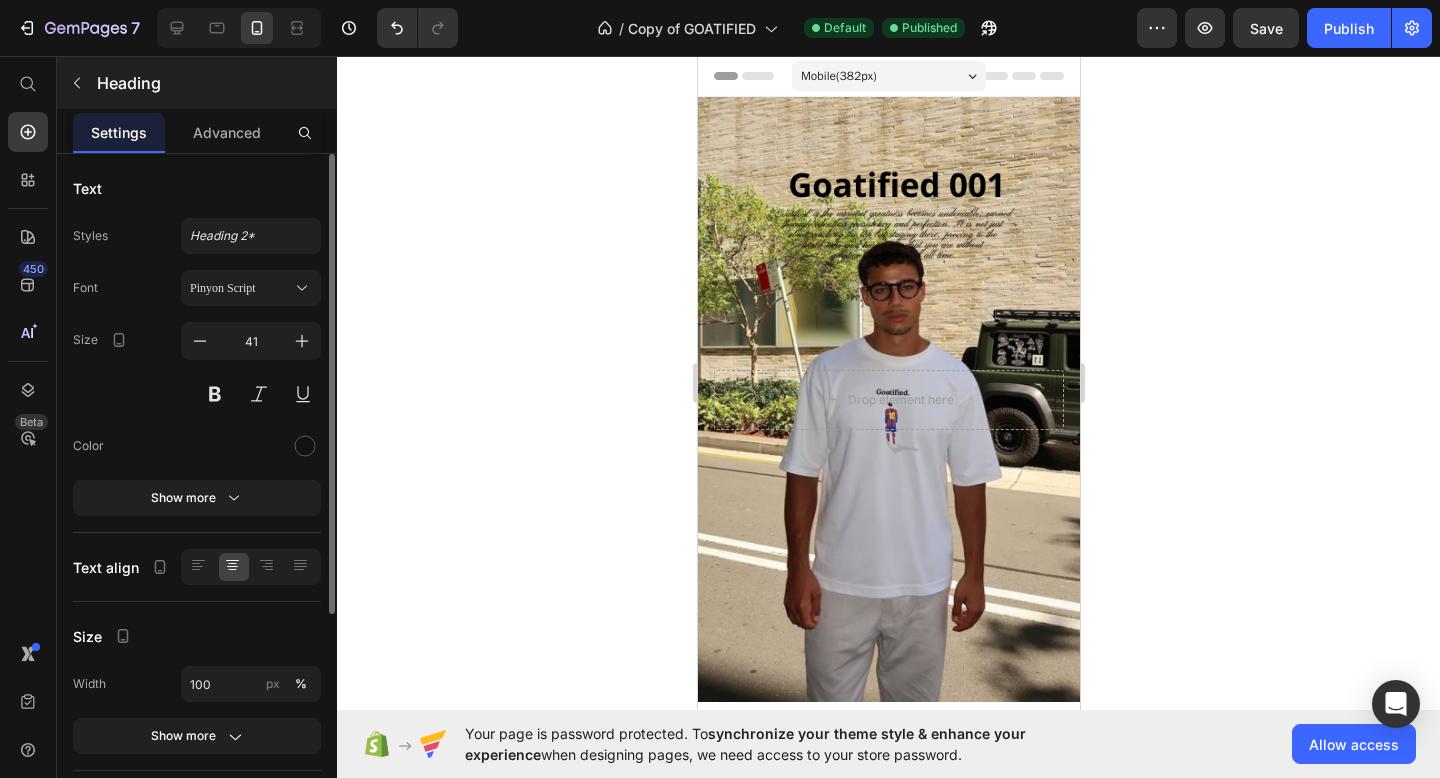click 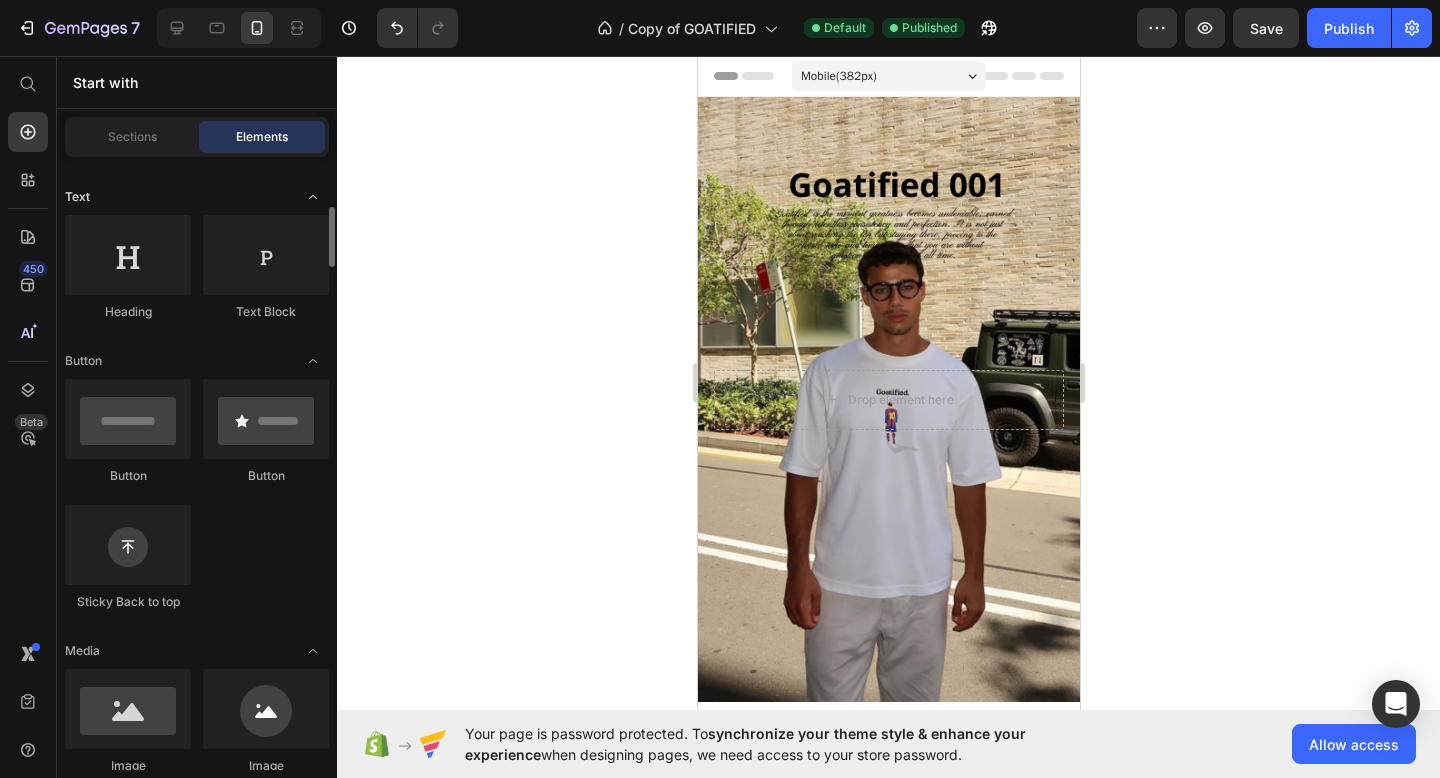 scroll, scrollTop: 300, scrollLeft: 0, axis: vertical 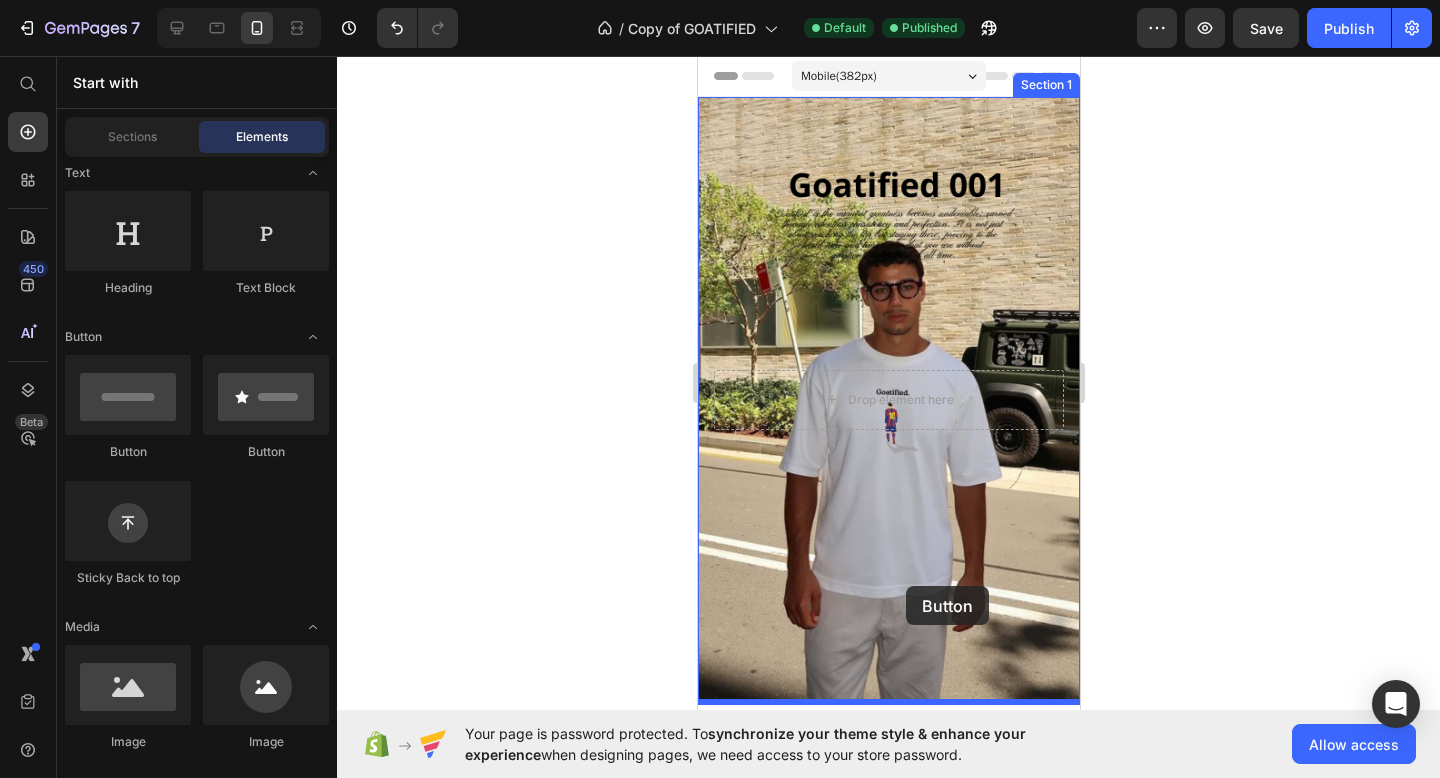 drag, startPoint x: 887, startPoint y: 467, endPoint x: 903, endPoint y: 584, distance: 118.08895 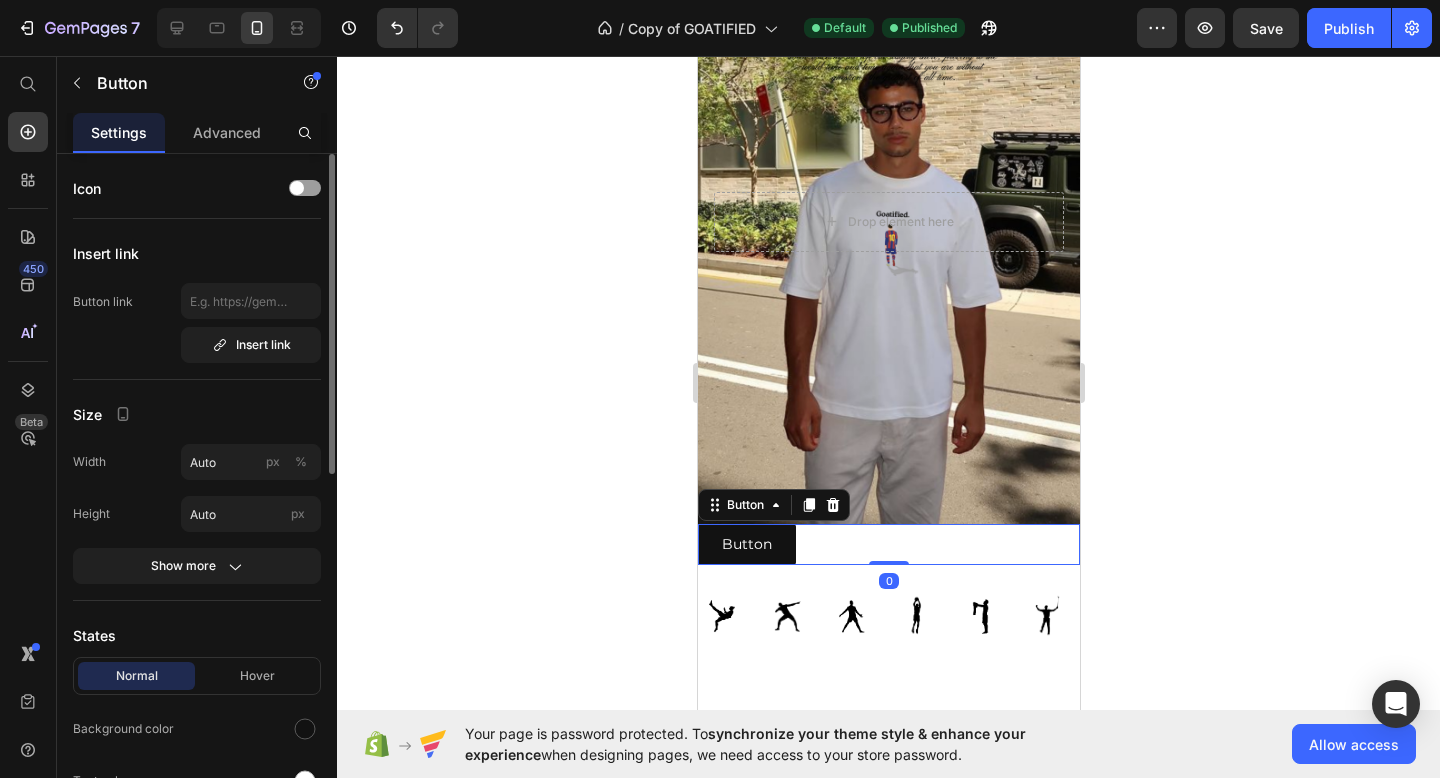 scroll, scrollTop: 260, scrollLeft: 0, axis: vertical 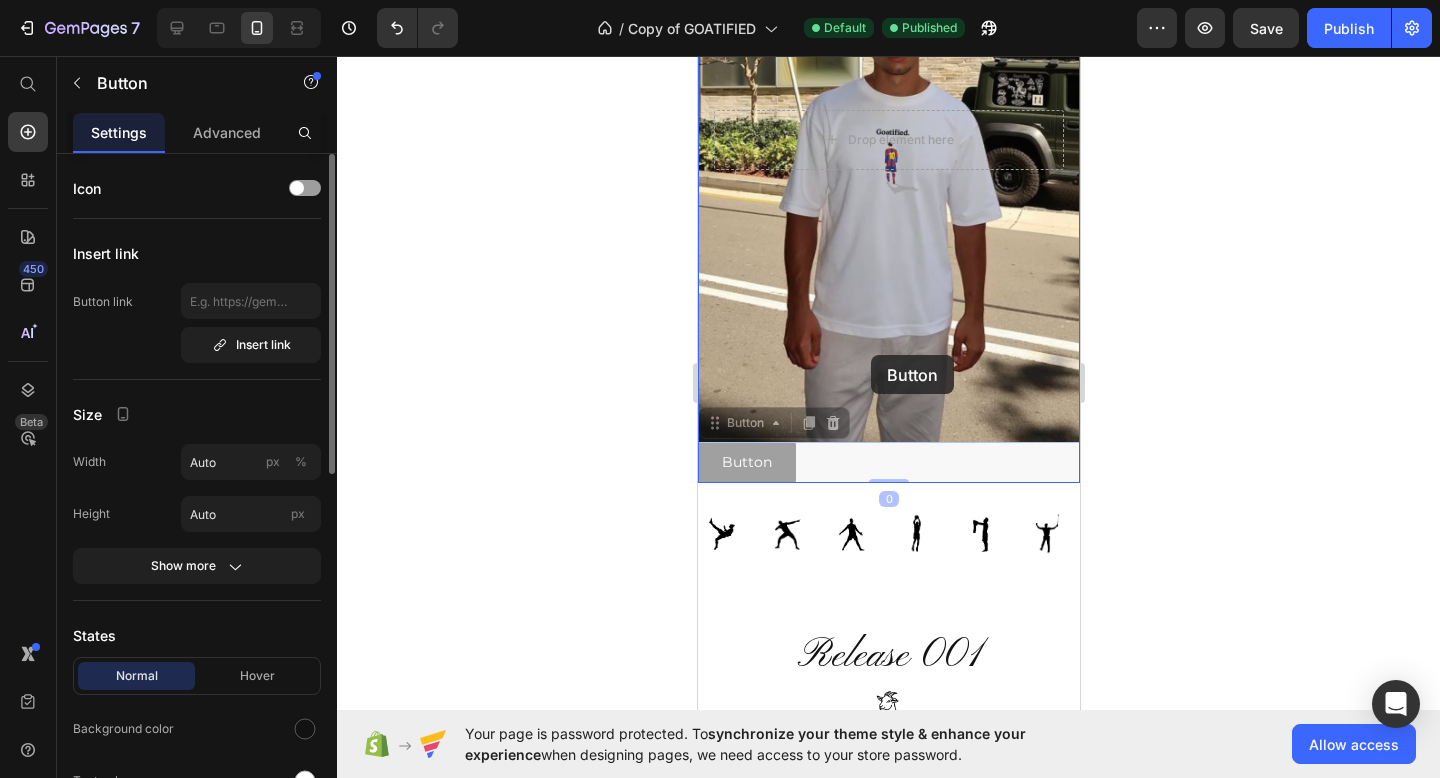 drag, startPoint x: 715, startPoint y: 430, endPoint x: 870, endPoint y: 355, distance: 172.19176 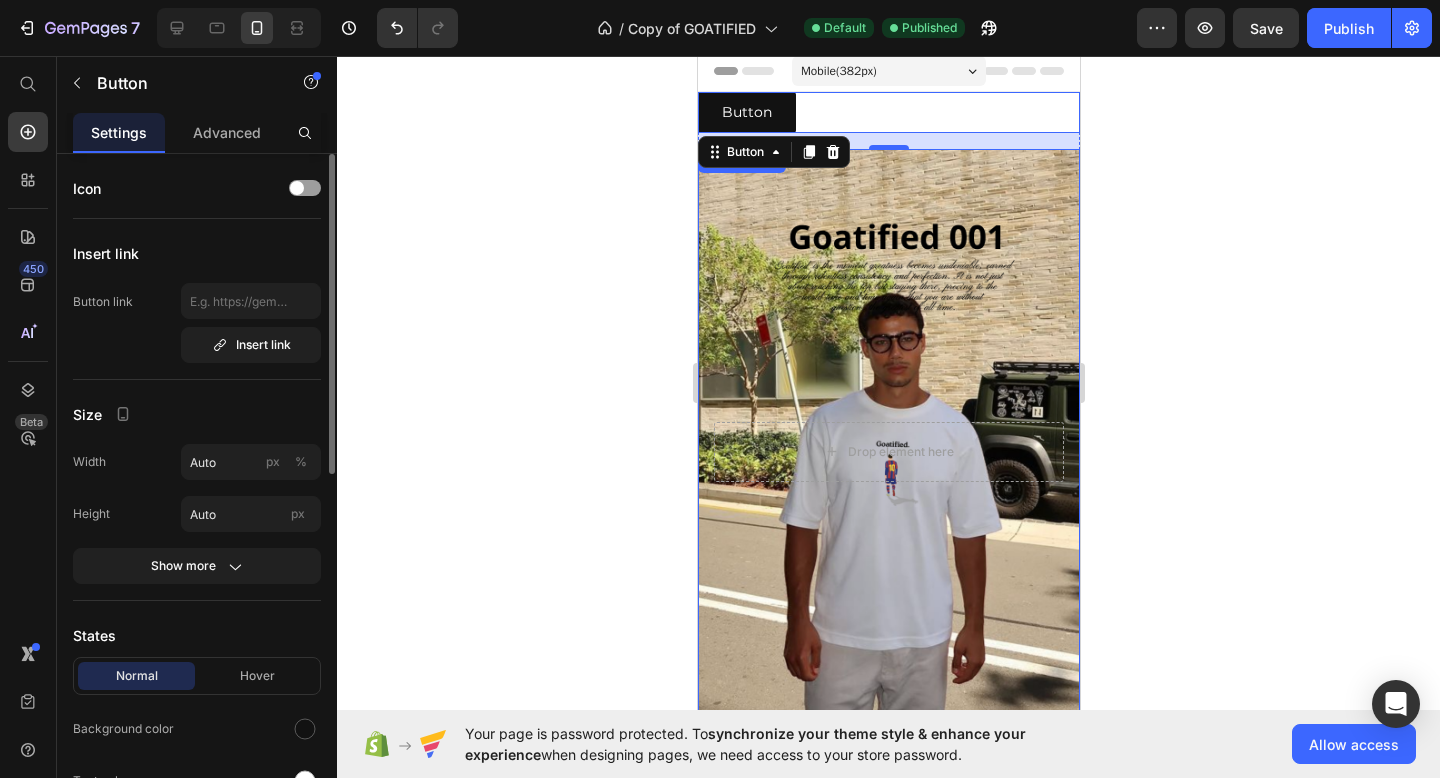 scroll, scrollTop: 0, scrollLeft: 0, axis: both 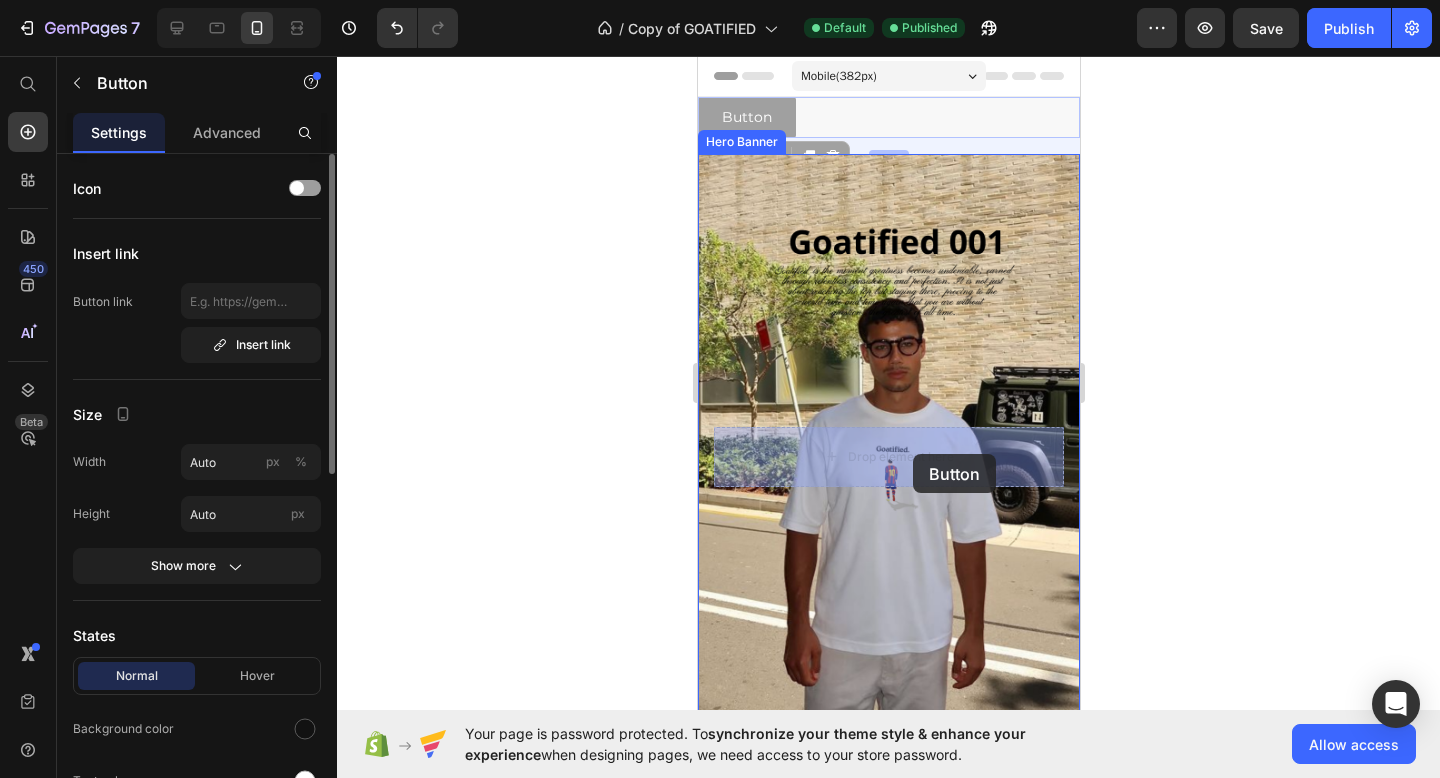 drag, startPoint x: 711, startPoint y: 156, endPoint x: 910, endPoint y: 451, distance: 355.84546 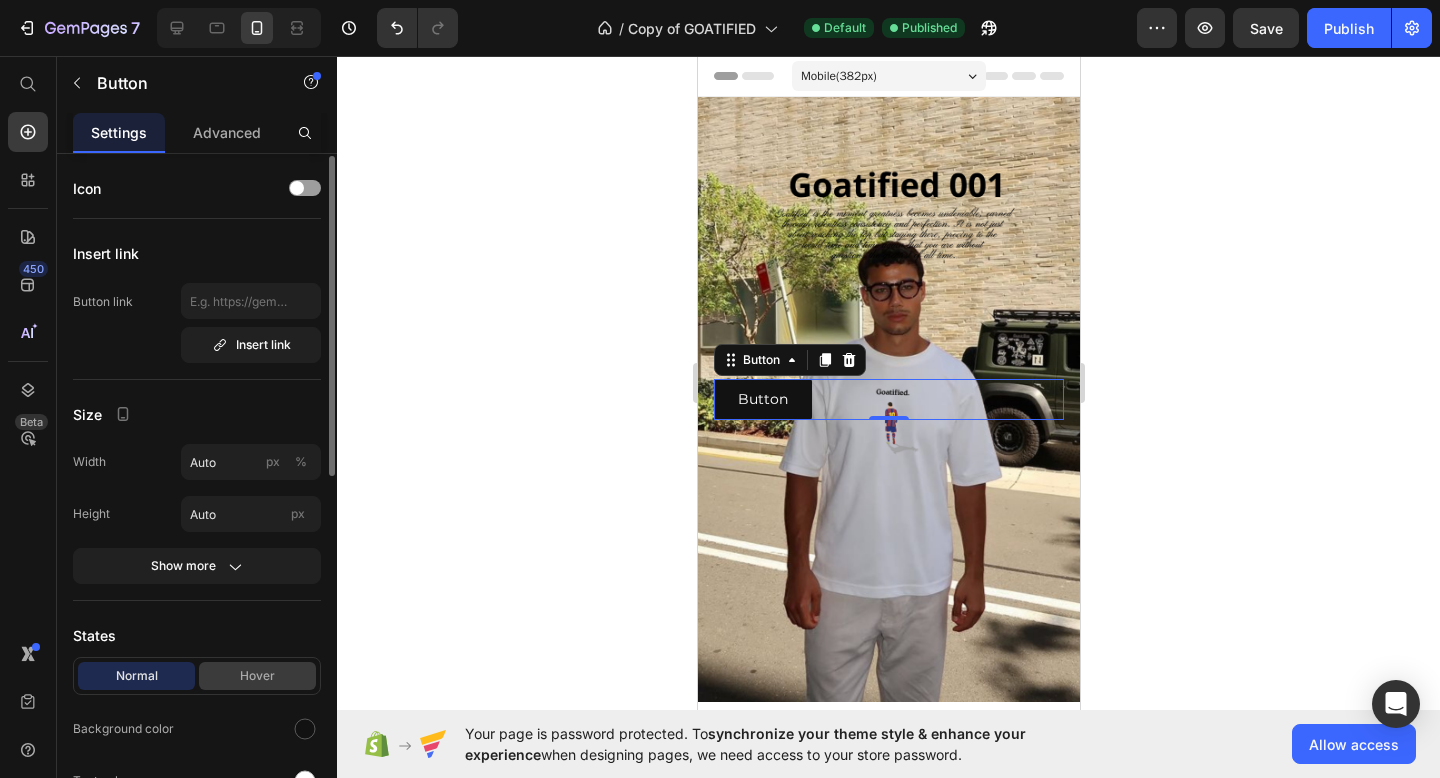 scroll, scrollTop: 764, scrollLeft: 0, axis: vertical 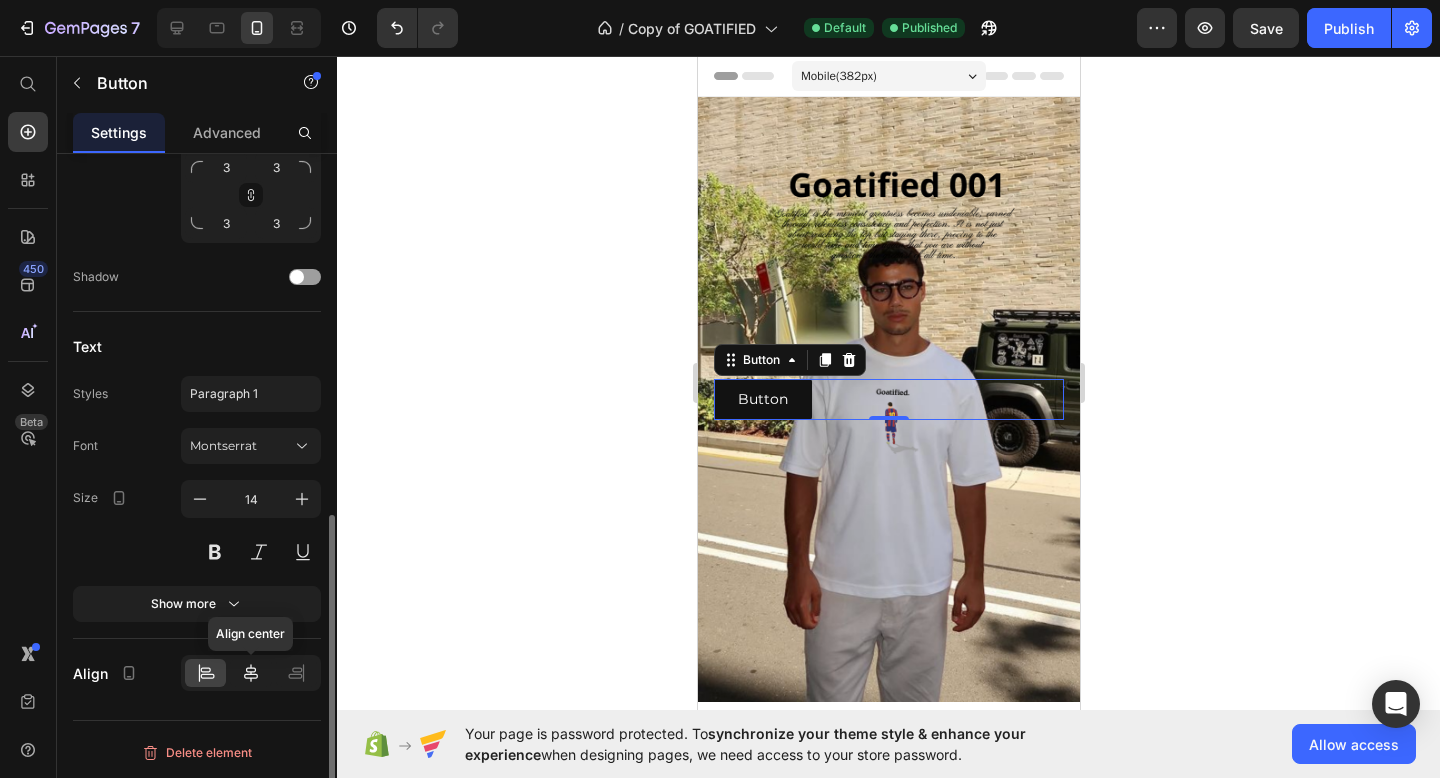 click 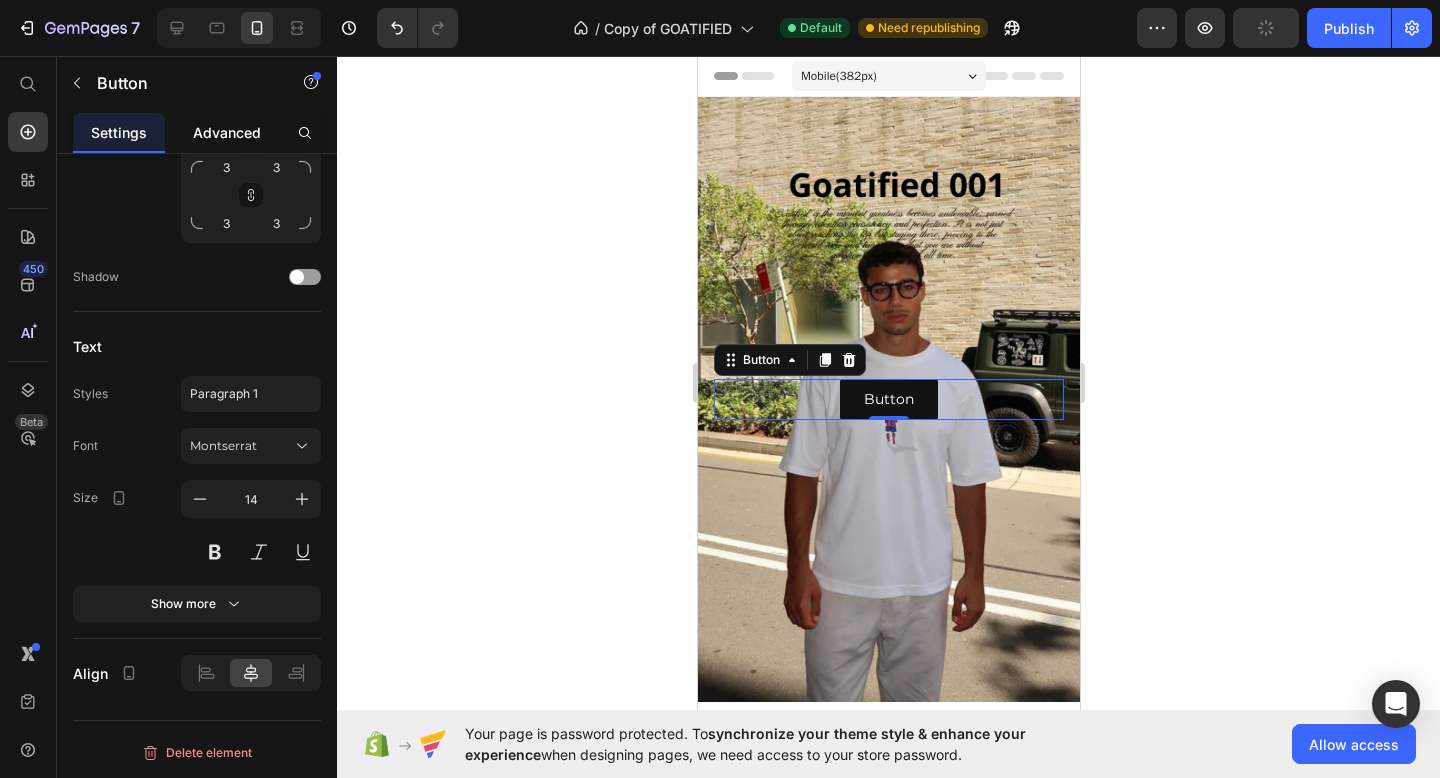 click on "Advanced" at bounding box center (227, 132) 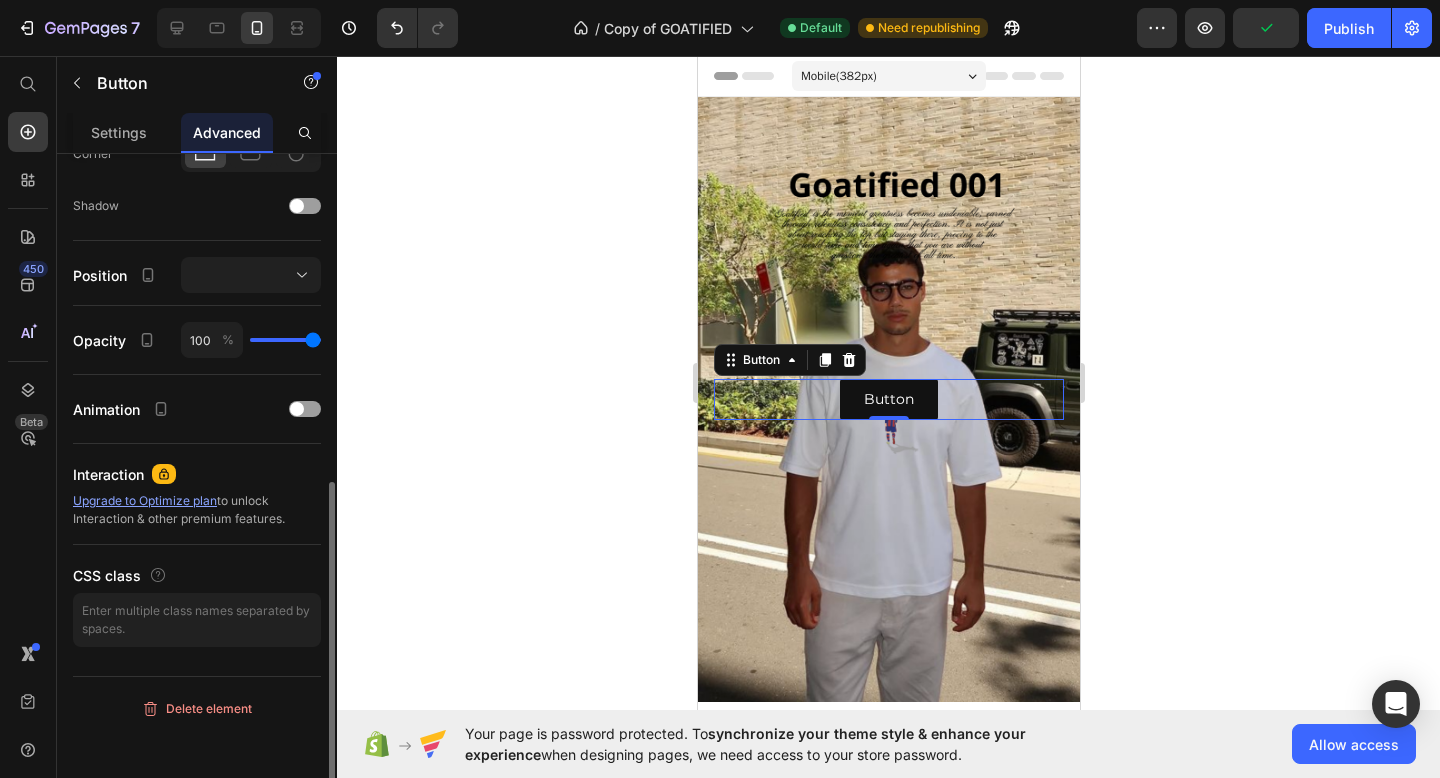 scroll, scrollTop: 0, scrollLeft: 0, axis: both 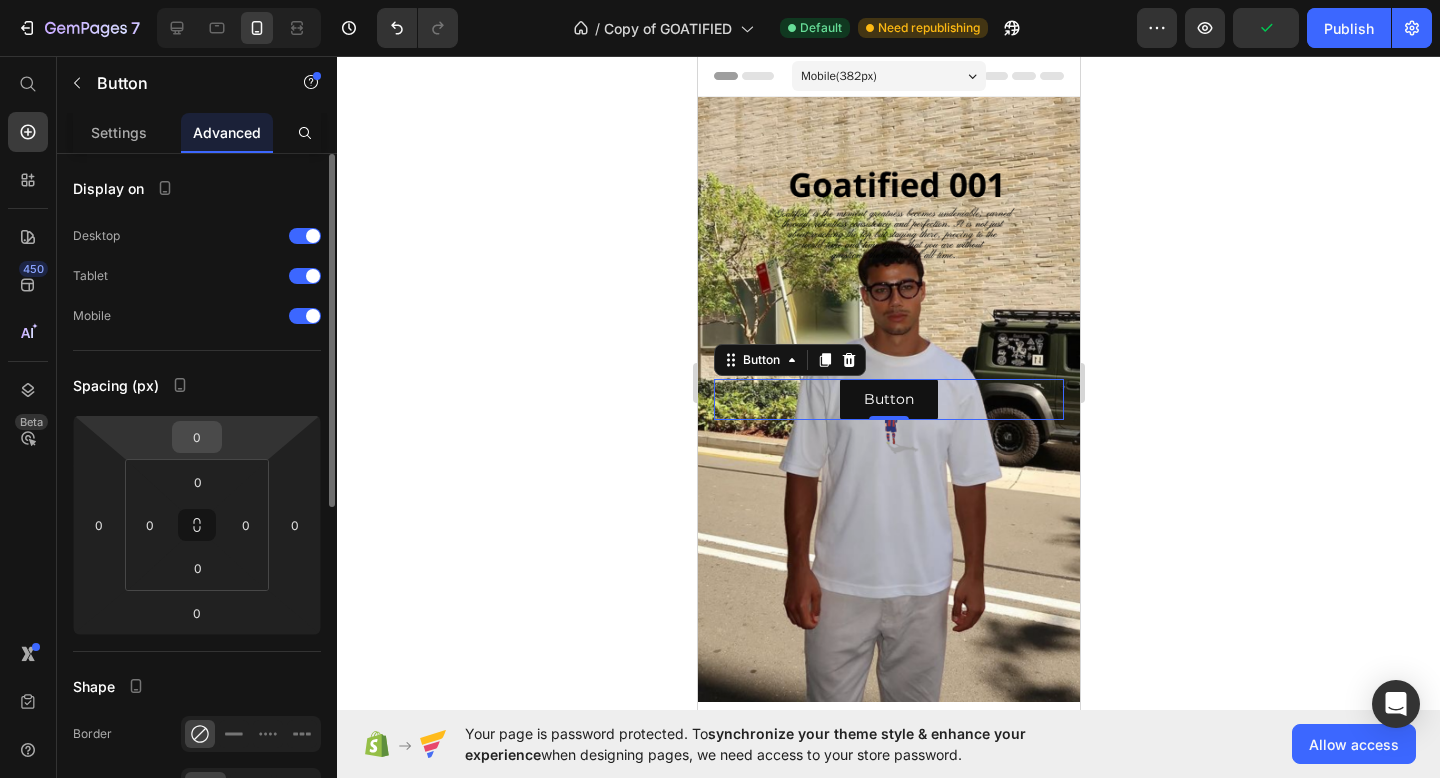 click on "0" at bounding box center (197, 437) 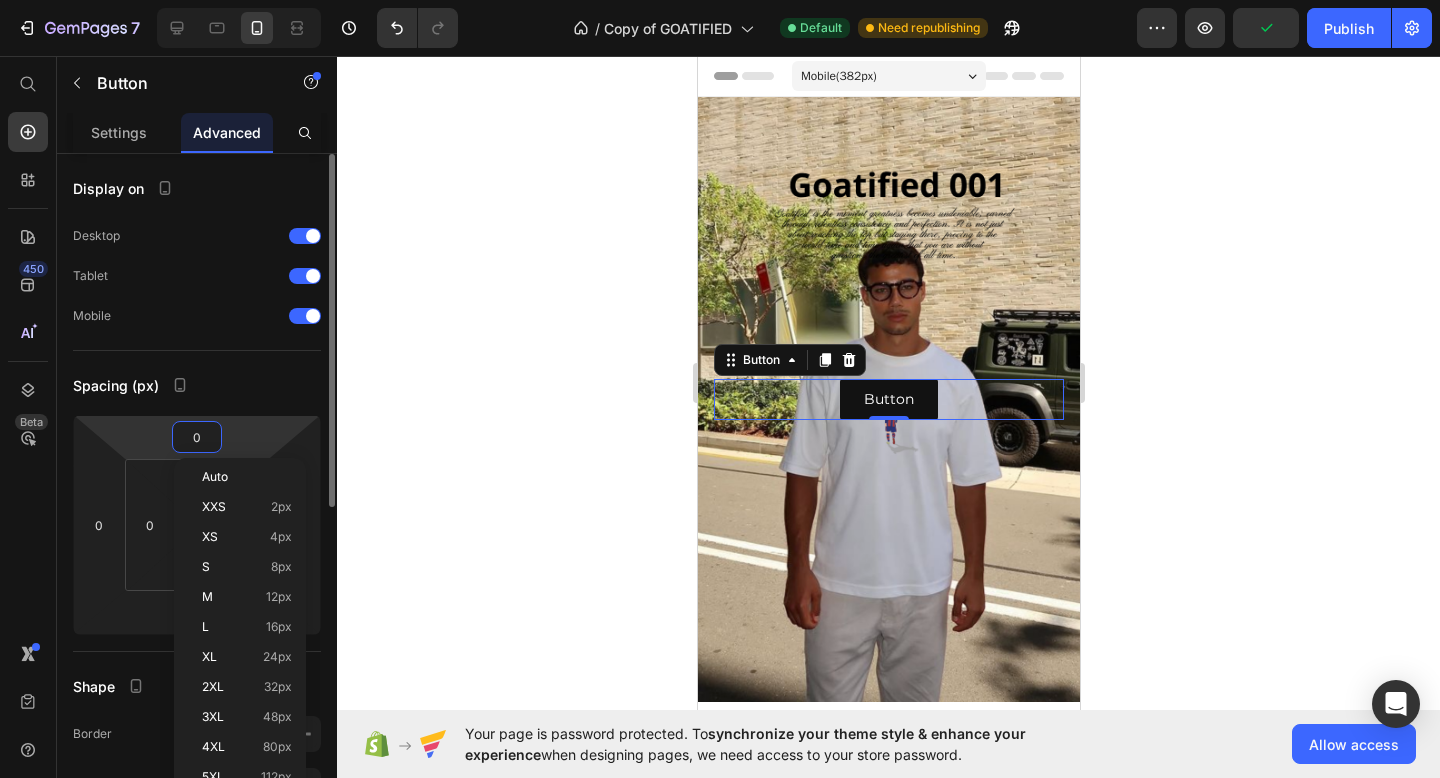 type on "5" 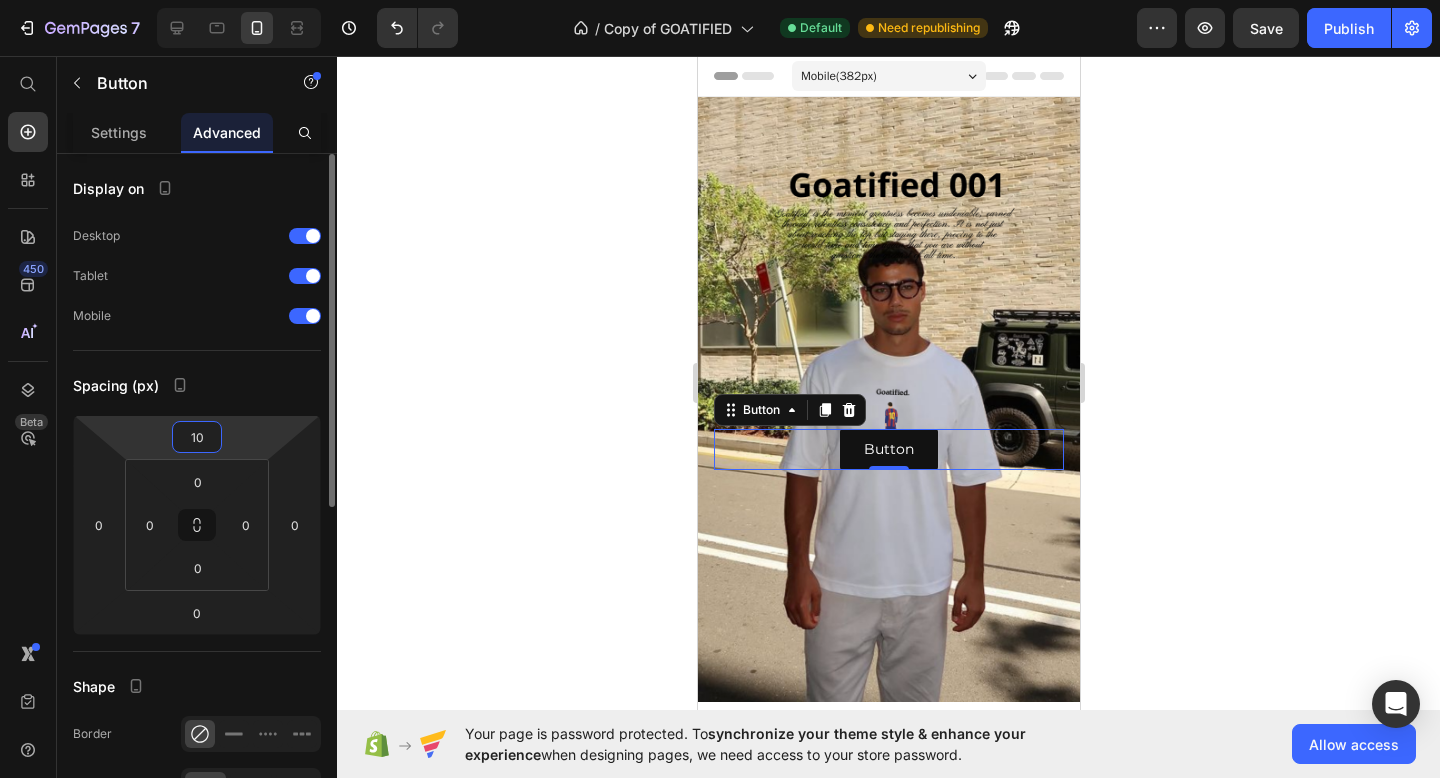 type on "1" 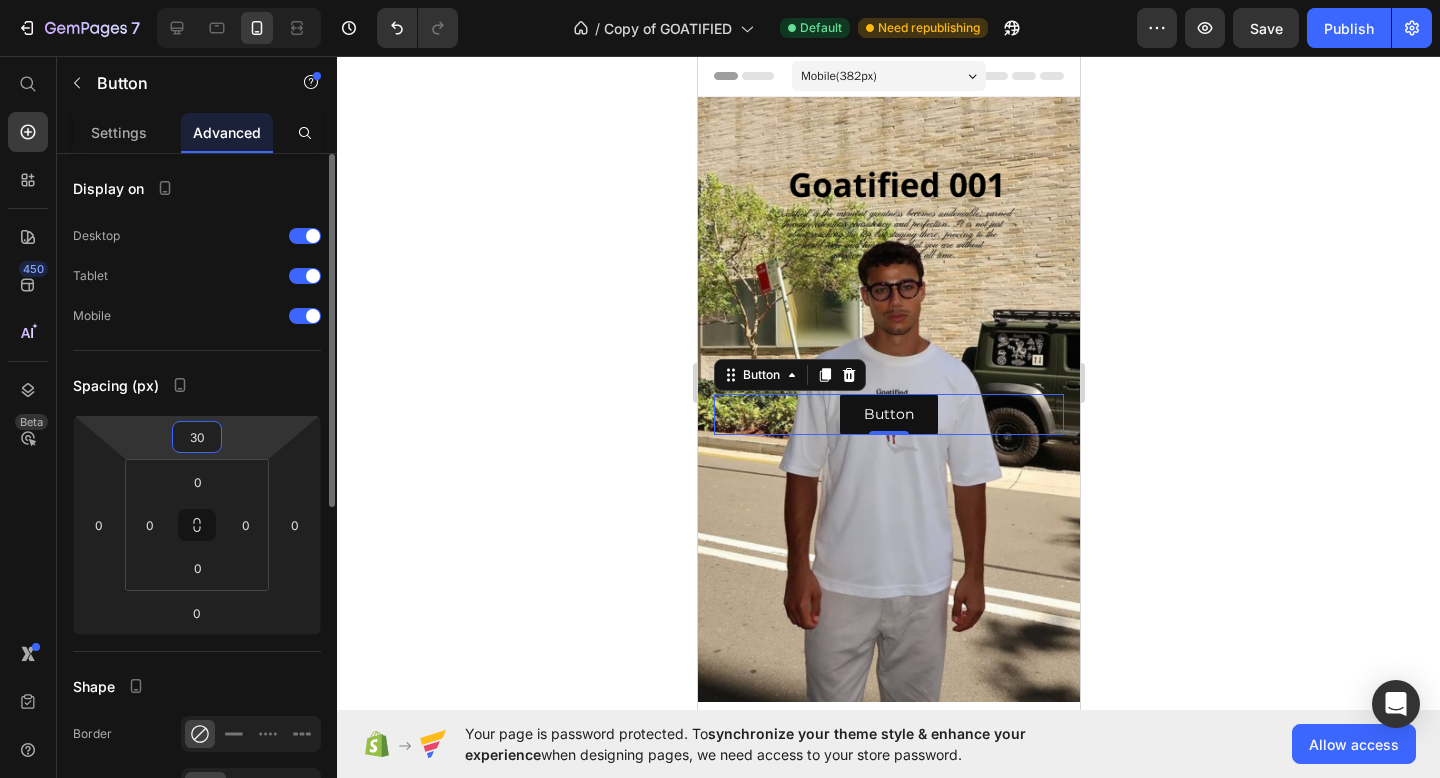 type on "3" 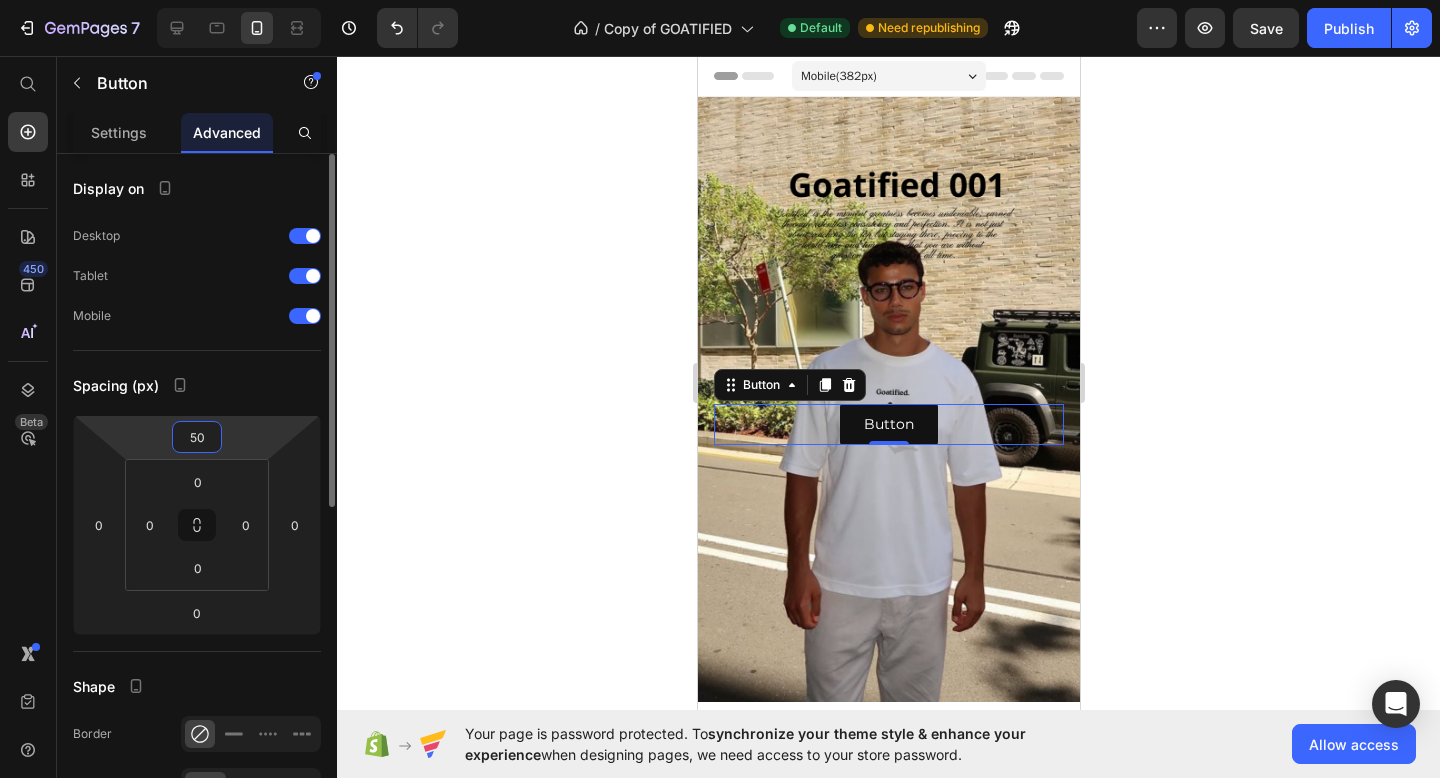 type on "5" 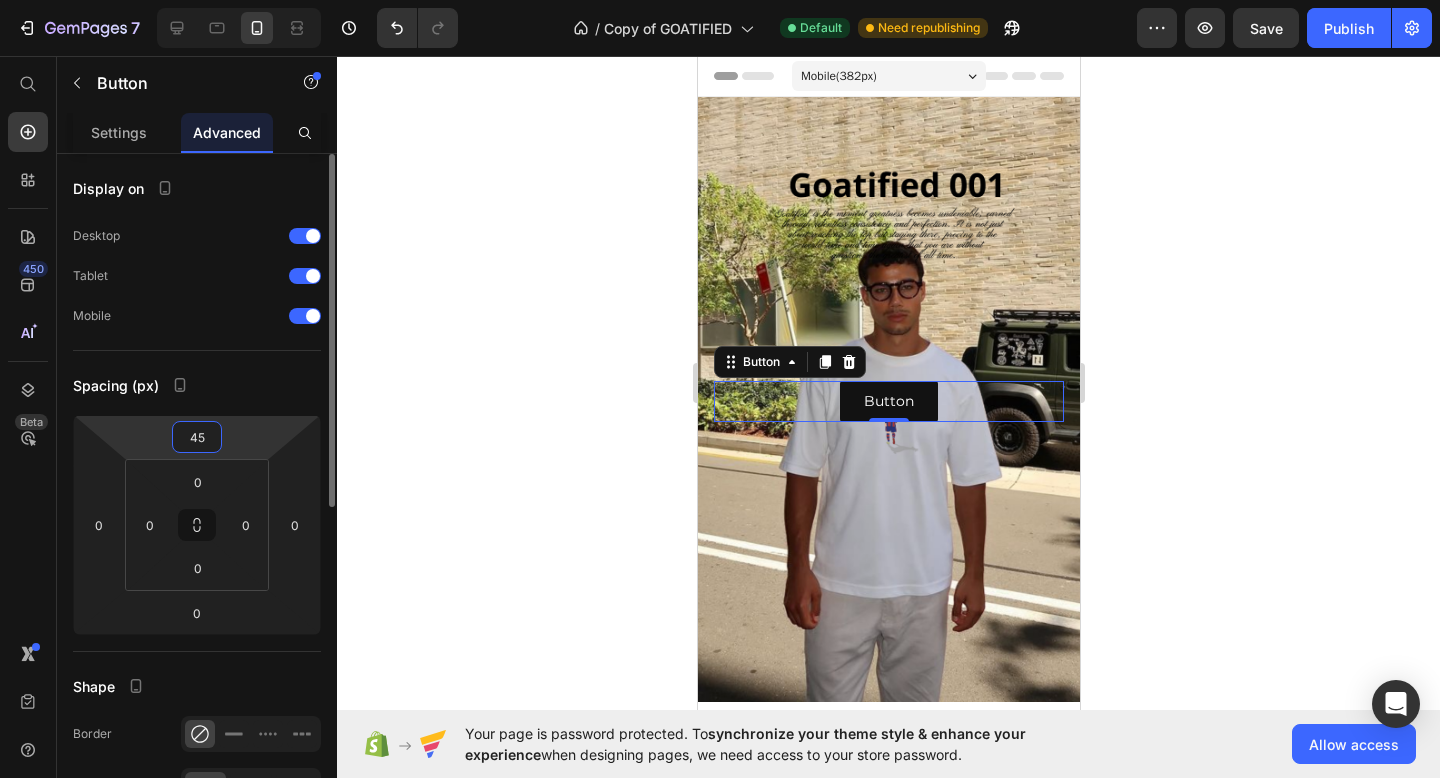 type on "450" 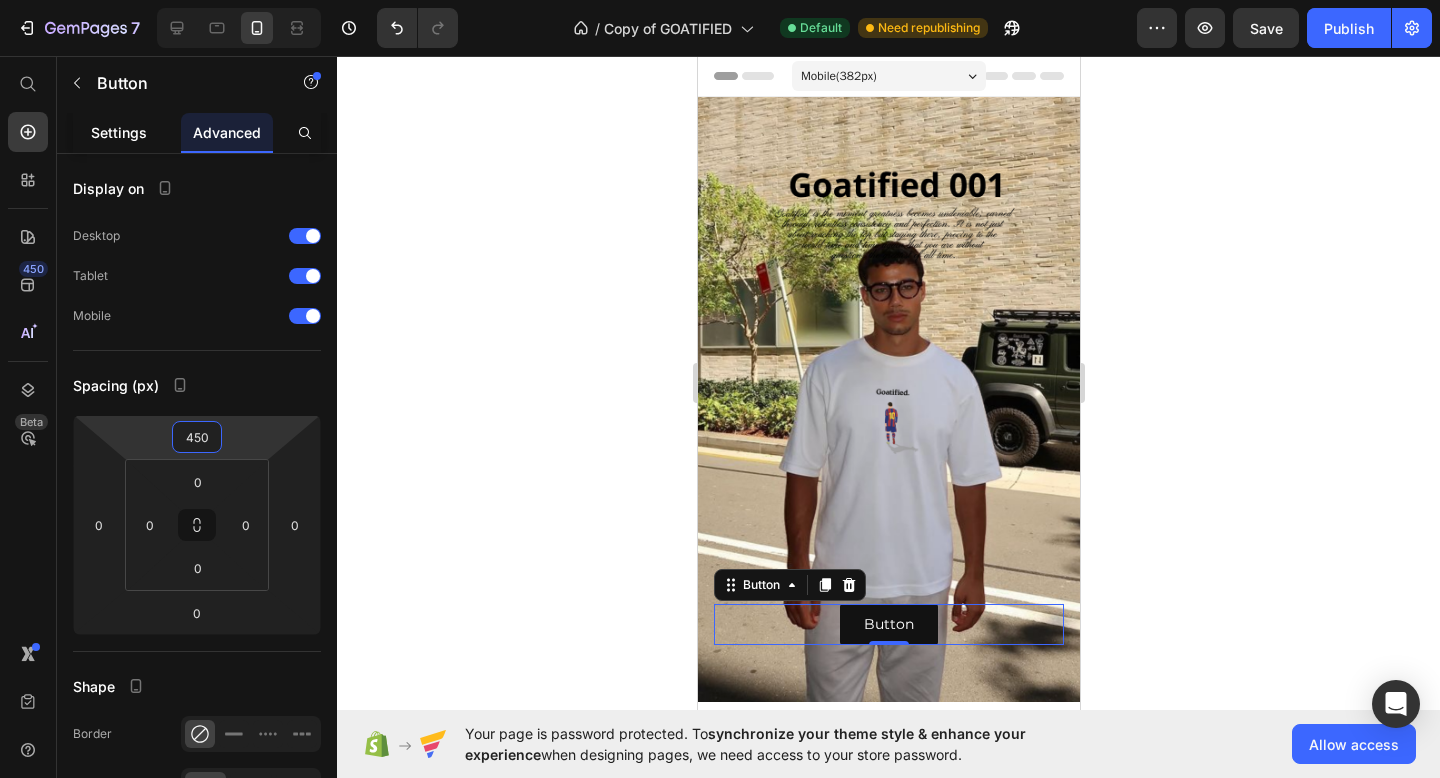 click on "Settings" 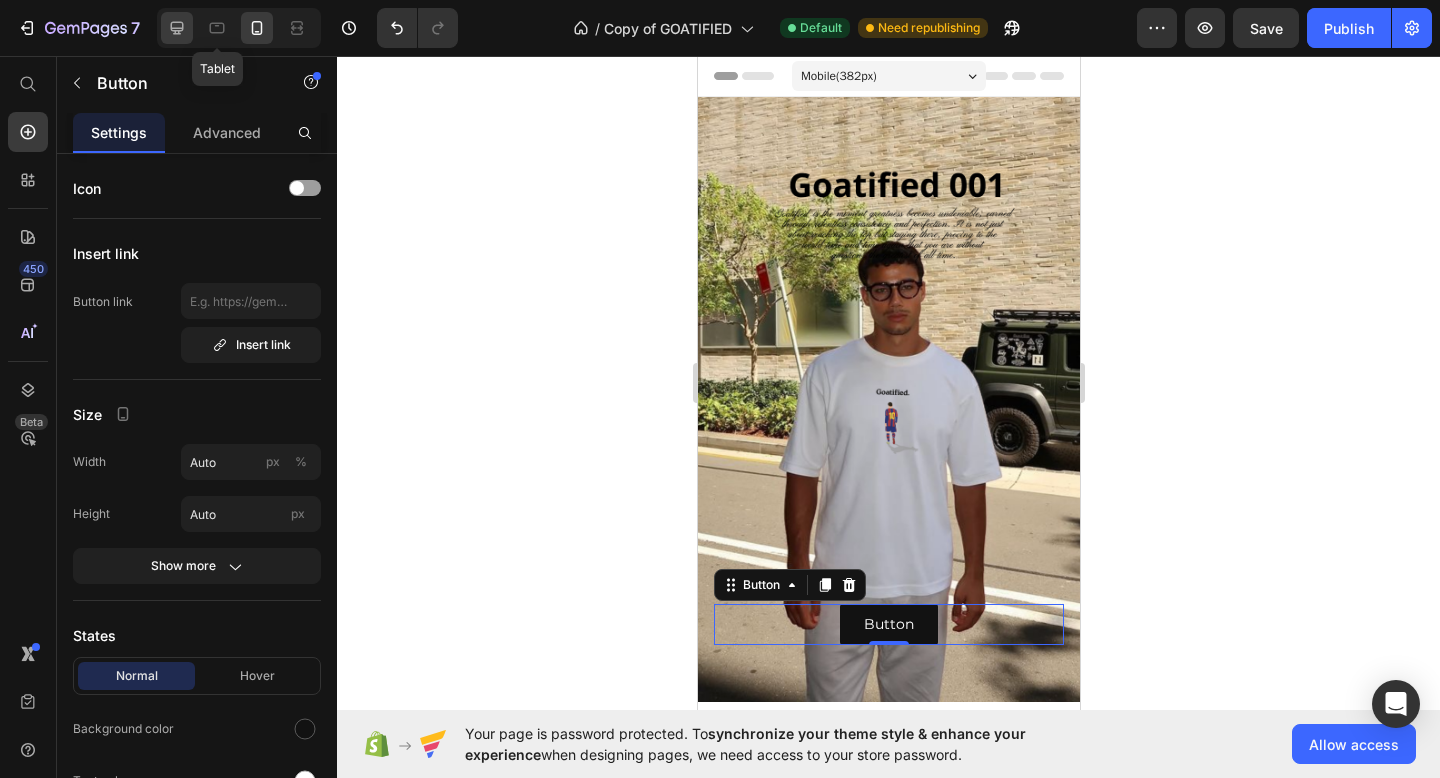 click 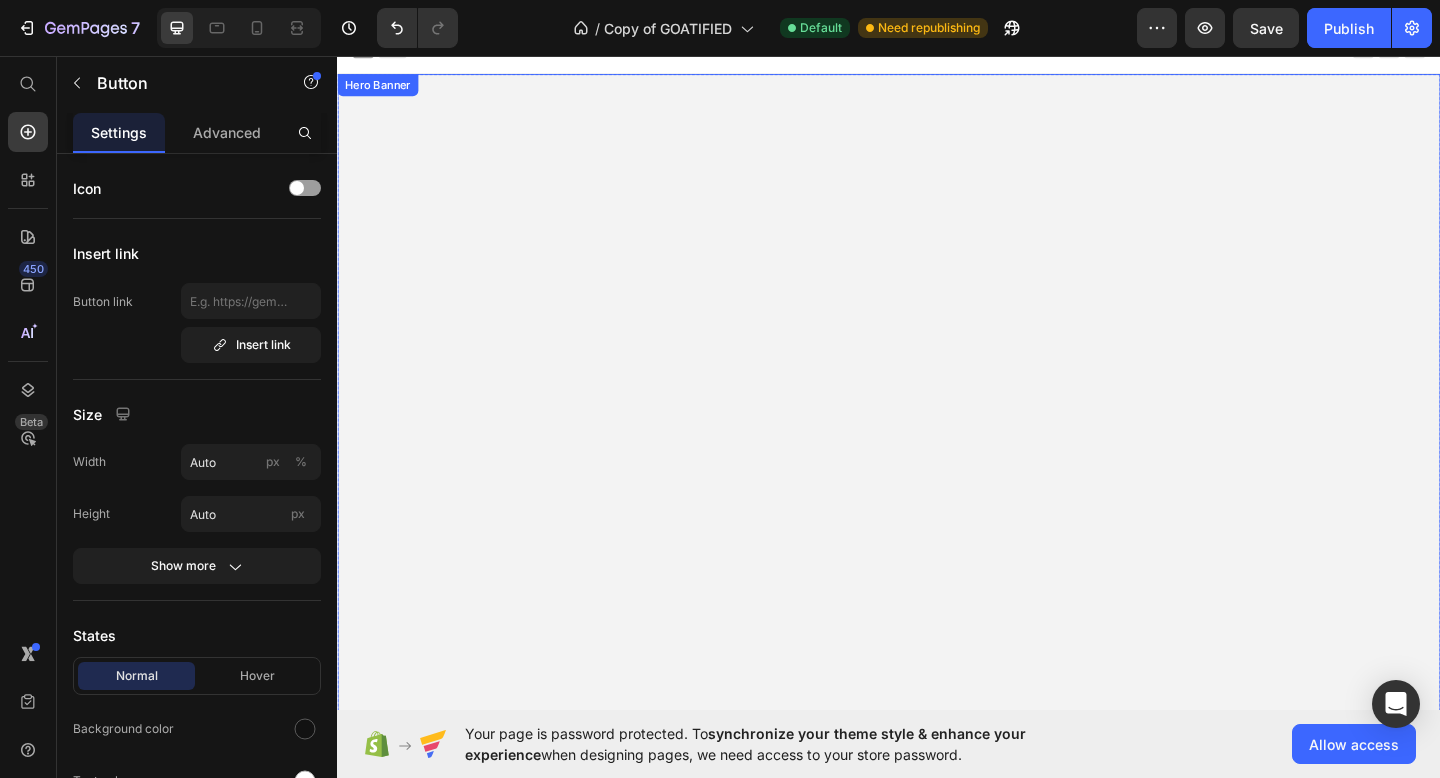 scroll, scrollTop: 0, scrollLeft: 0, axis: both 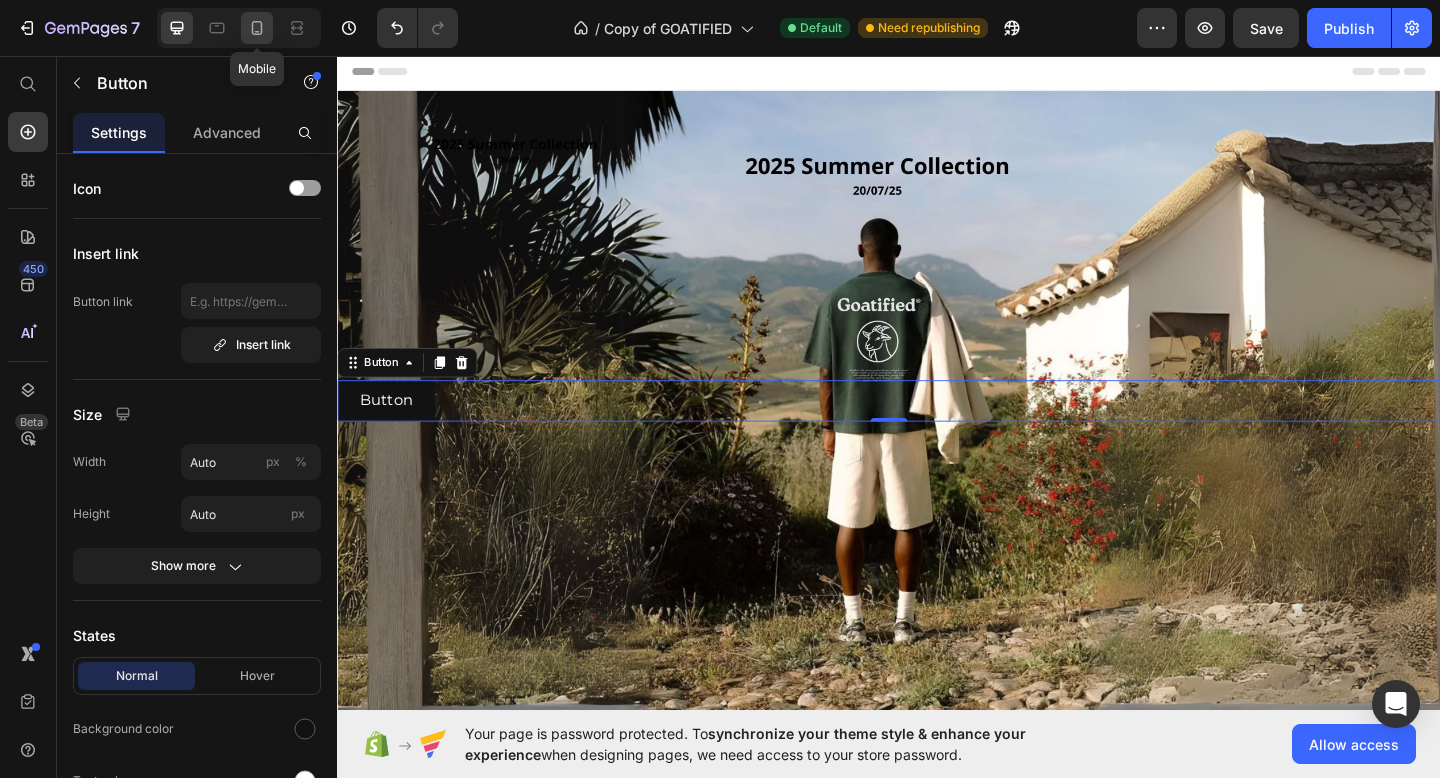 click 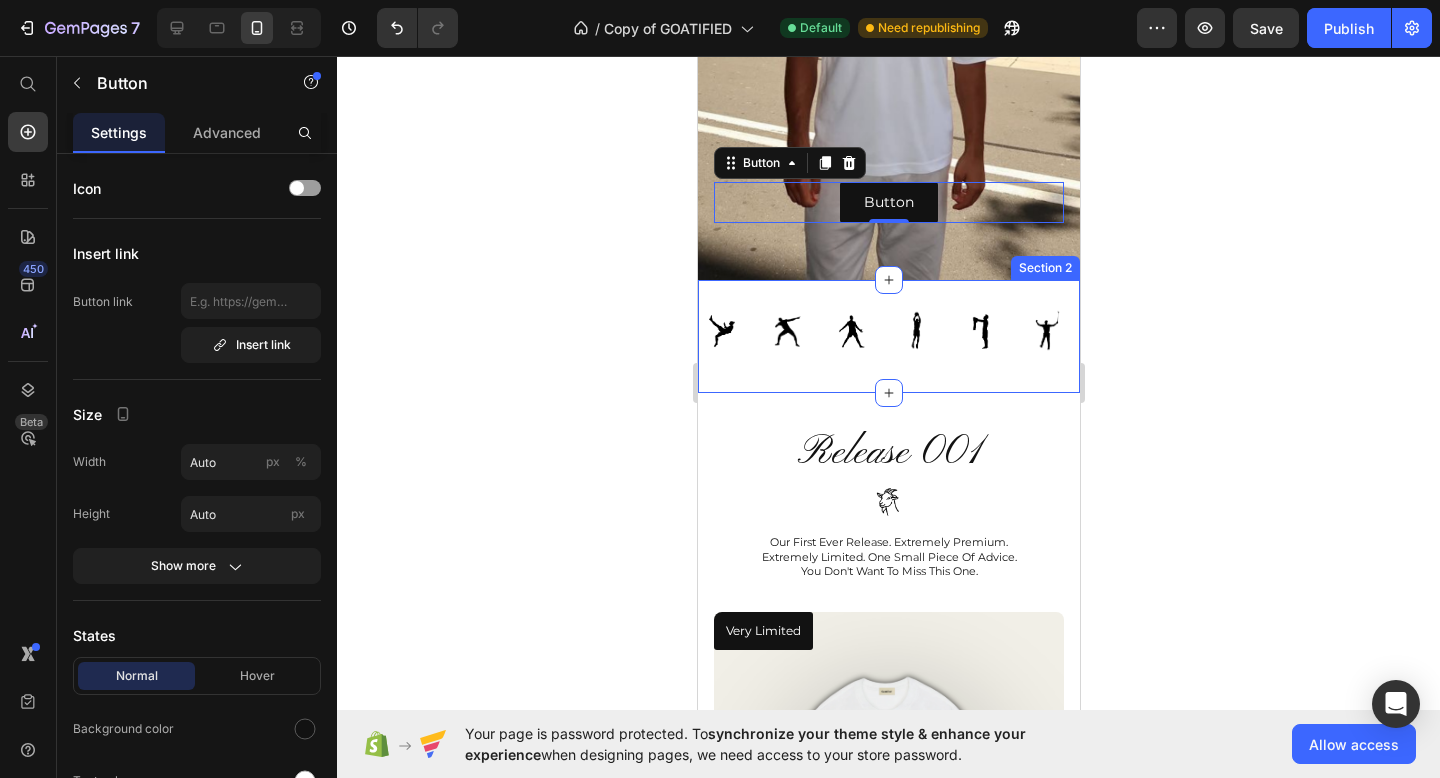 scroll, scrollTop: 361, scrollLeft: 0, axis: vertical 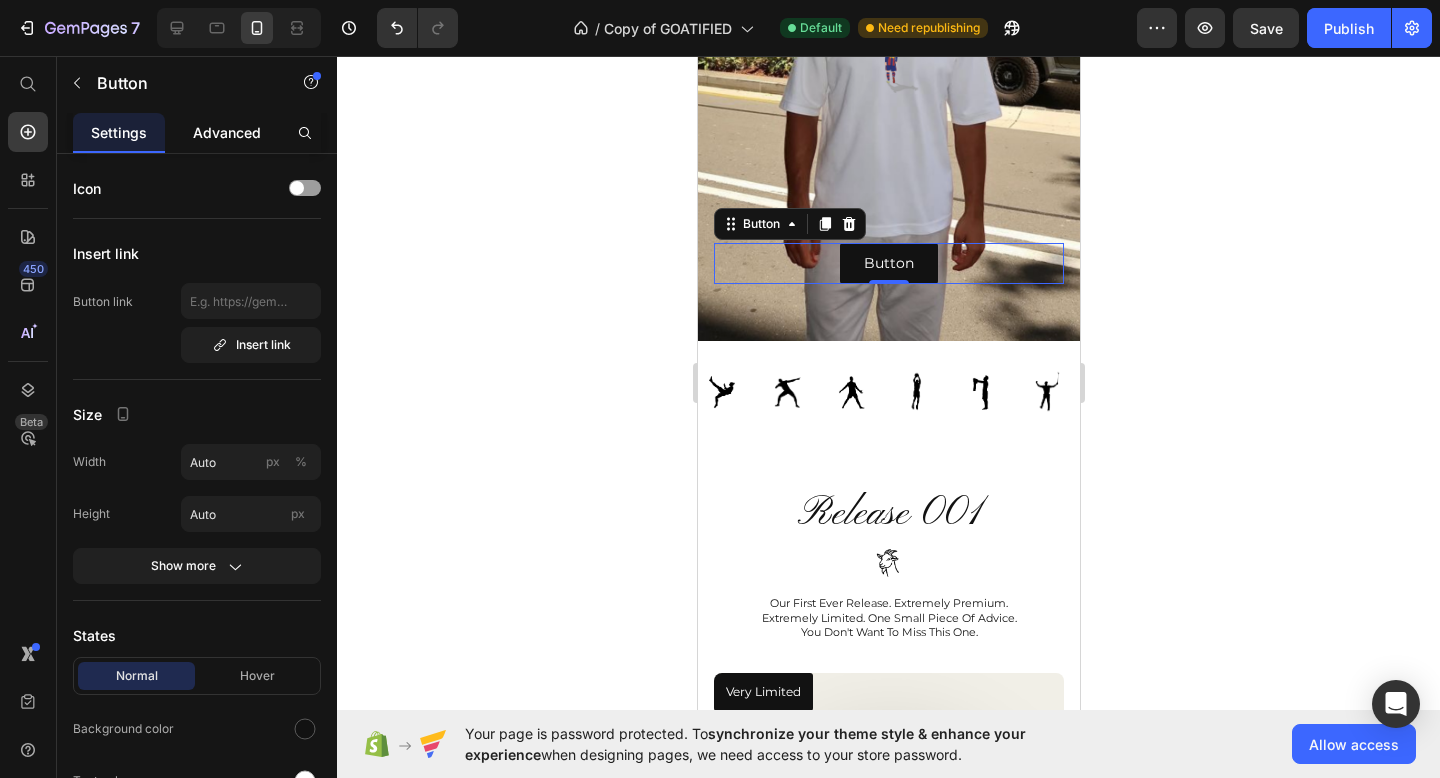 click on "Advanced" at bounding box center [227, 132] 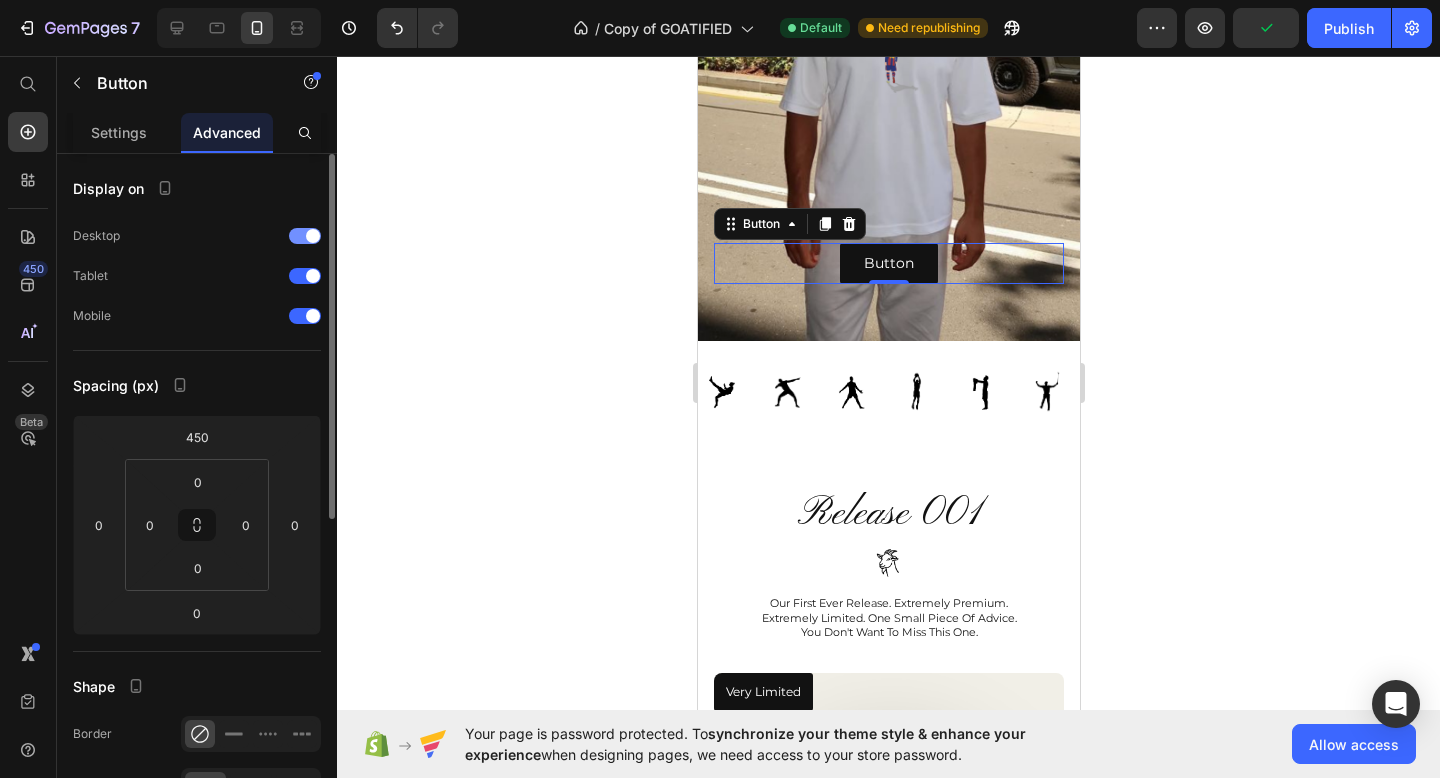 click at bounding box center (313, 236) 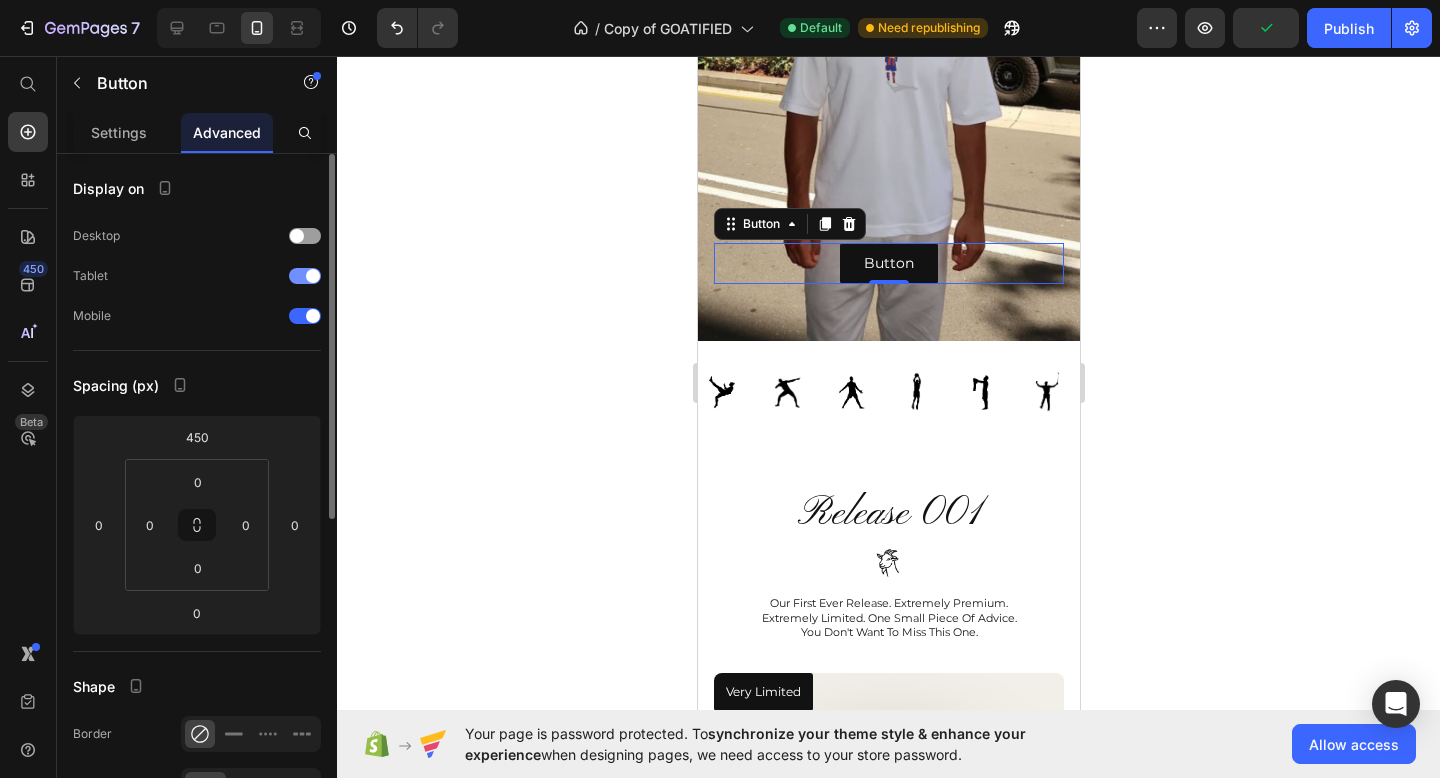 click at bounding box center [313, 276] 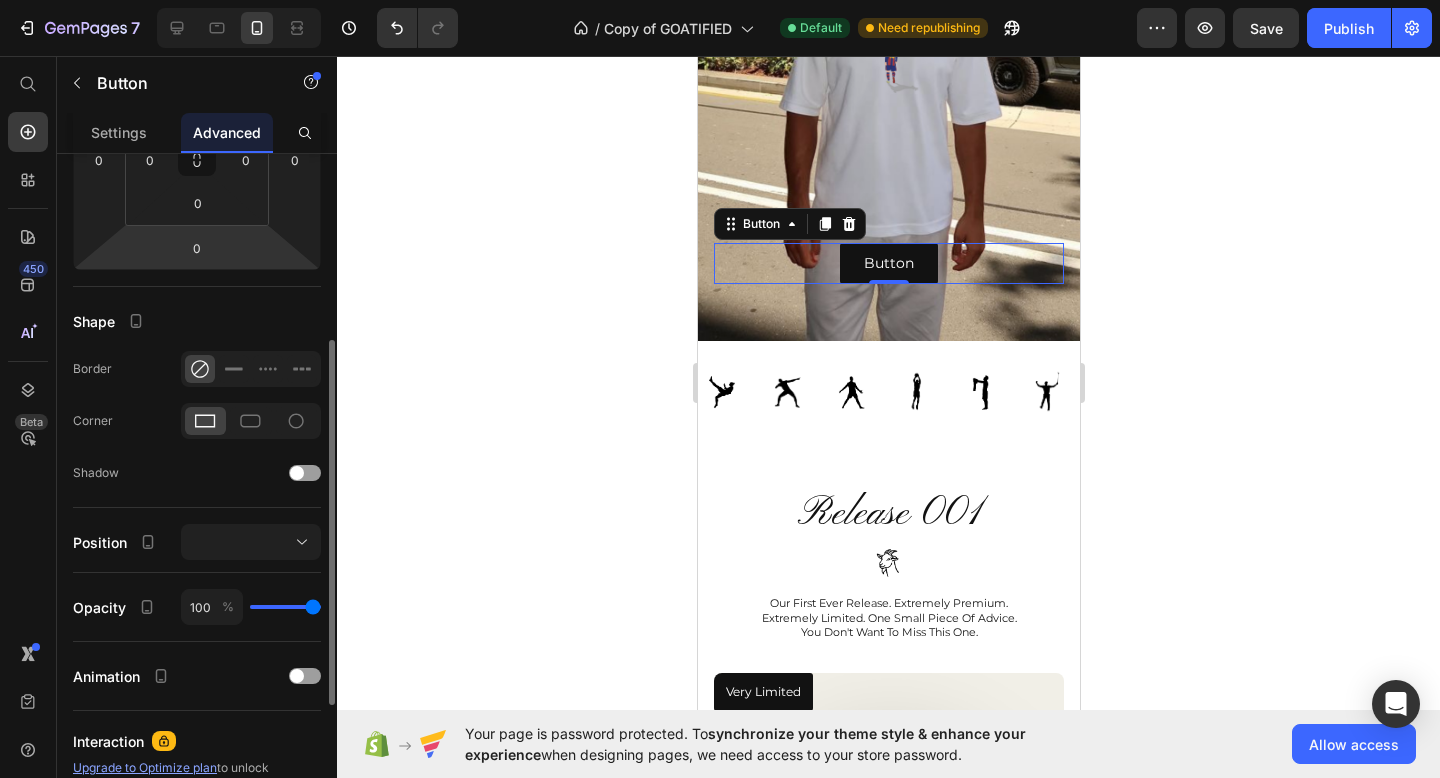 scroll, scrollTop: 373, scrollLeft: 0, axis: vertical 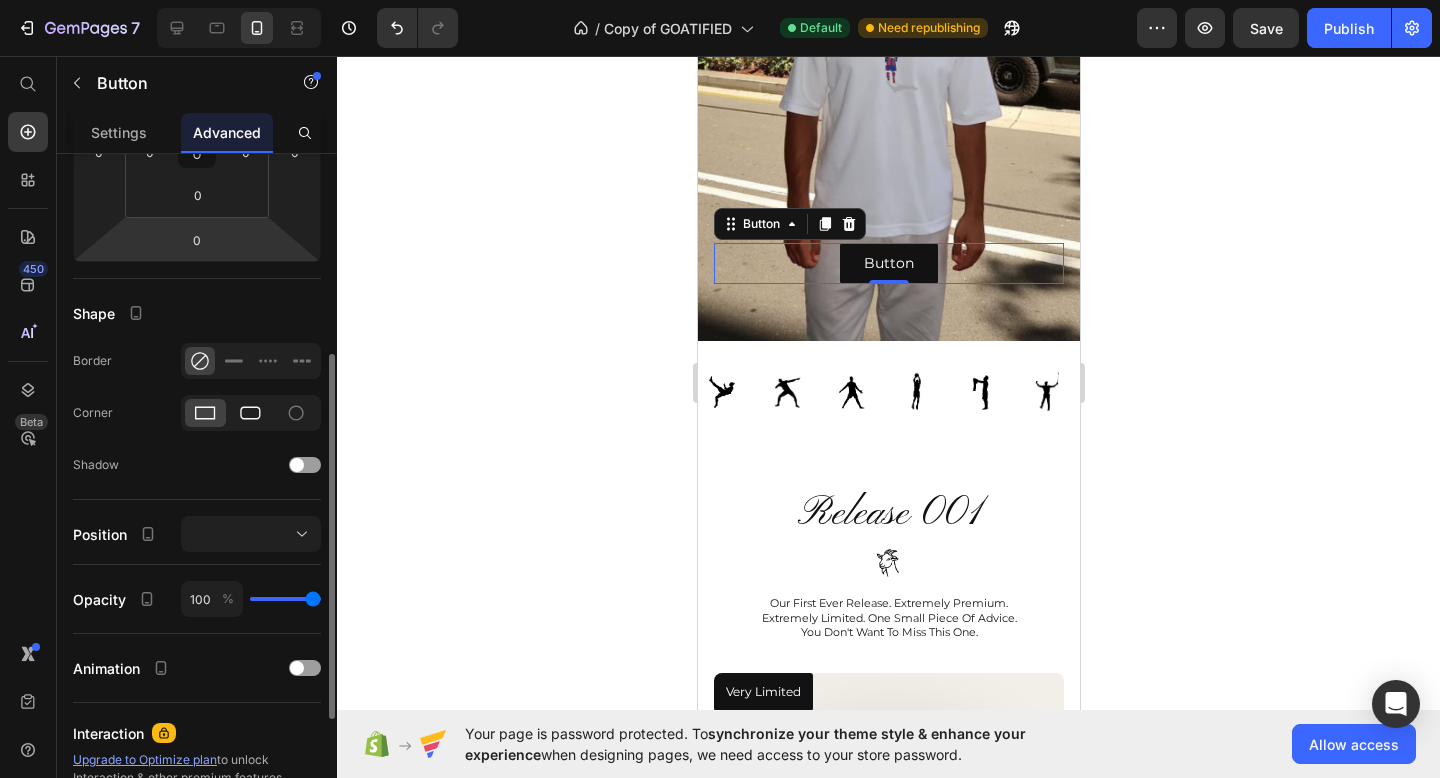 click 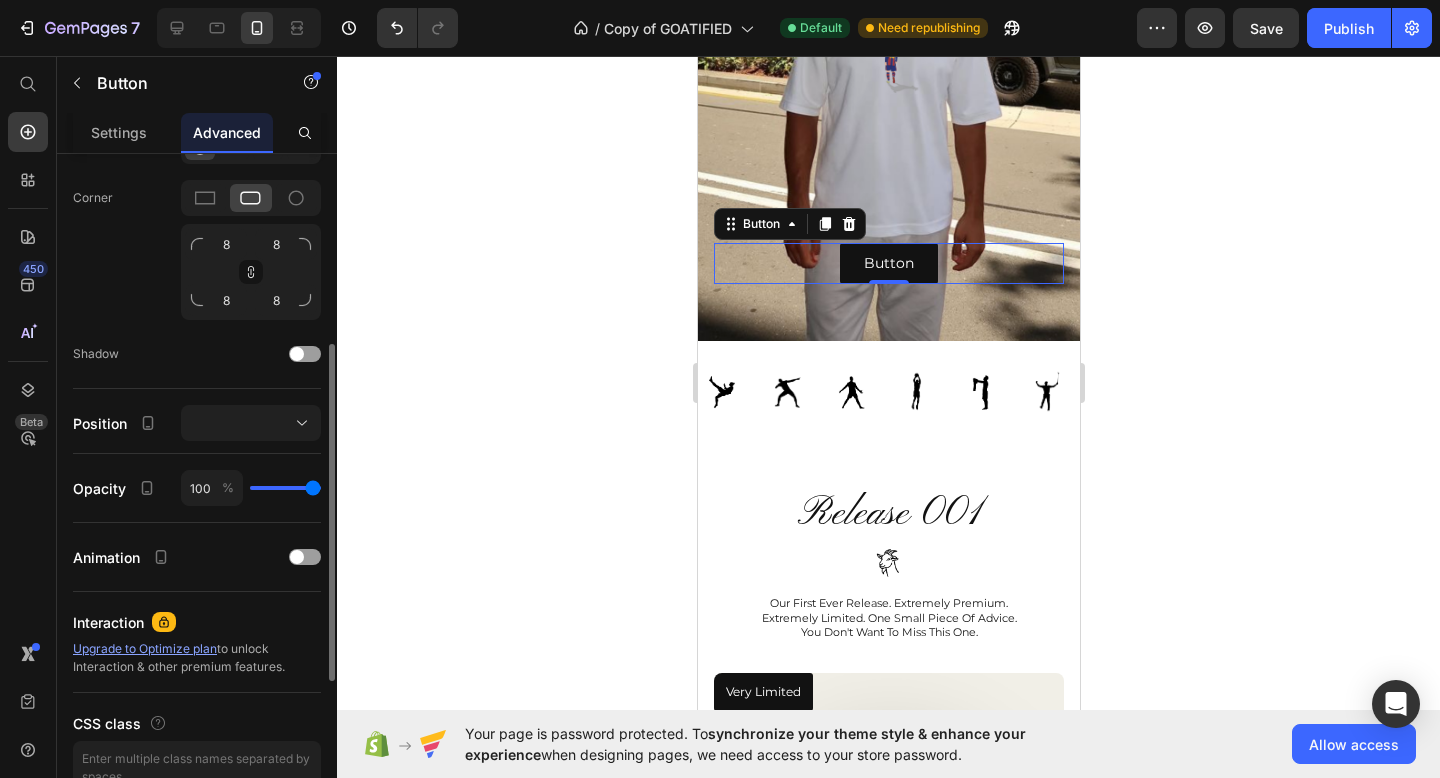 scroll, scrollTop: 692, scrollLeft: 0, axis: vertical 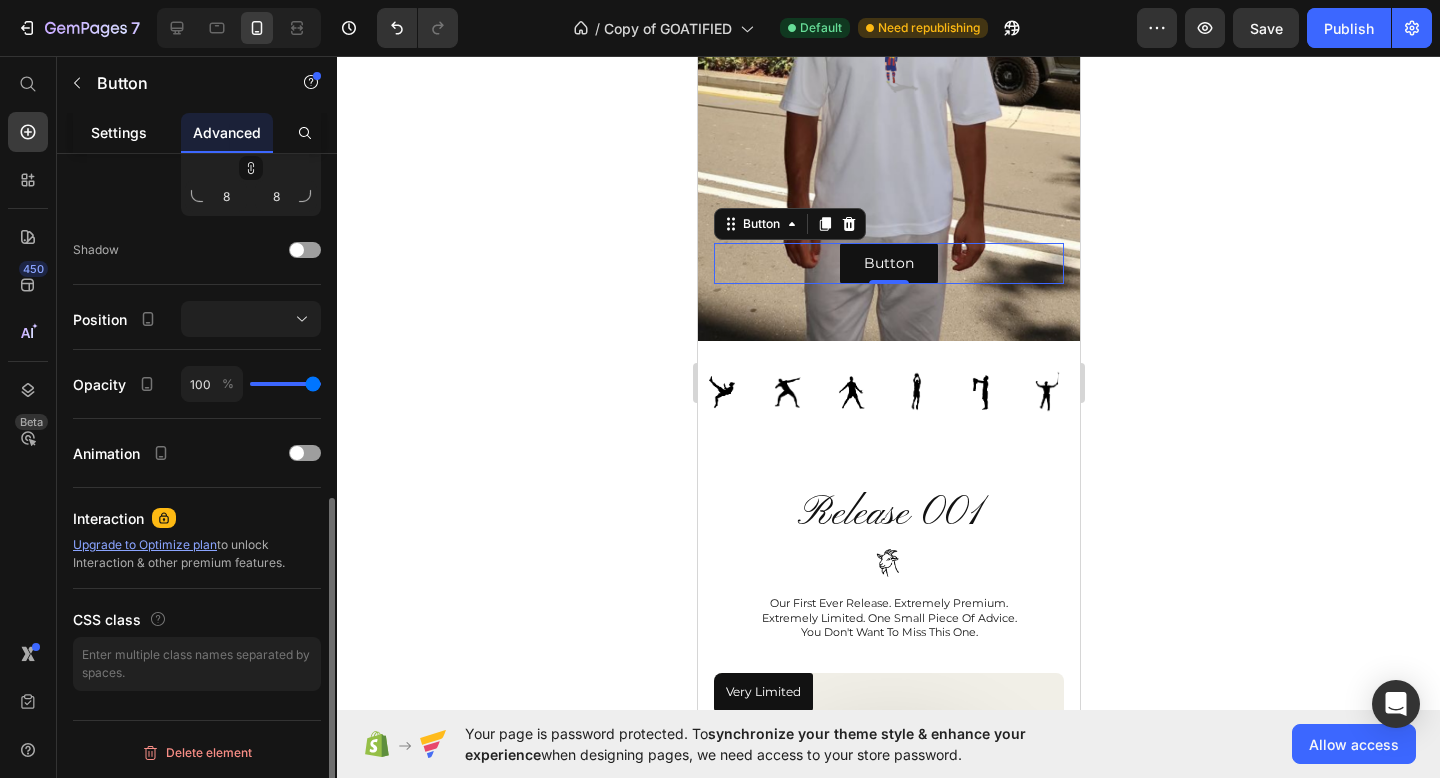 click on "Settings" at bounding box center (119, 132) 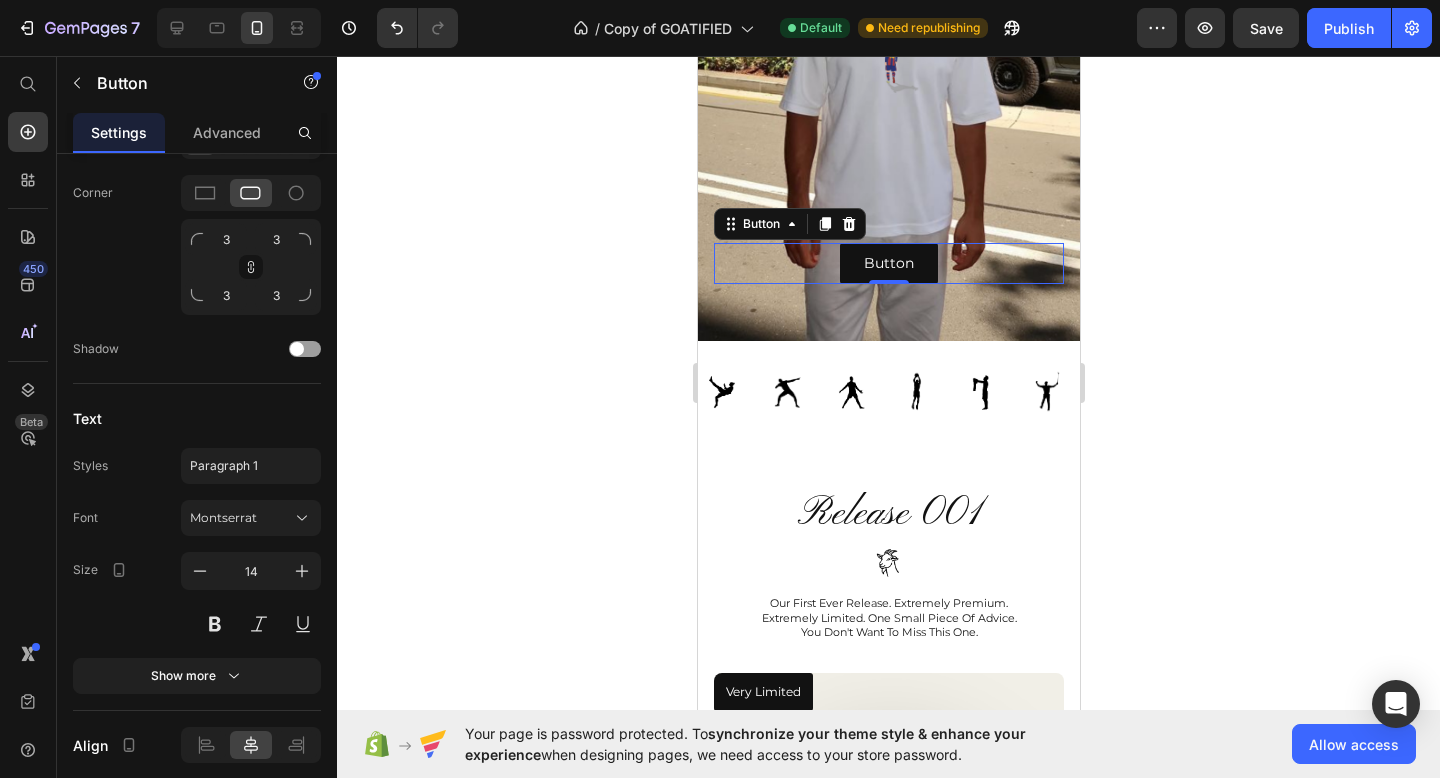 scroll, scrollTop: 0, scrollLeft: 0, axis: both 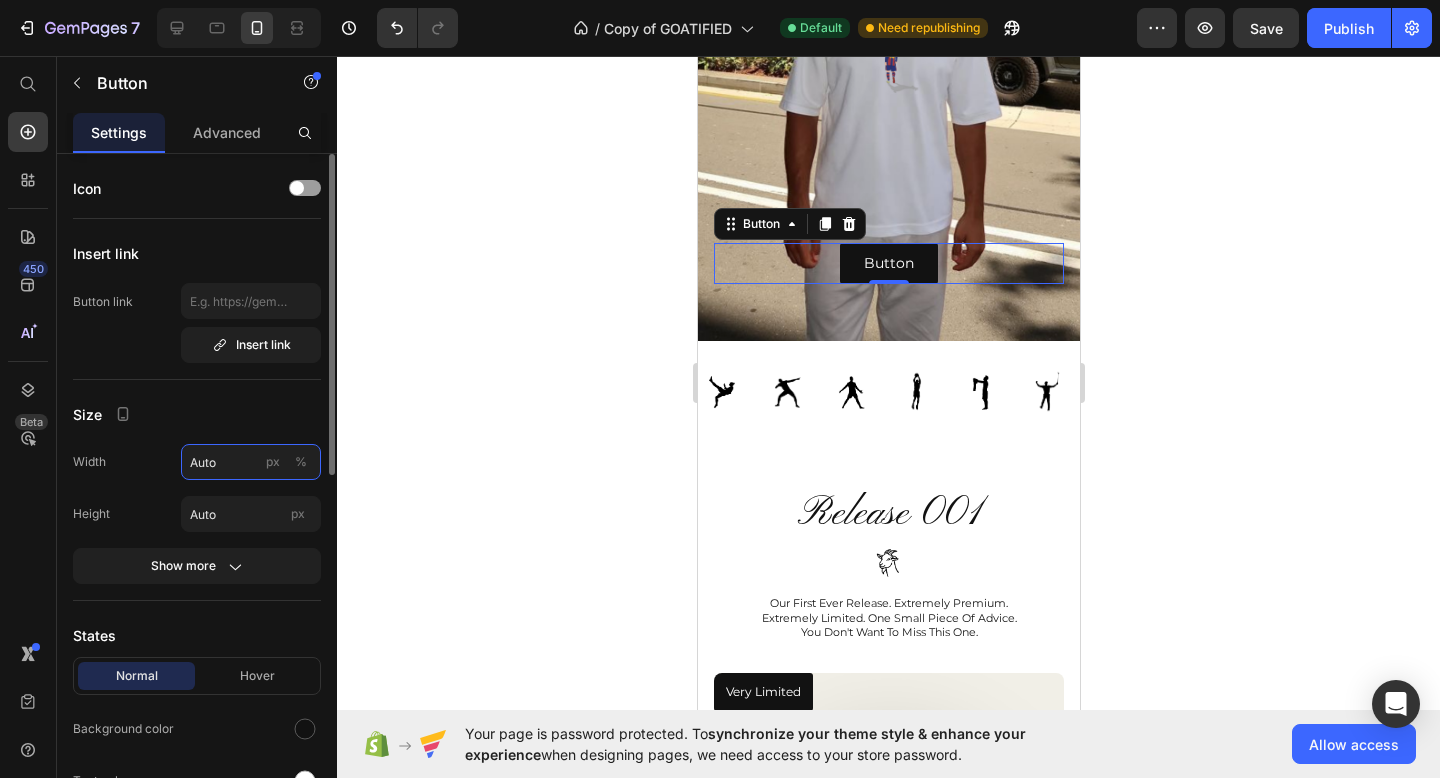 click on "Auto" at bounding box center [251, 462] 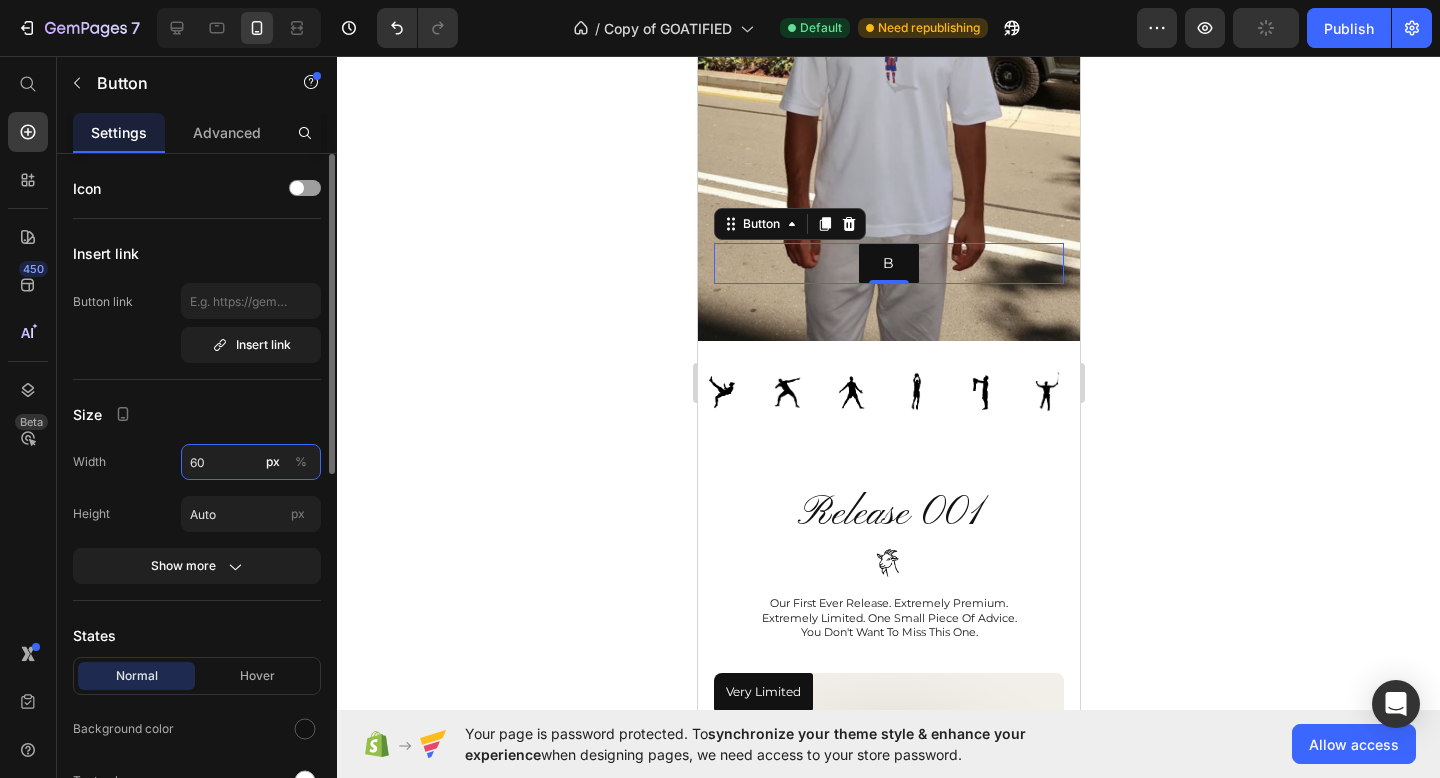 type on "6" 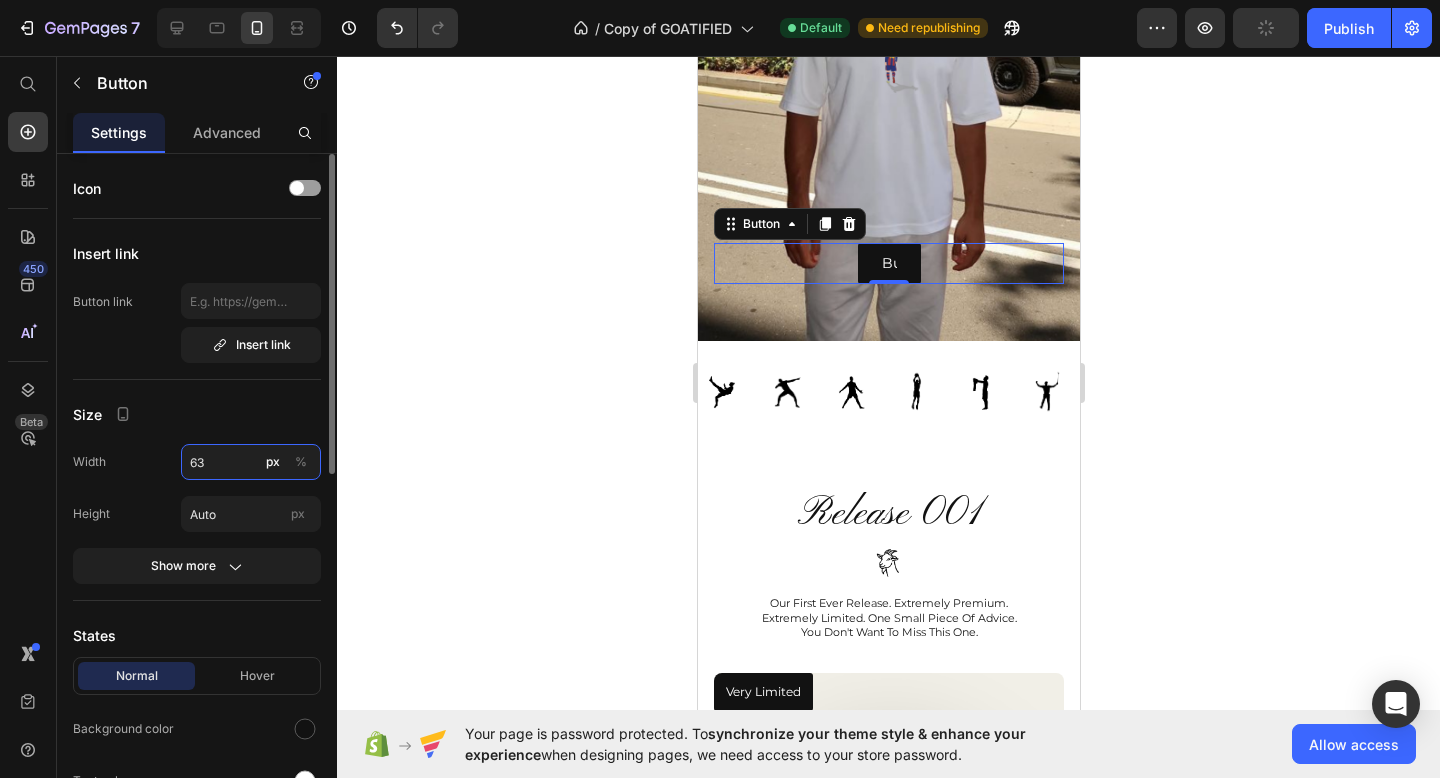 type on "6" 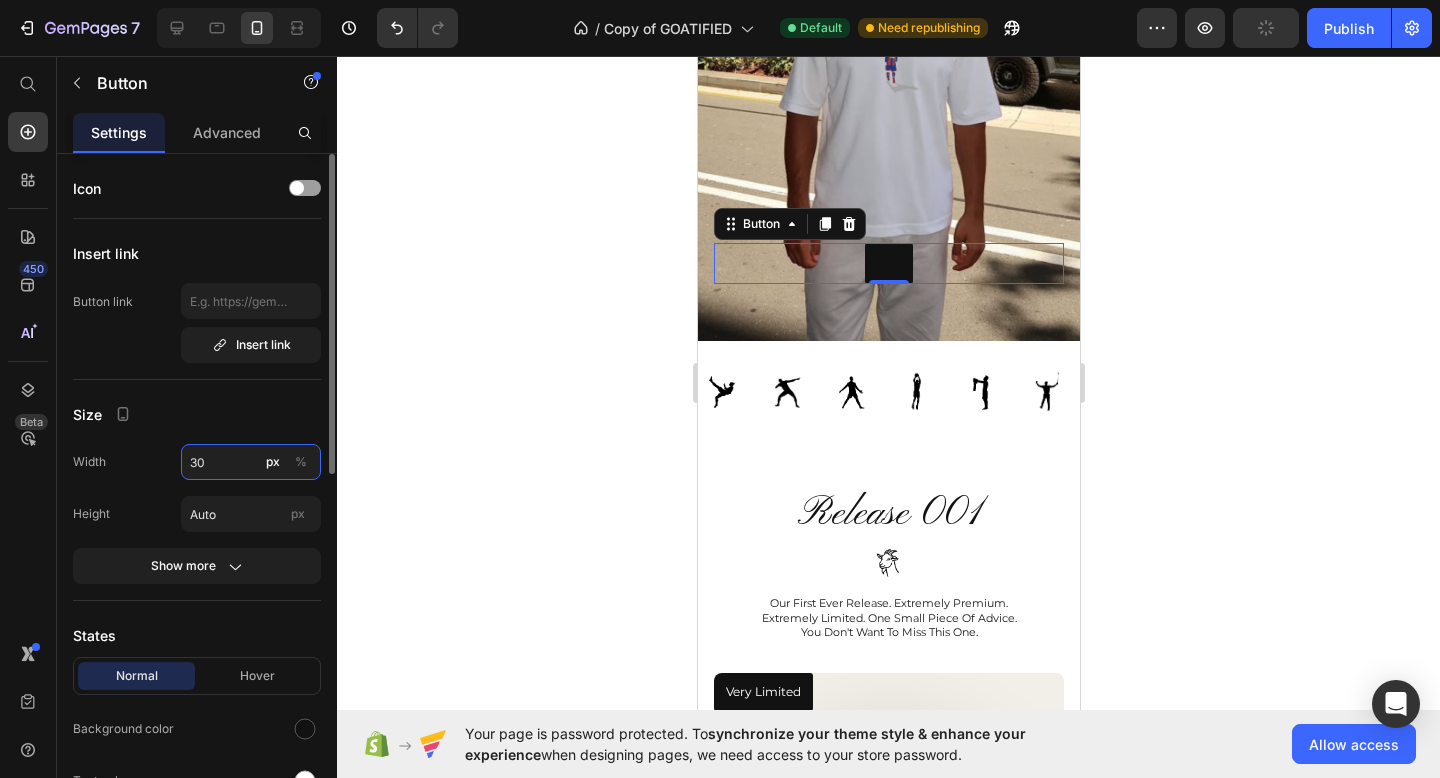 type on "3" 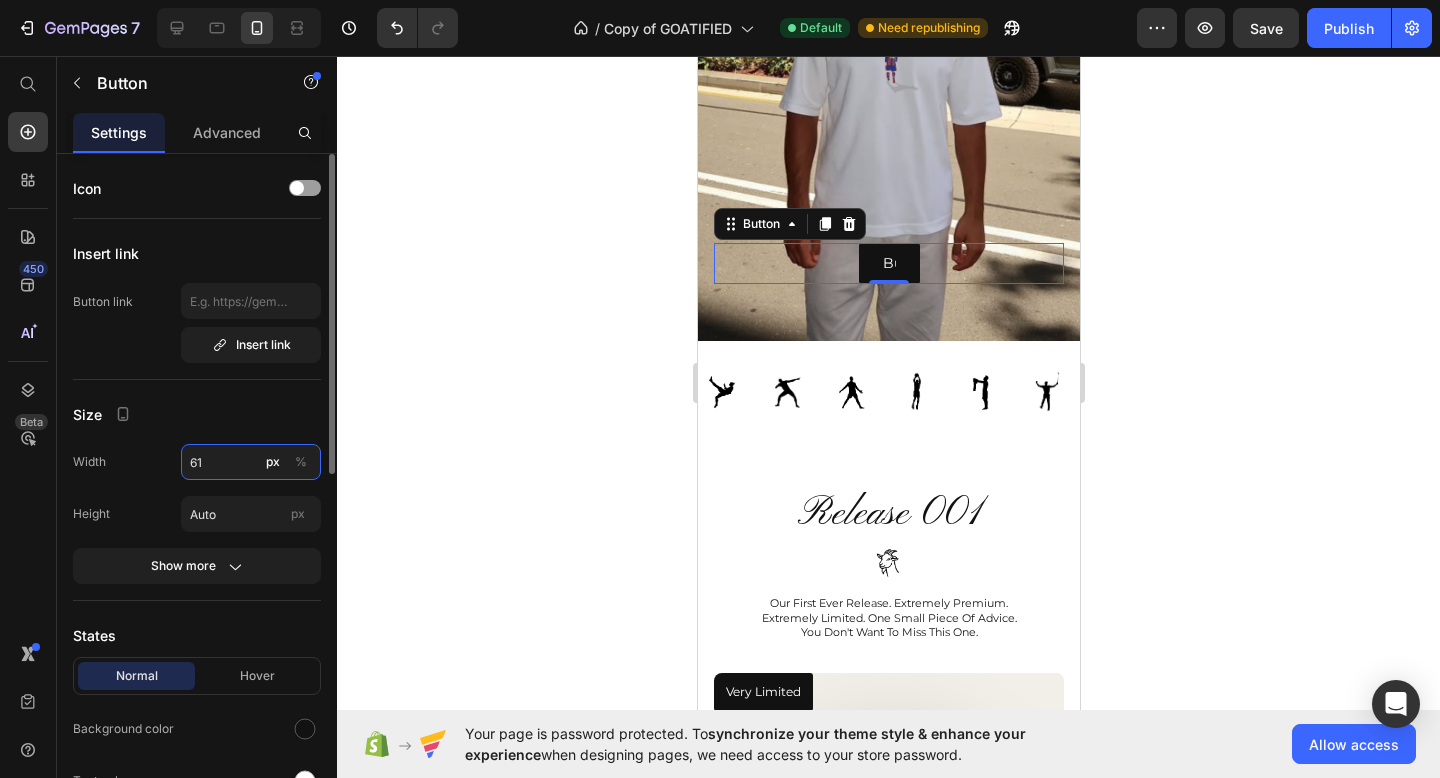 type on "6" 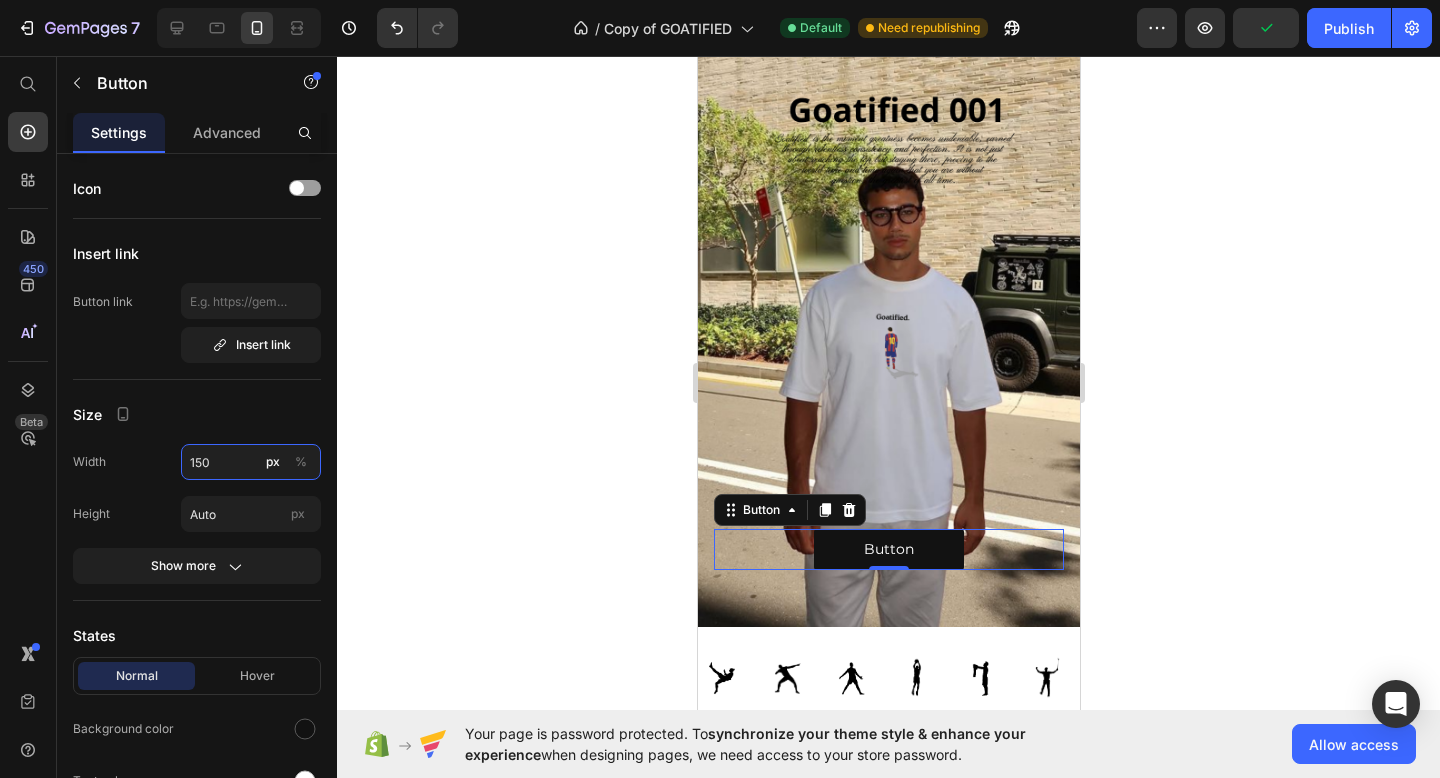 scroll, scrollTop: 77, scrollLeft: 0, axis: vertical 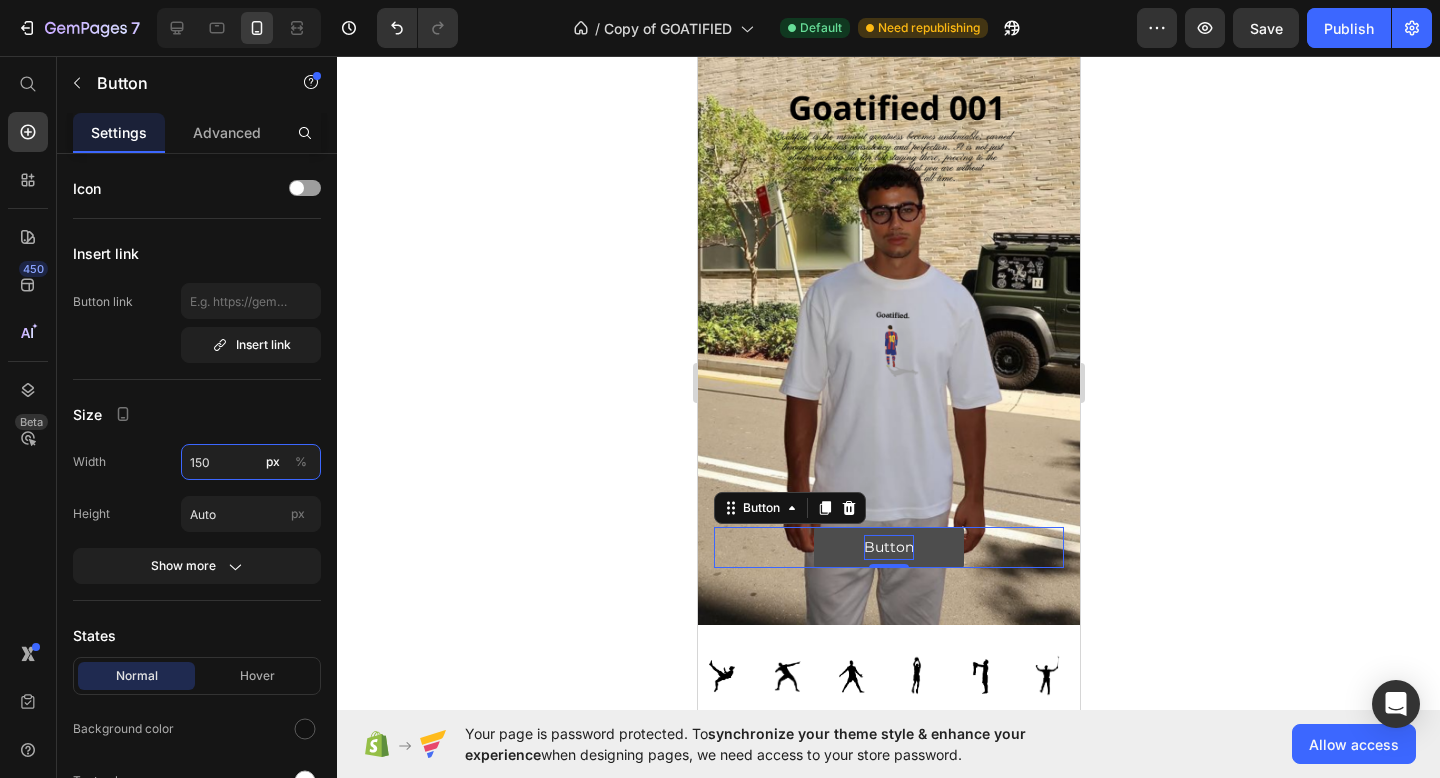 type on "150" 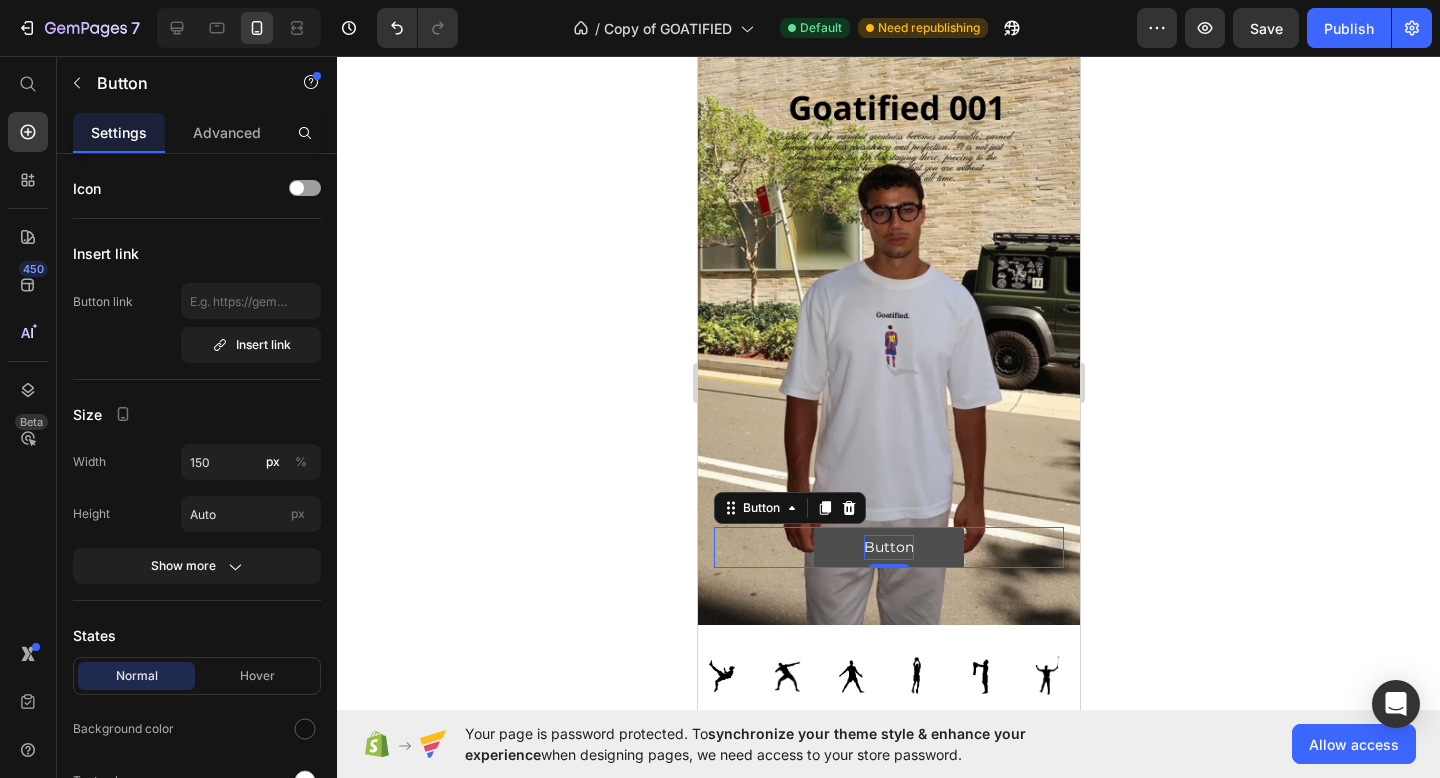 click on "Button" at bounding box center (888, 547) 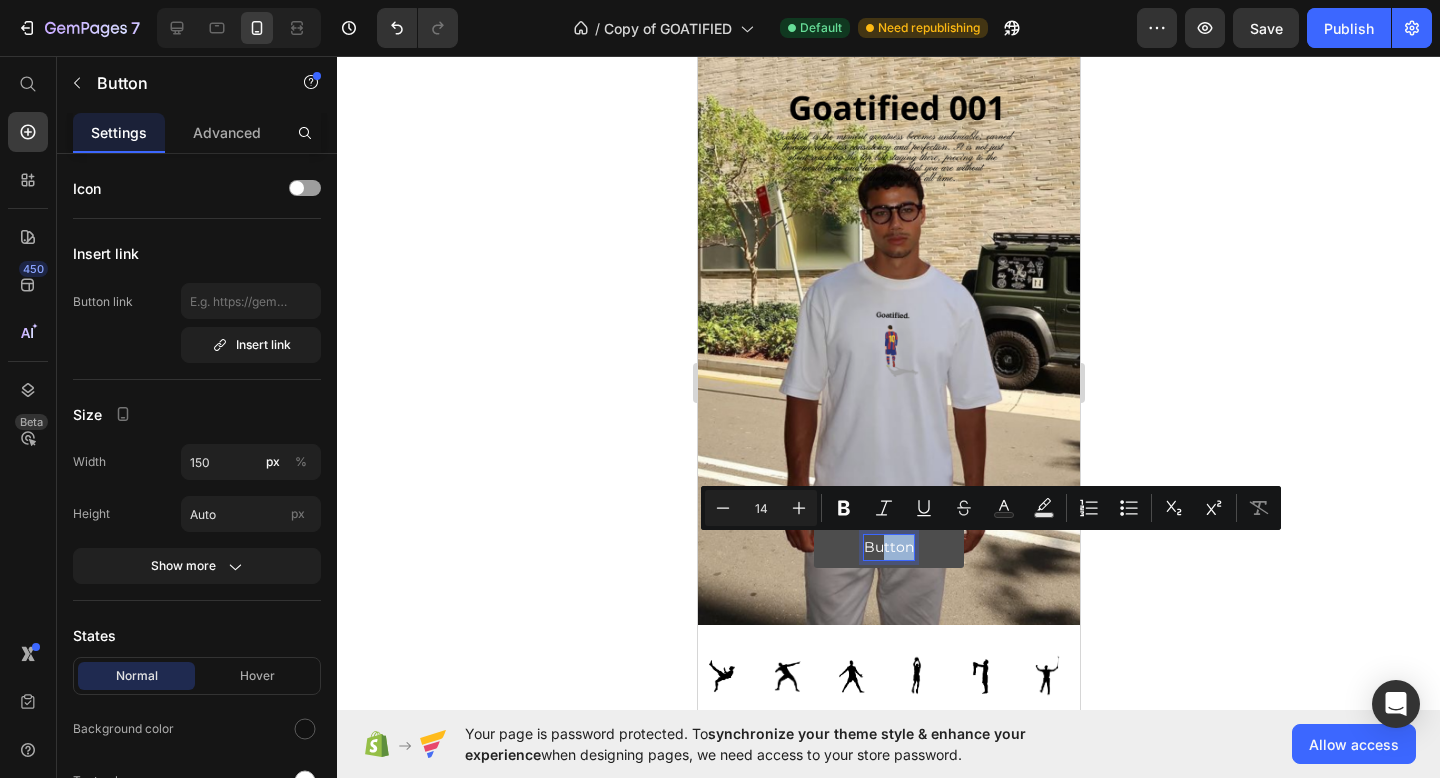 drag, startPoint x: 910, startPoint y: 546, endPoint x: 883, endPoint y: 549, distance: 27.166155 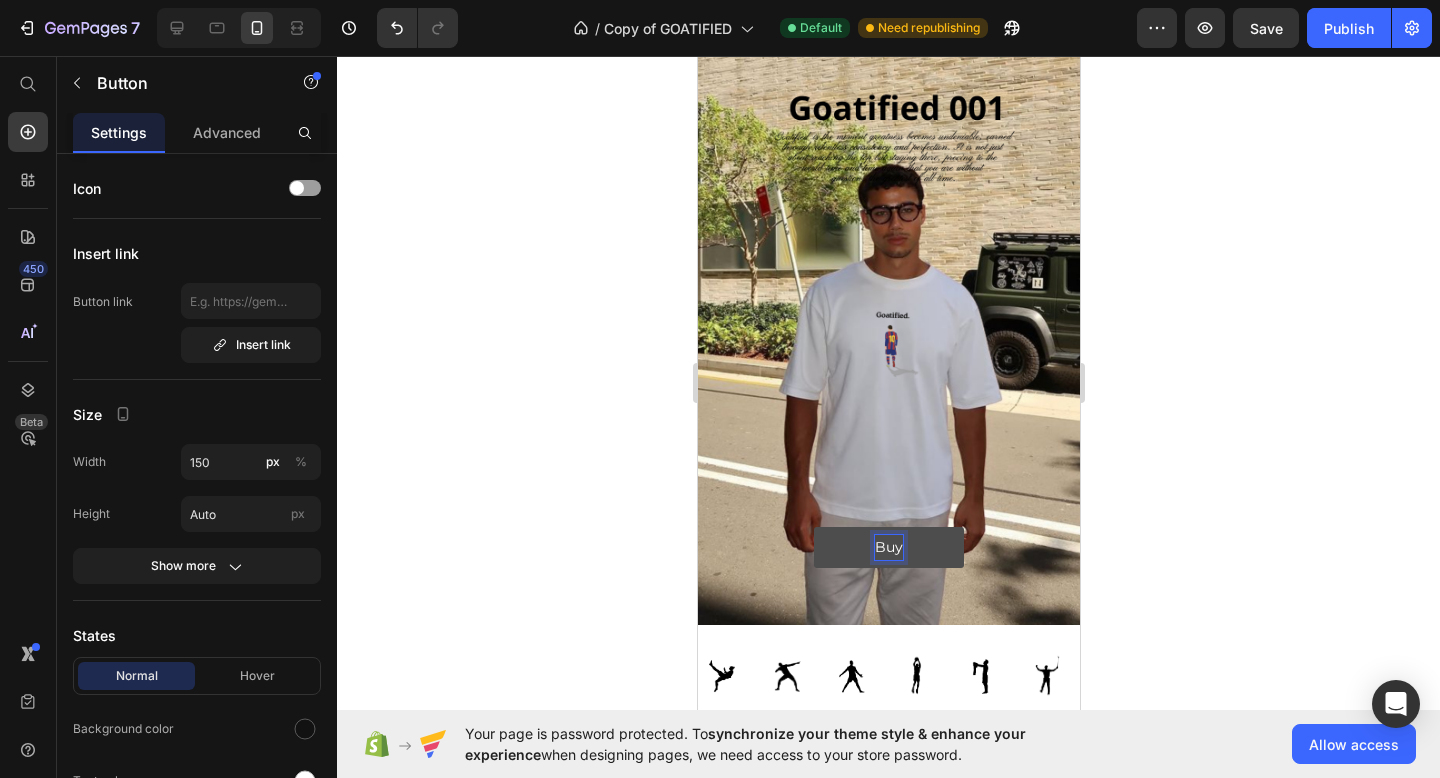 click on "Buy" at bounding box center (888, 547) 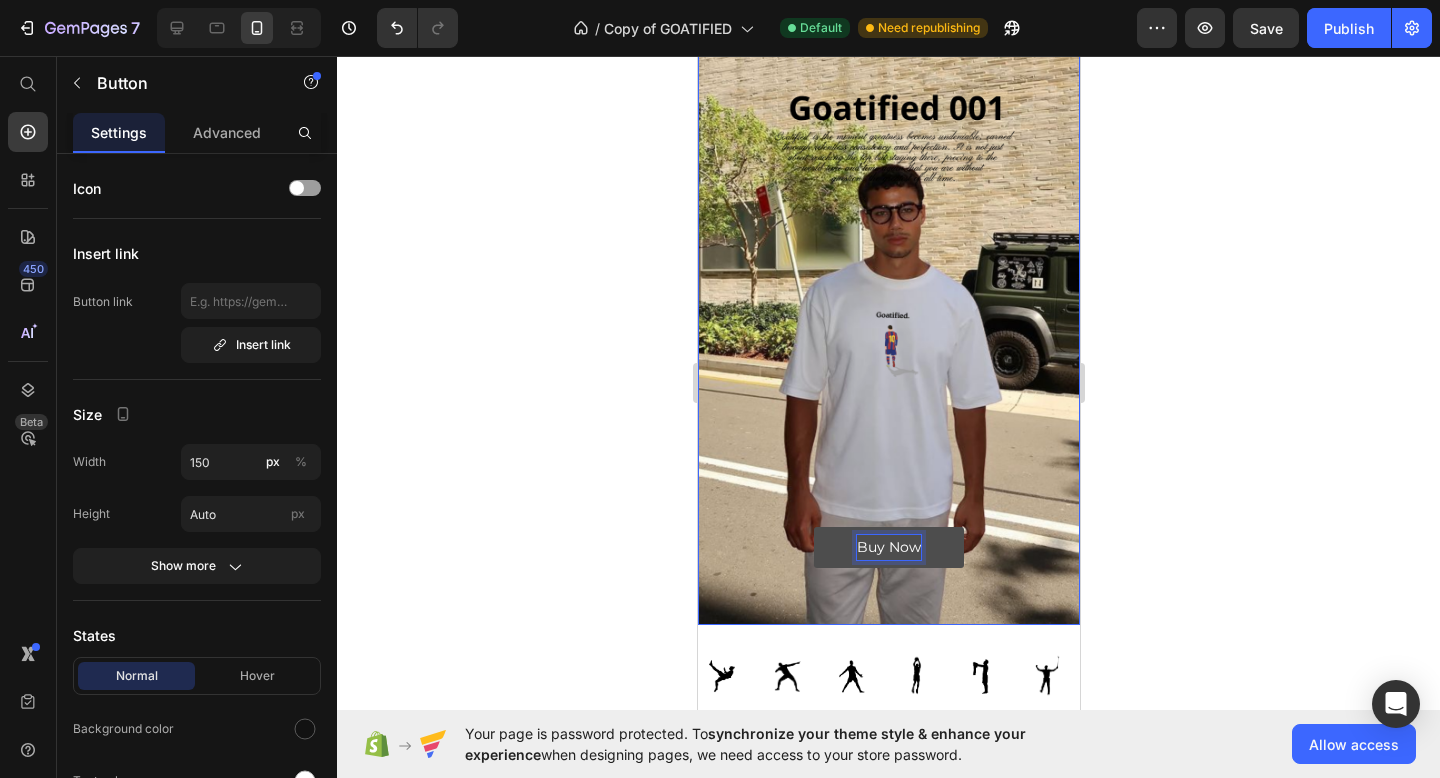 click at bounding box center (888, 322) 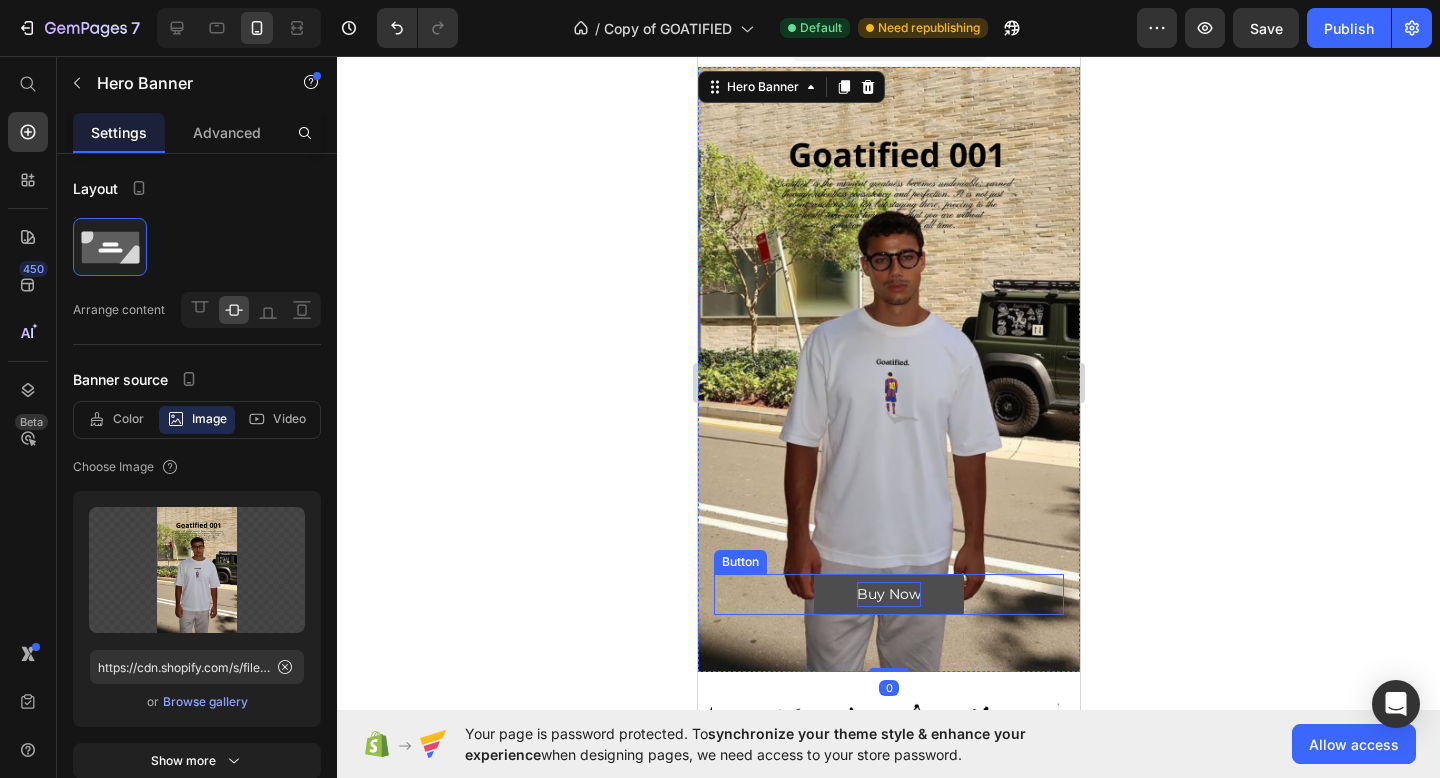 scroll, scrollTop: 27, scrollLeft: 0, axis: vertical 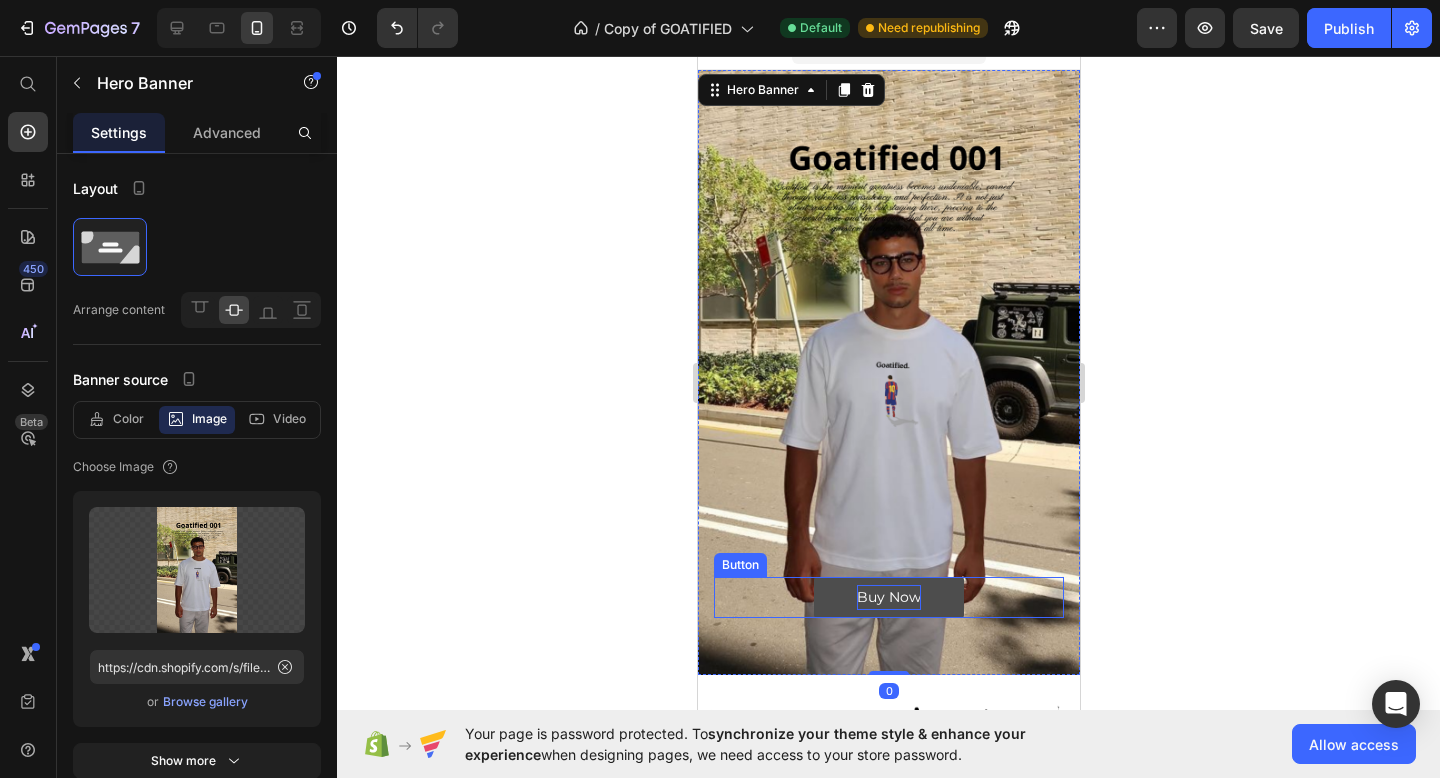 click on "Buy Now" at bounding box center (888, 597) 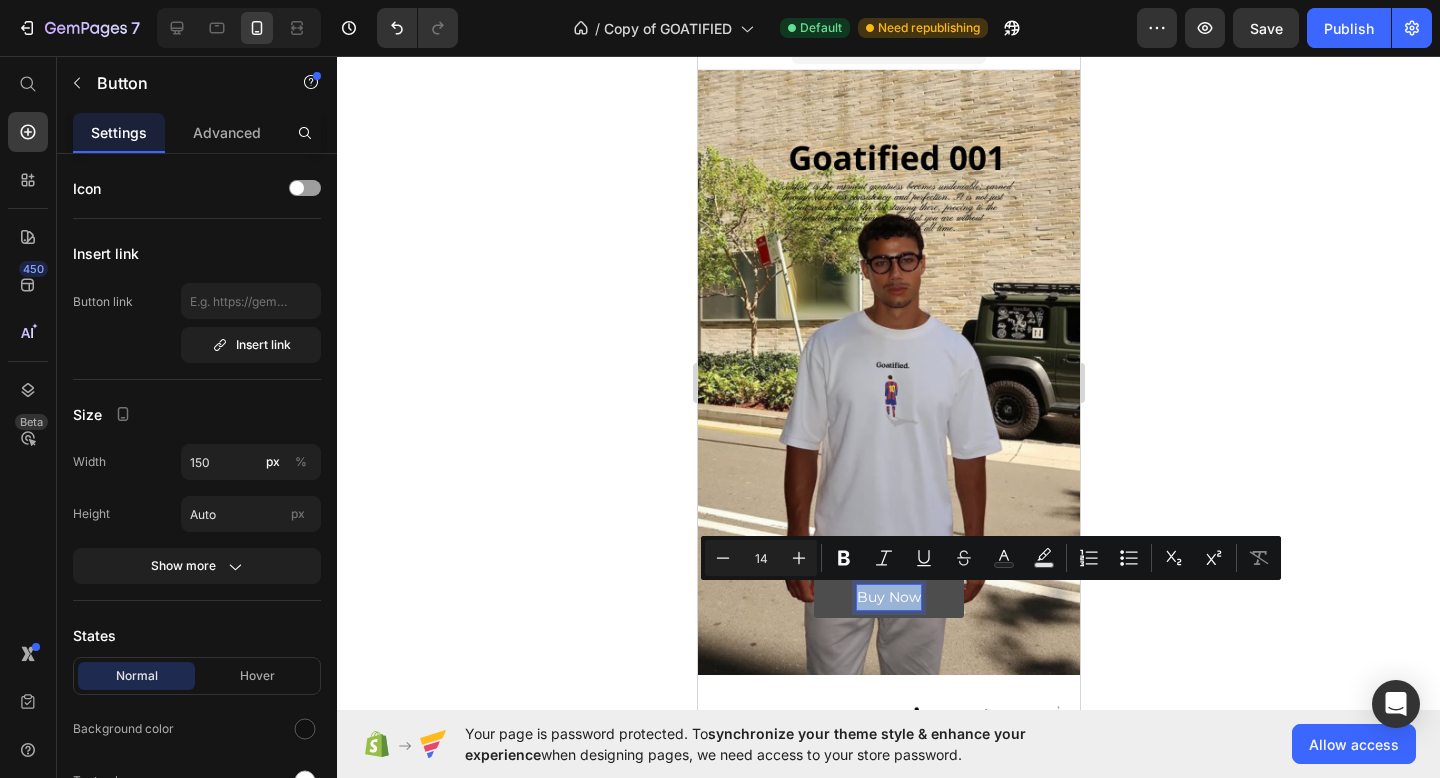 drag, startPoint x: 917, startPoint y: 597, endPoint x: 856, endPoint y: 598, distance: 61.008198 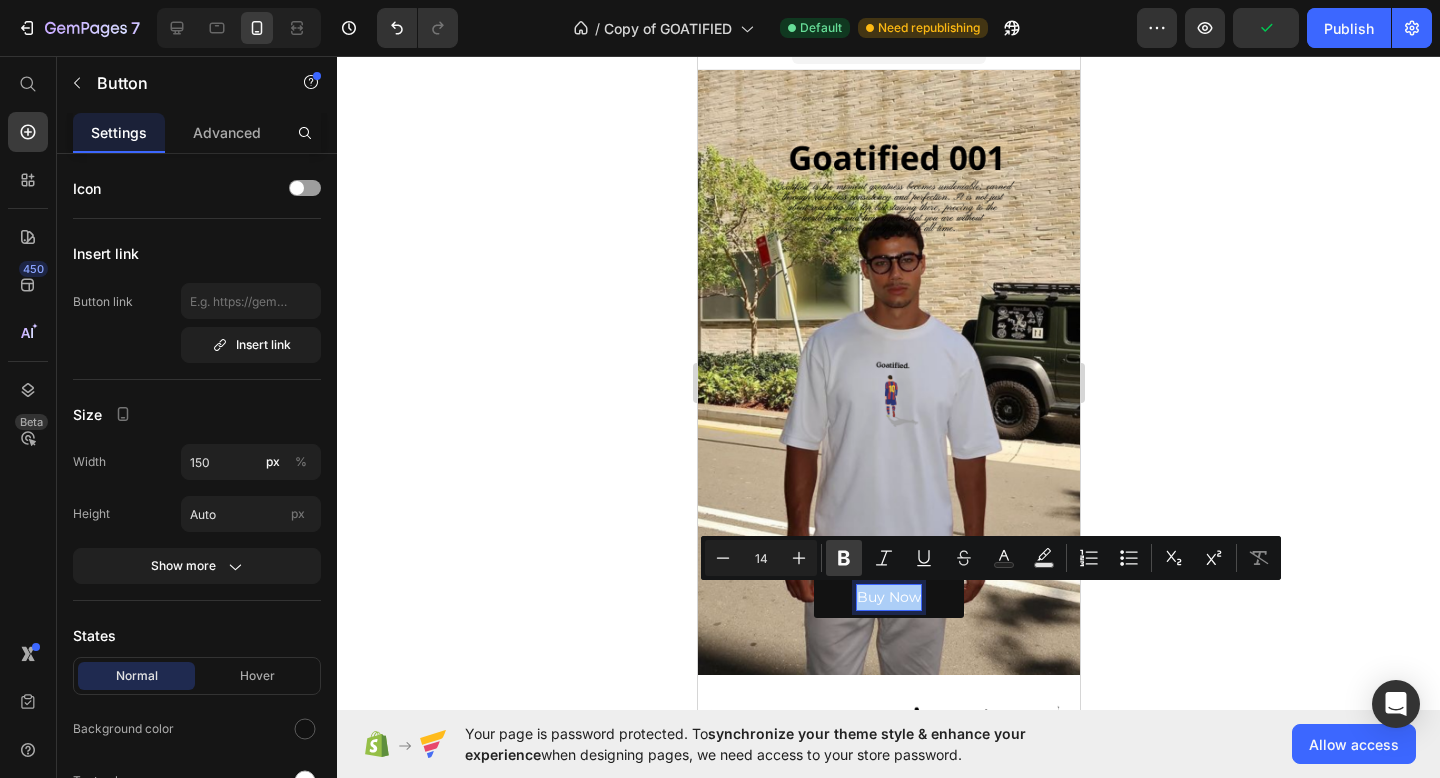 click 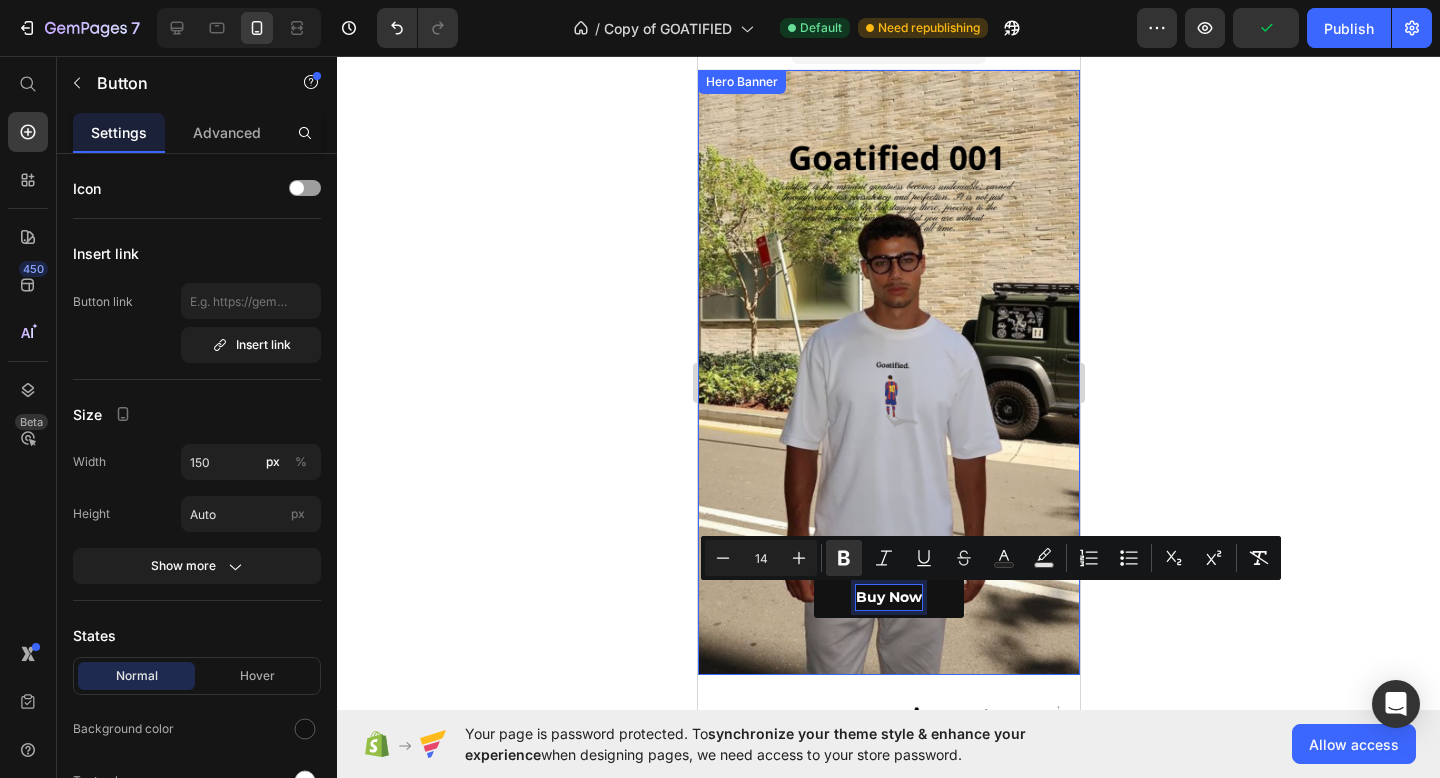 click on "Buy Now Button   0" at bounding box center [888, 372] 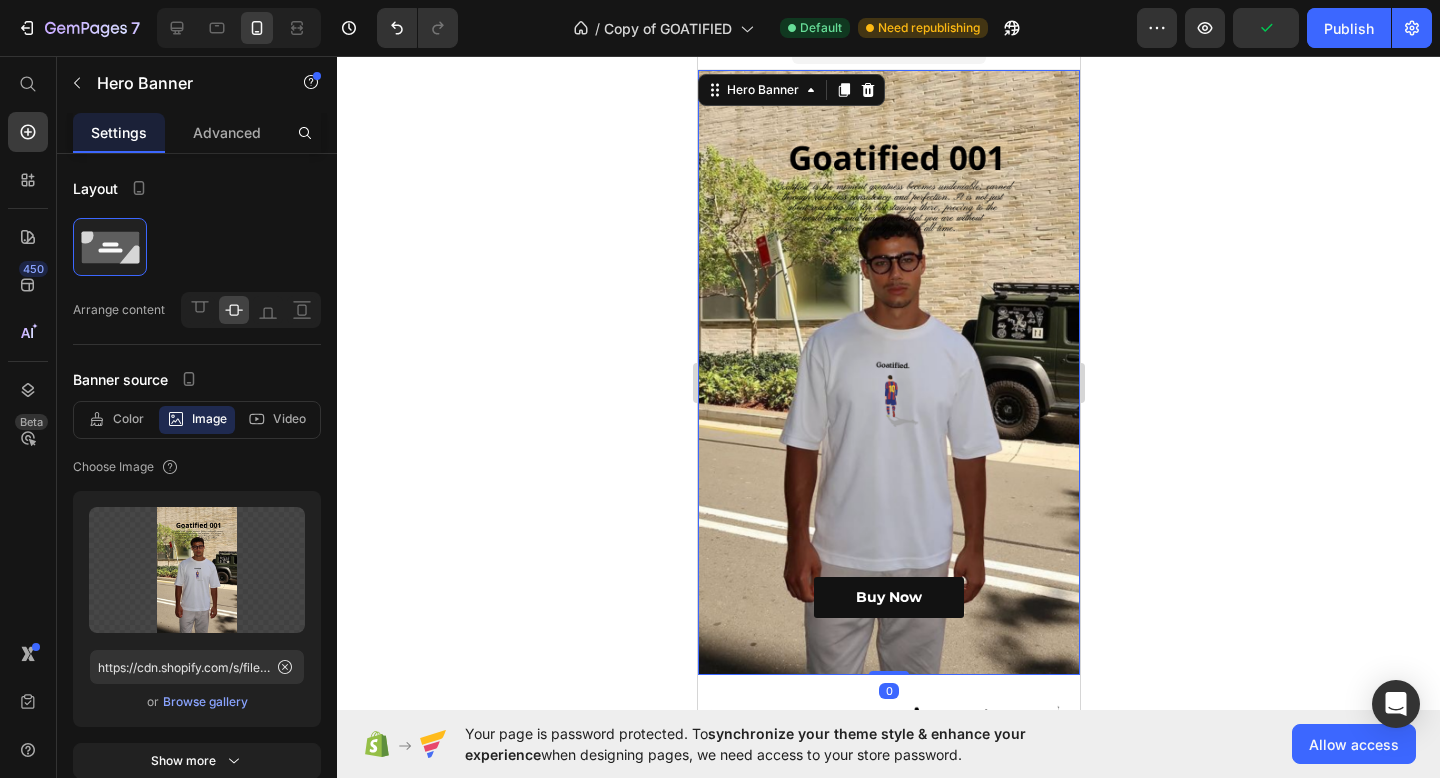 scroll, scrollTop: 0, scrollLeft: 0, axis: both 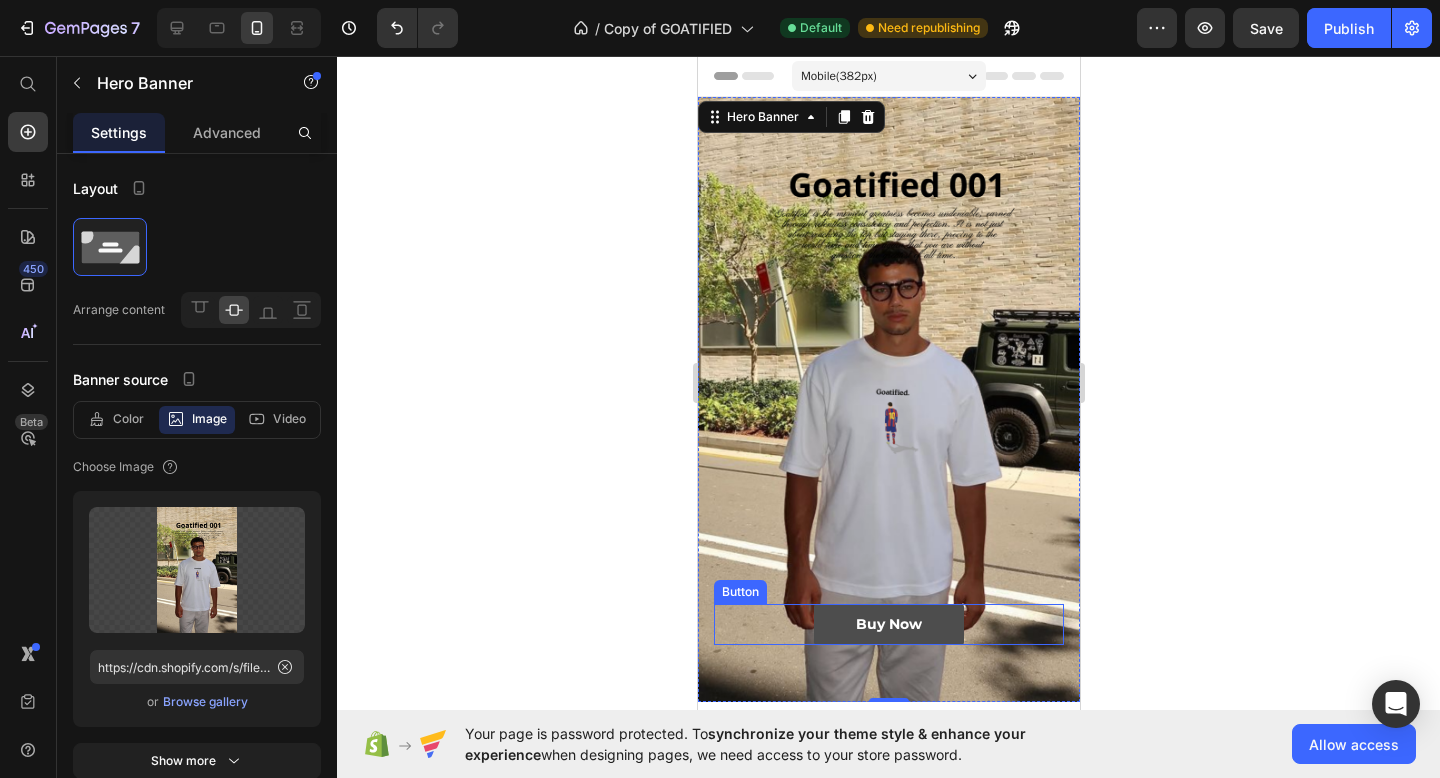 click on "Buy Now" at bounding box center (888, 624) 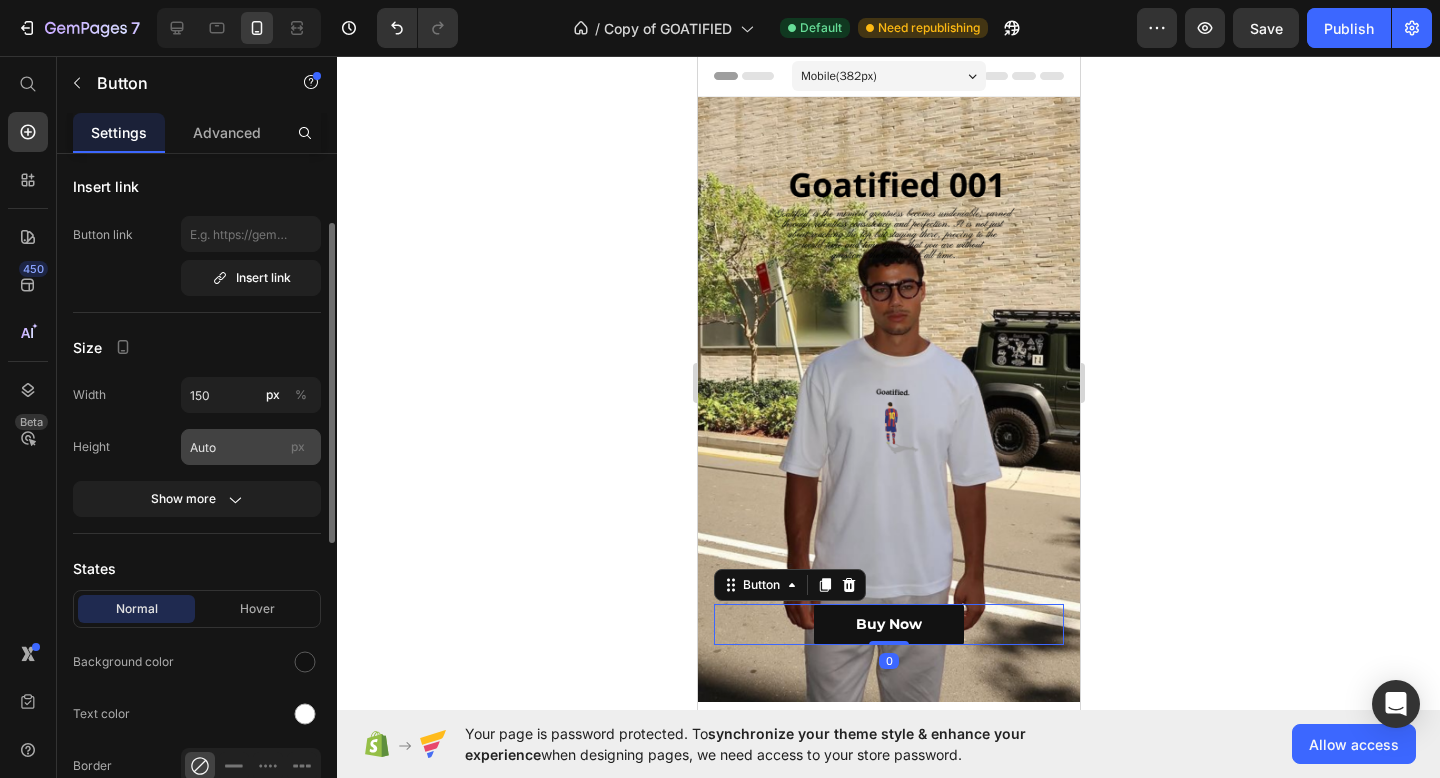 scroll, scrollTop: 119, scrollLeft: 0, axis: vertical 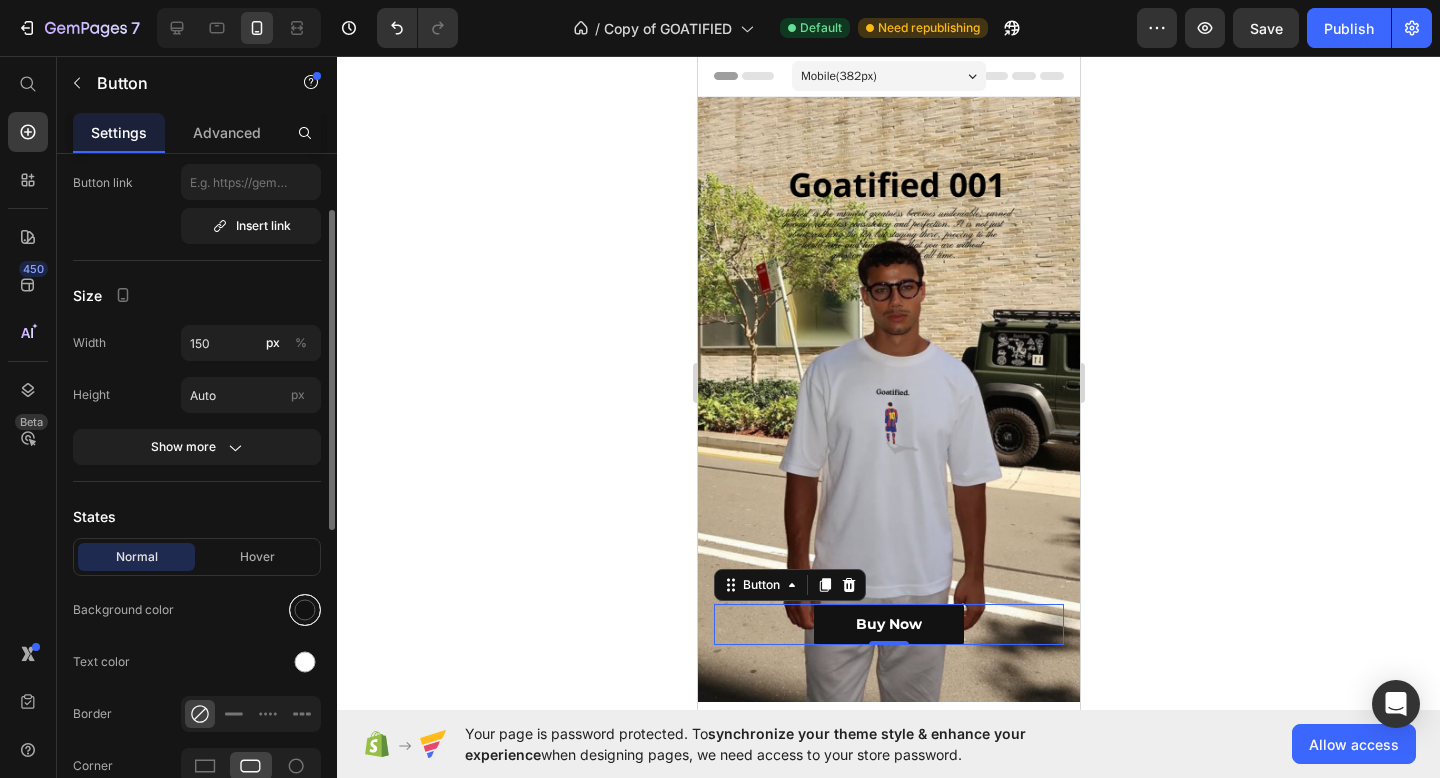 click at bounding box center [305, 610] 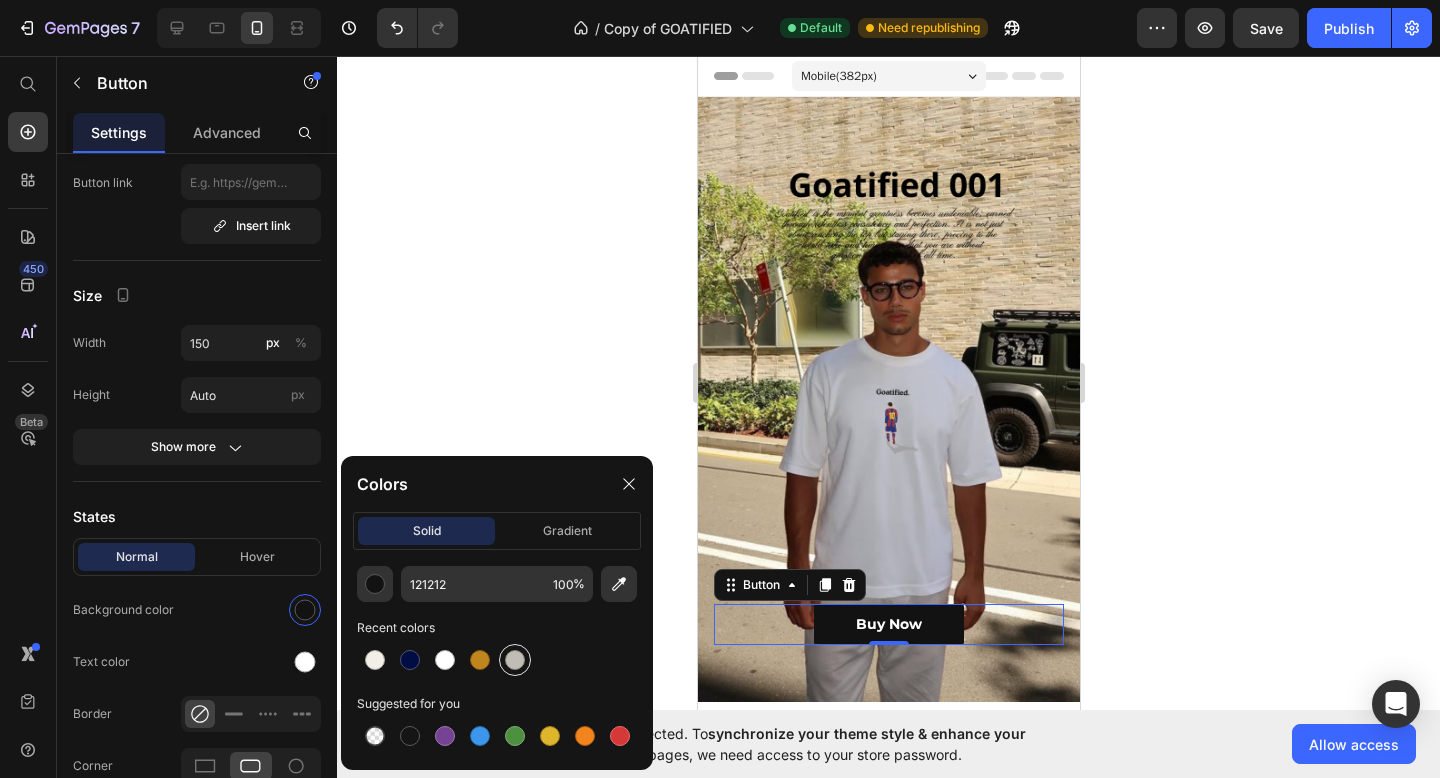 click at bounding box center [515, 660] 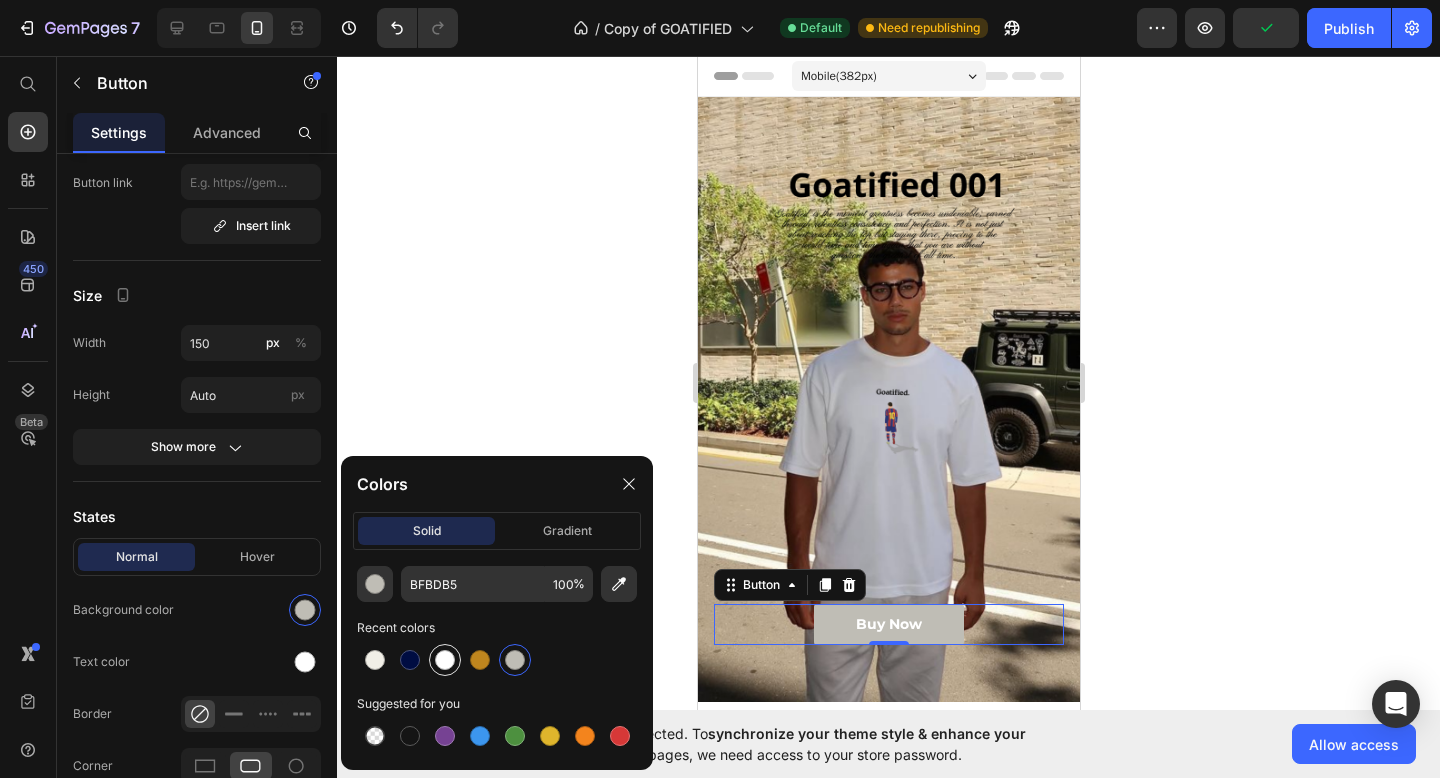click at bounding box center [445, 660] 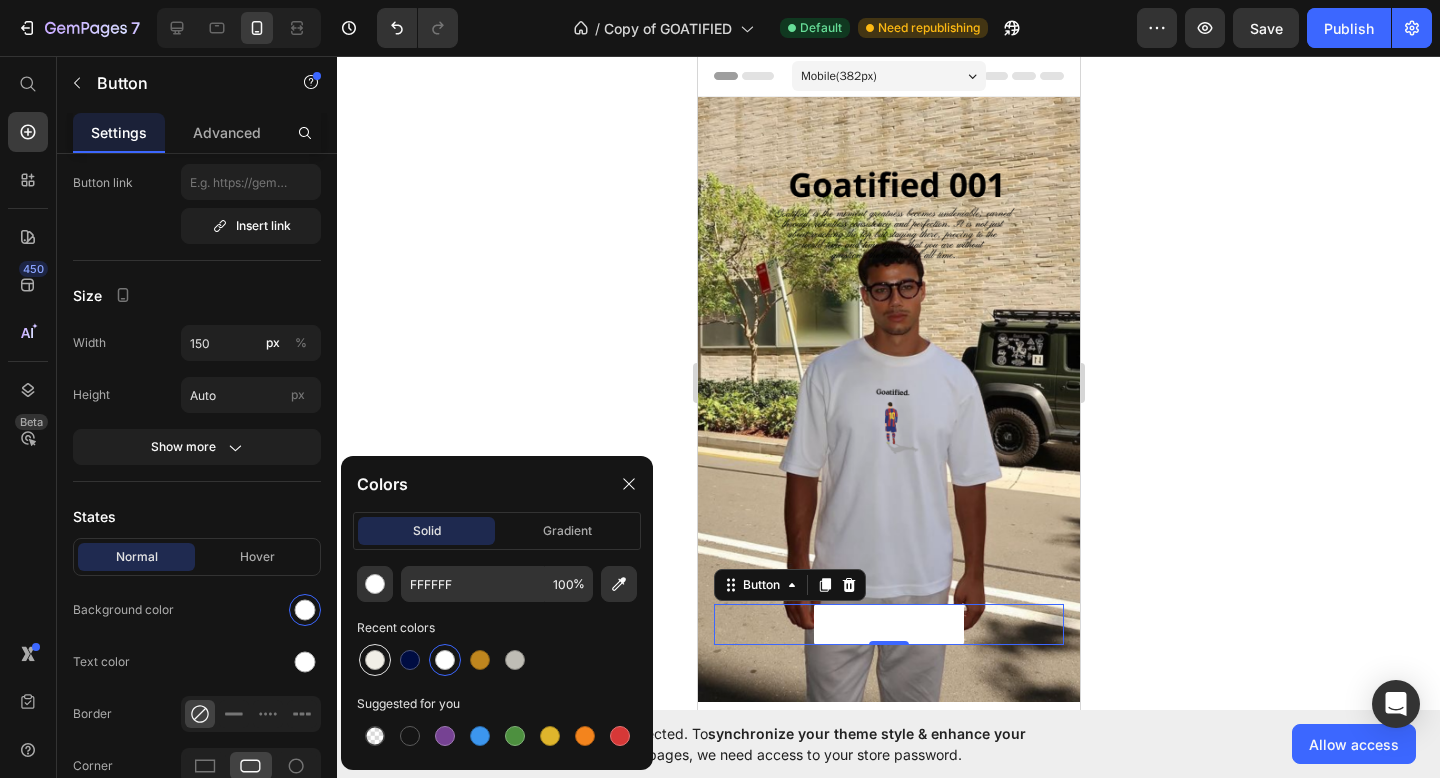 click at bounding box center [375, 660] 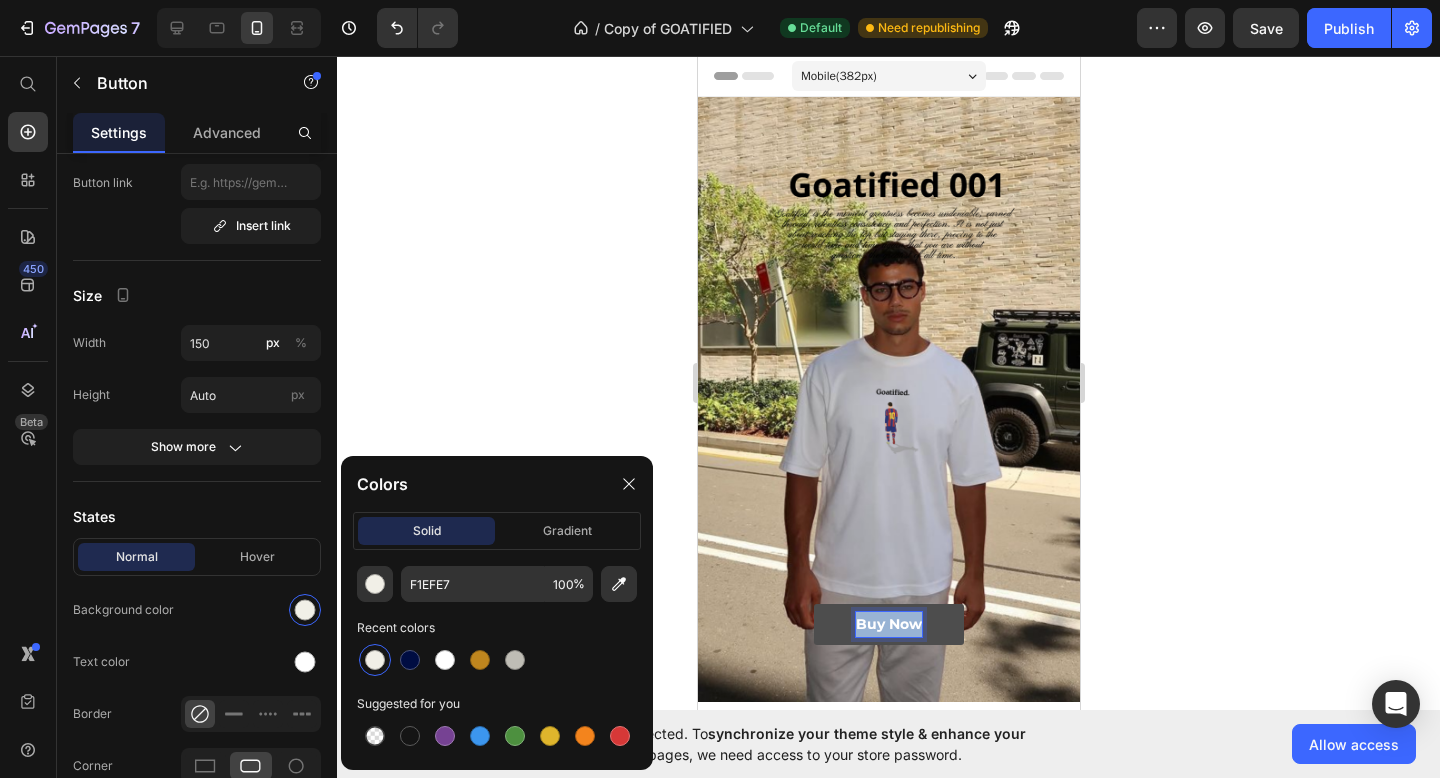 drag, startPoint x: 921, startPoint y: 626, endPoint x: 857, endPoint y: 621, distance: 64.195015 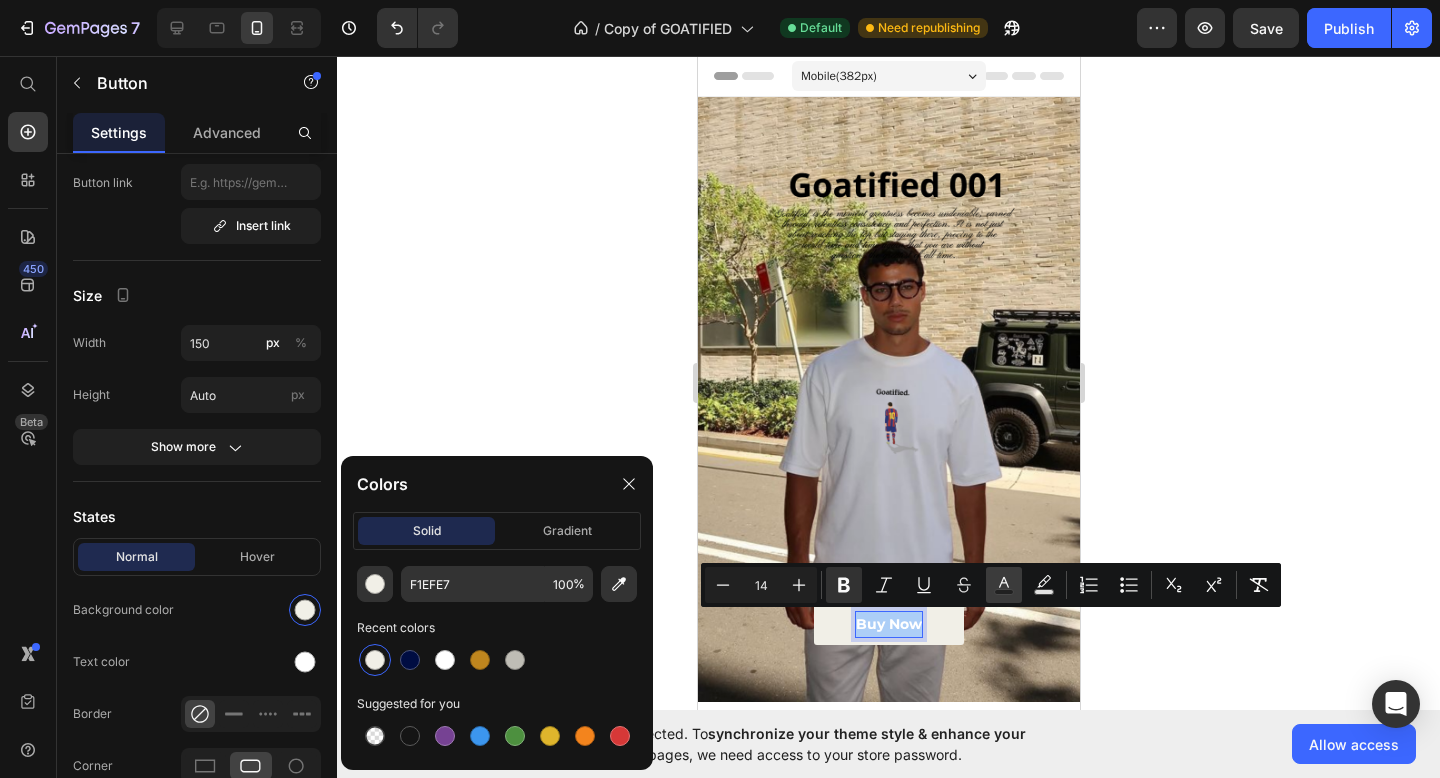 click on "Text Color" at bounding box center (1004, 585) 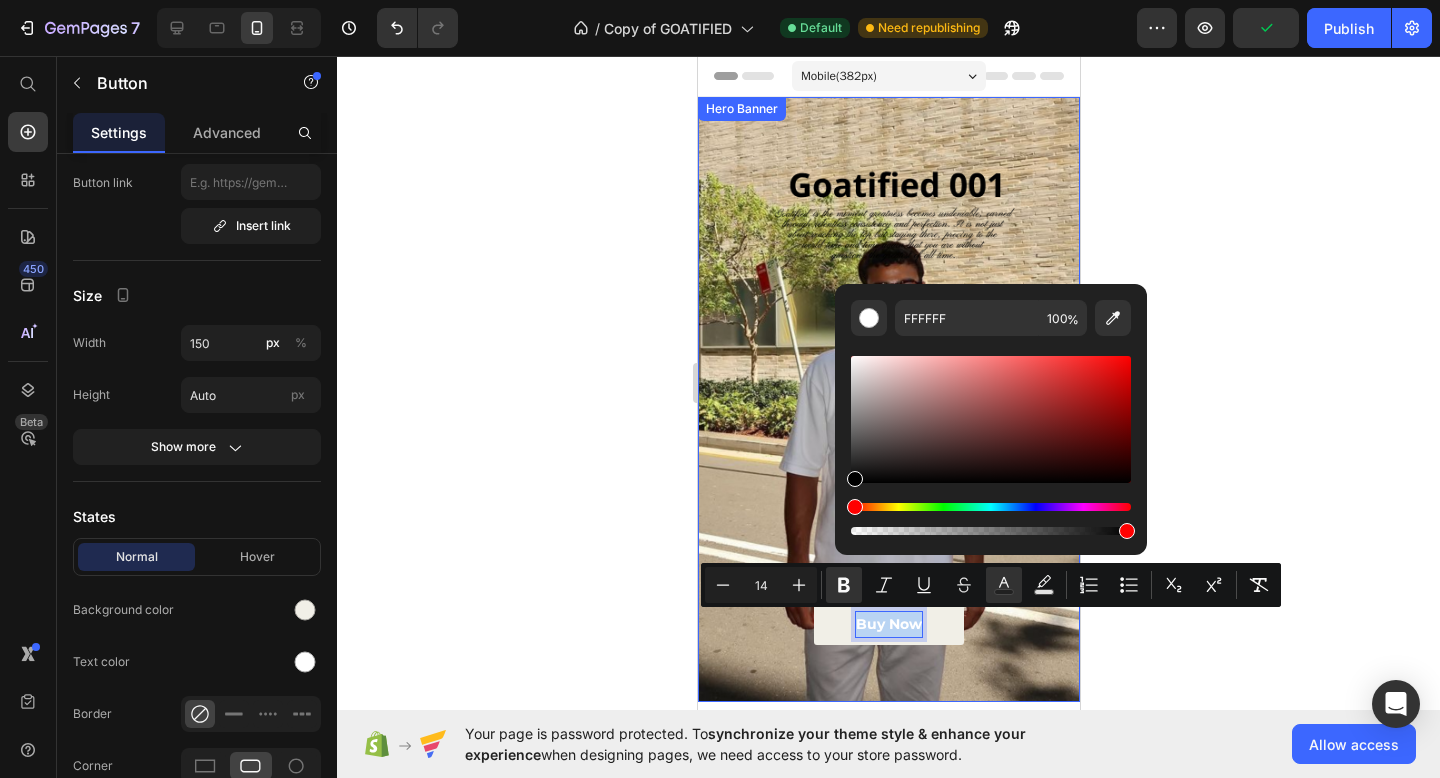 type on "000000" 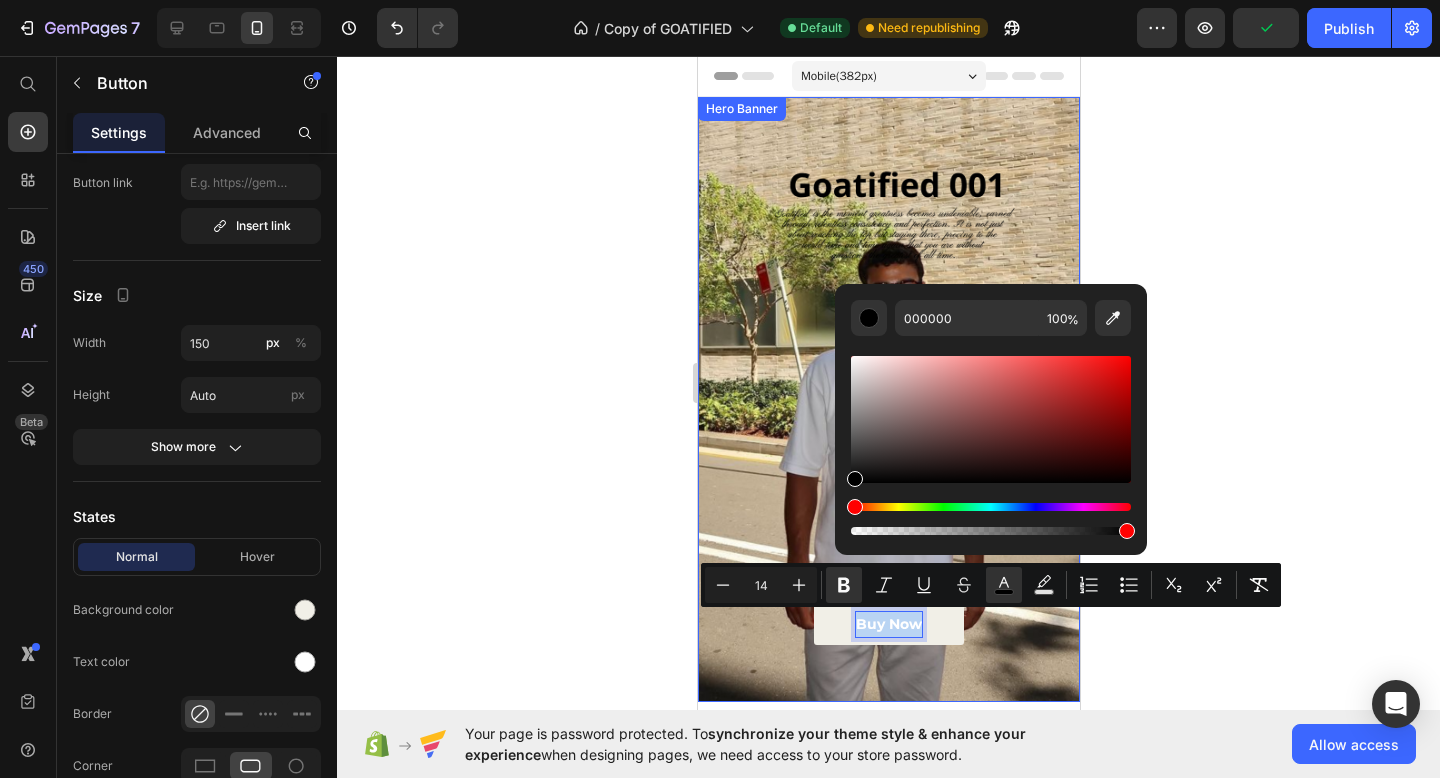 drag, startPoint x: 1552, startPoint y: 415, endPoint x: 822, endPoint y: 517, distance: 737.09155 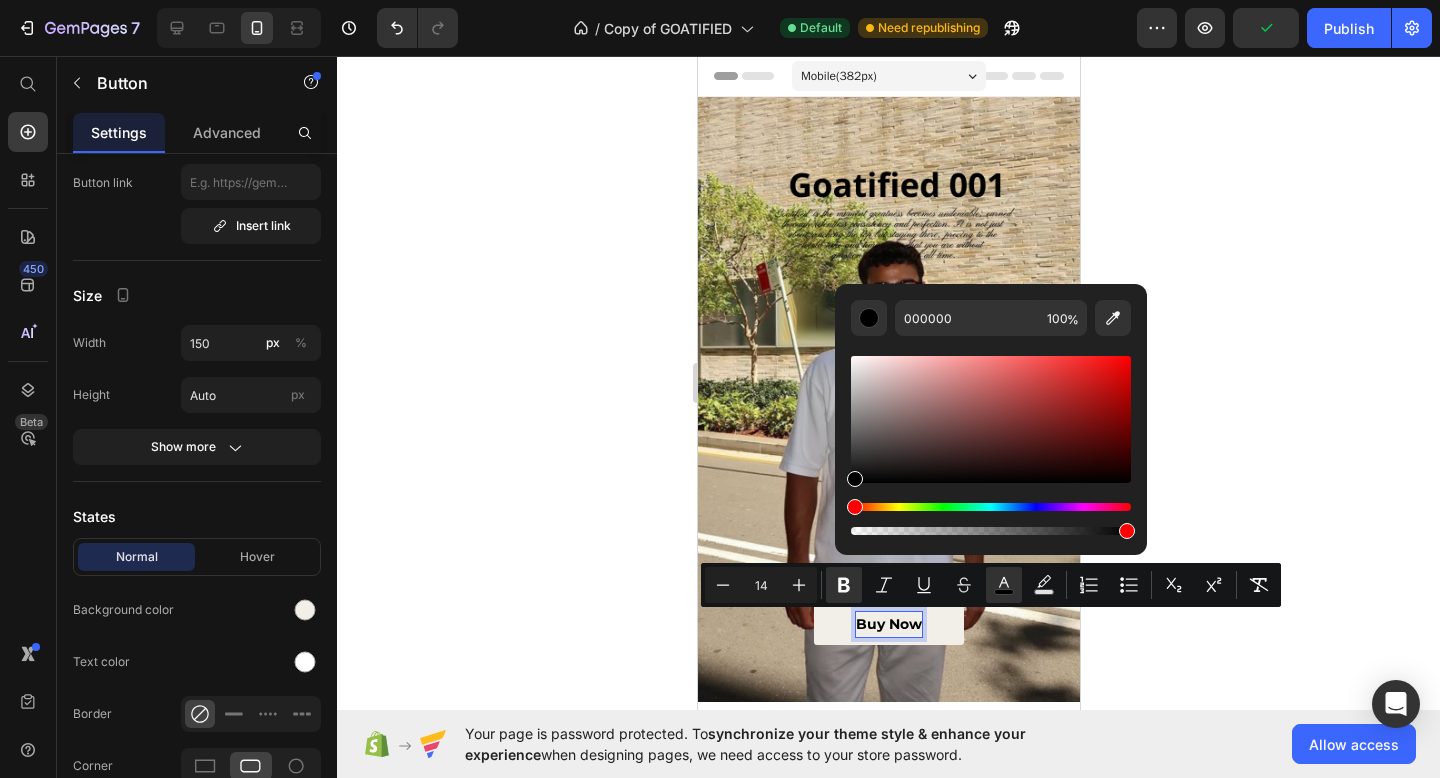click 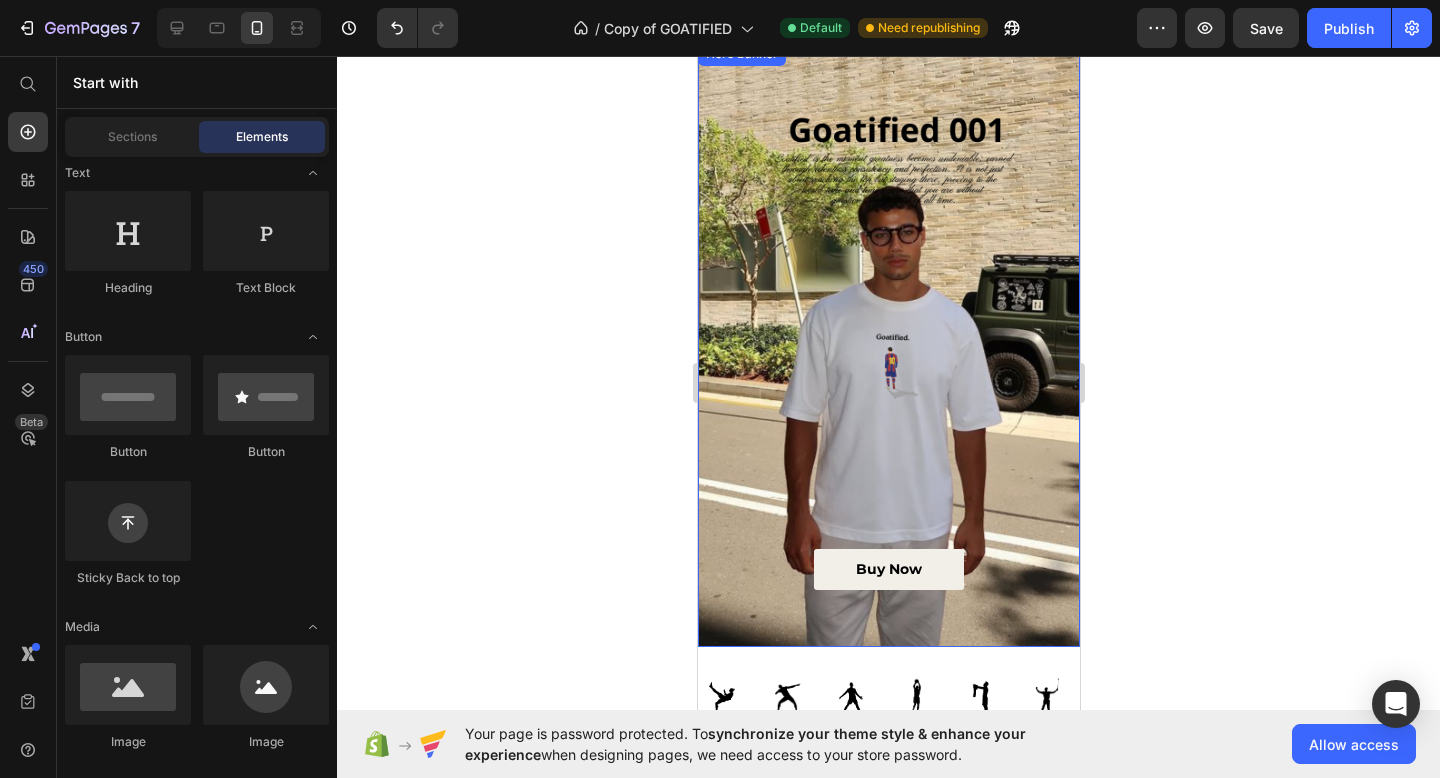 scroll, scrollTop: 126, scrollLeft: 0, axis: vertical 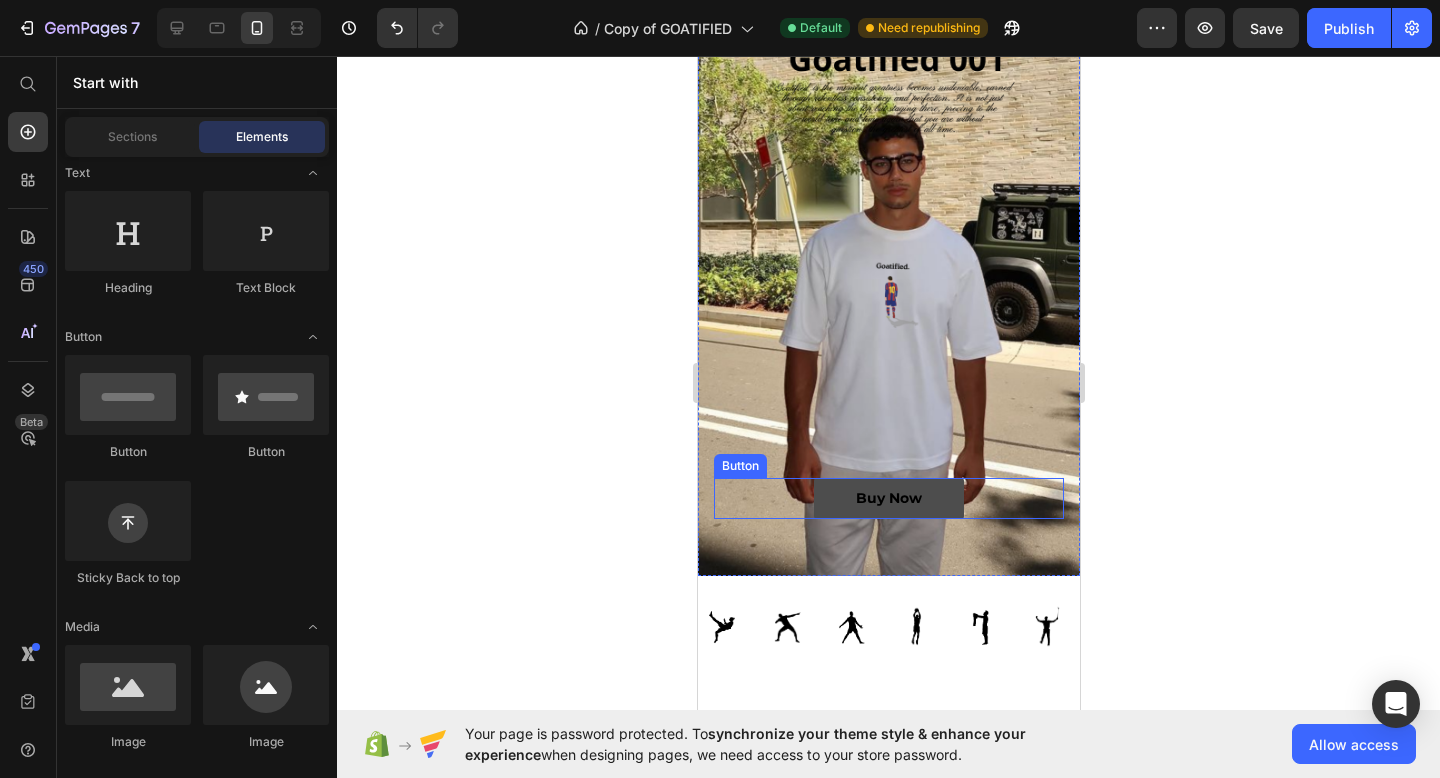 click on "Buy Now" at bounding box center [888, 498] 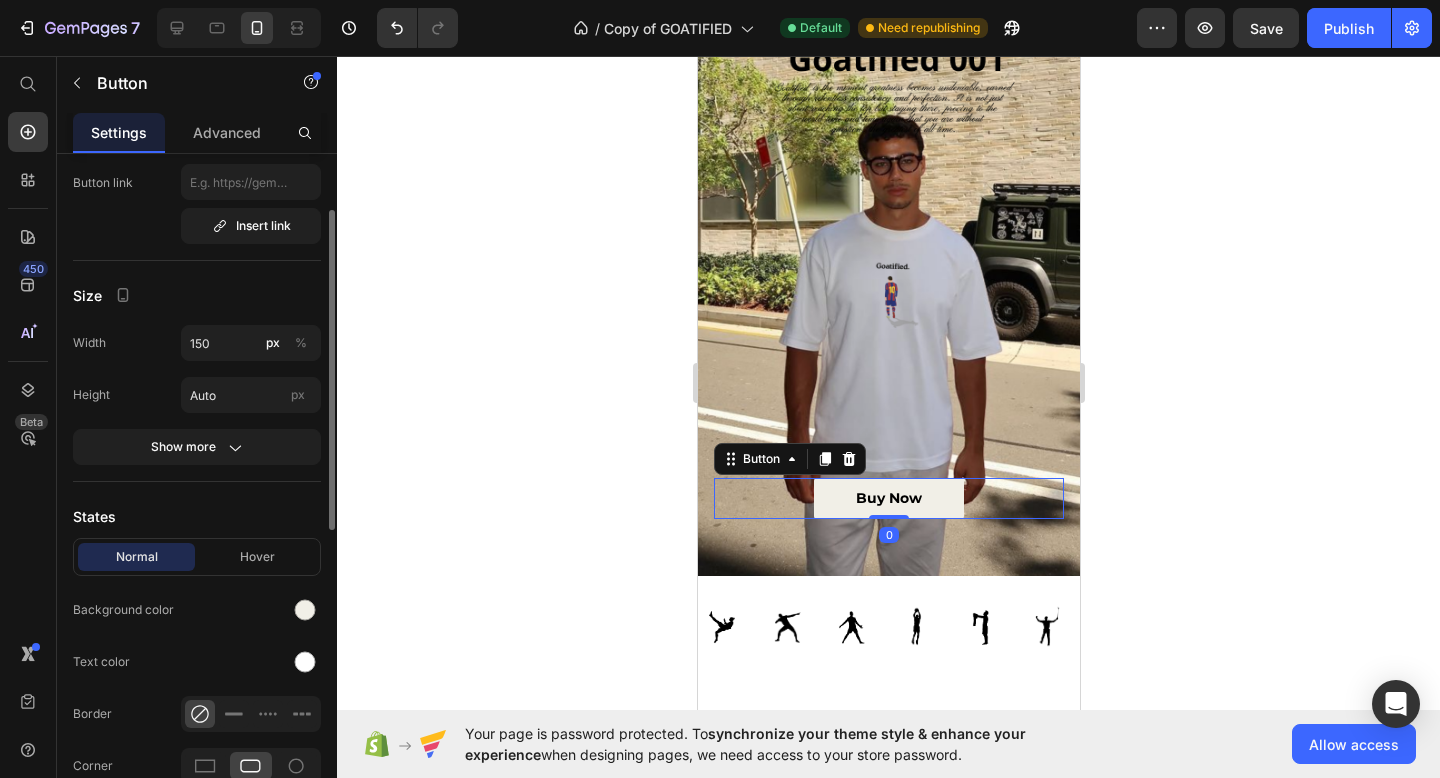 scroll, scrollTop: 0, scrollLeft: 0, axis: both 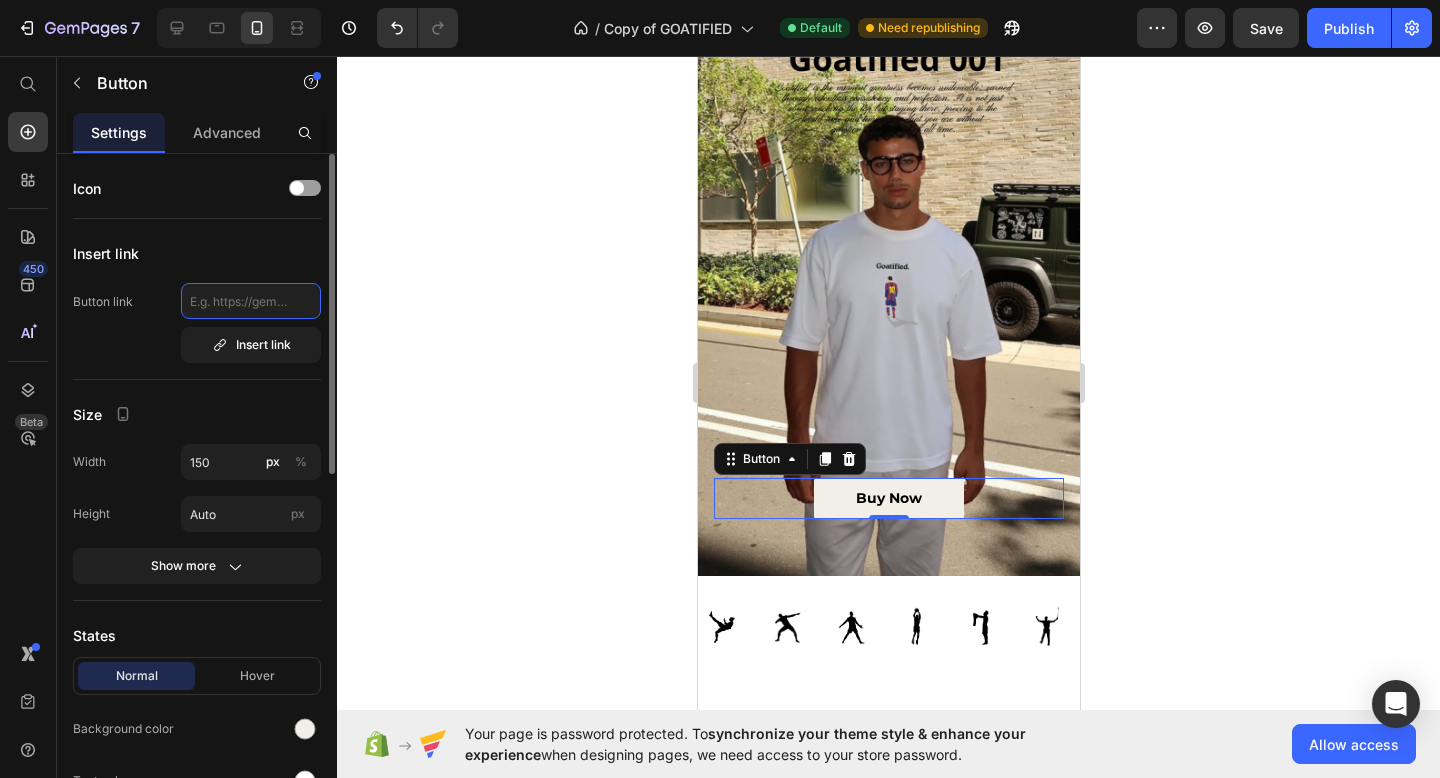 click 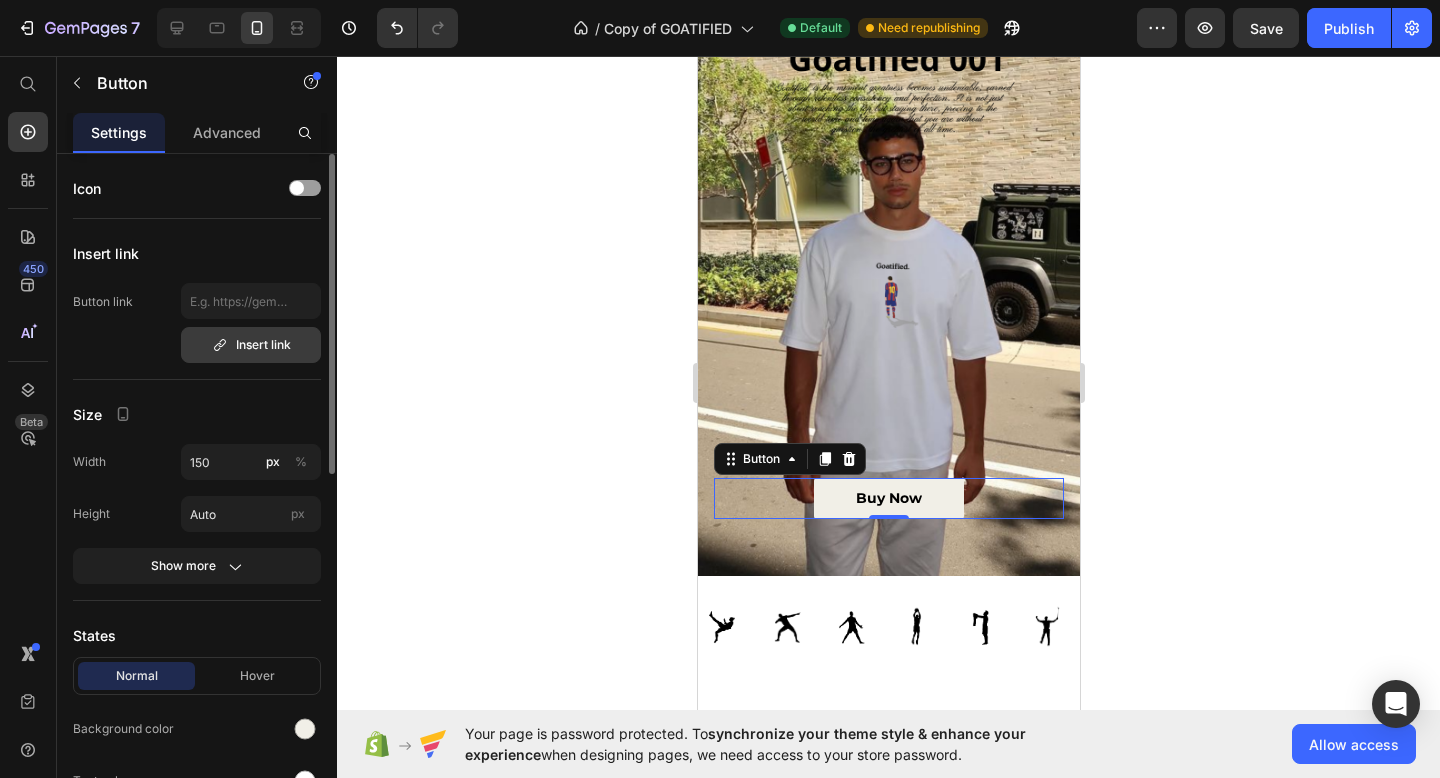 click on "Insert link" at bounding box center (251, 345) 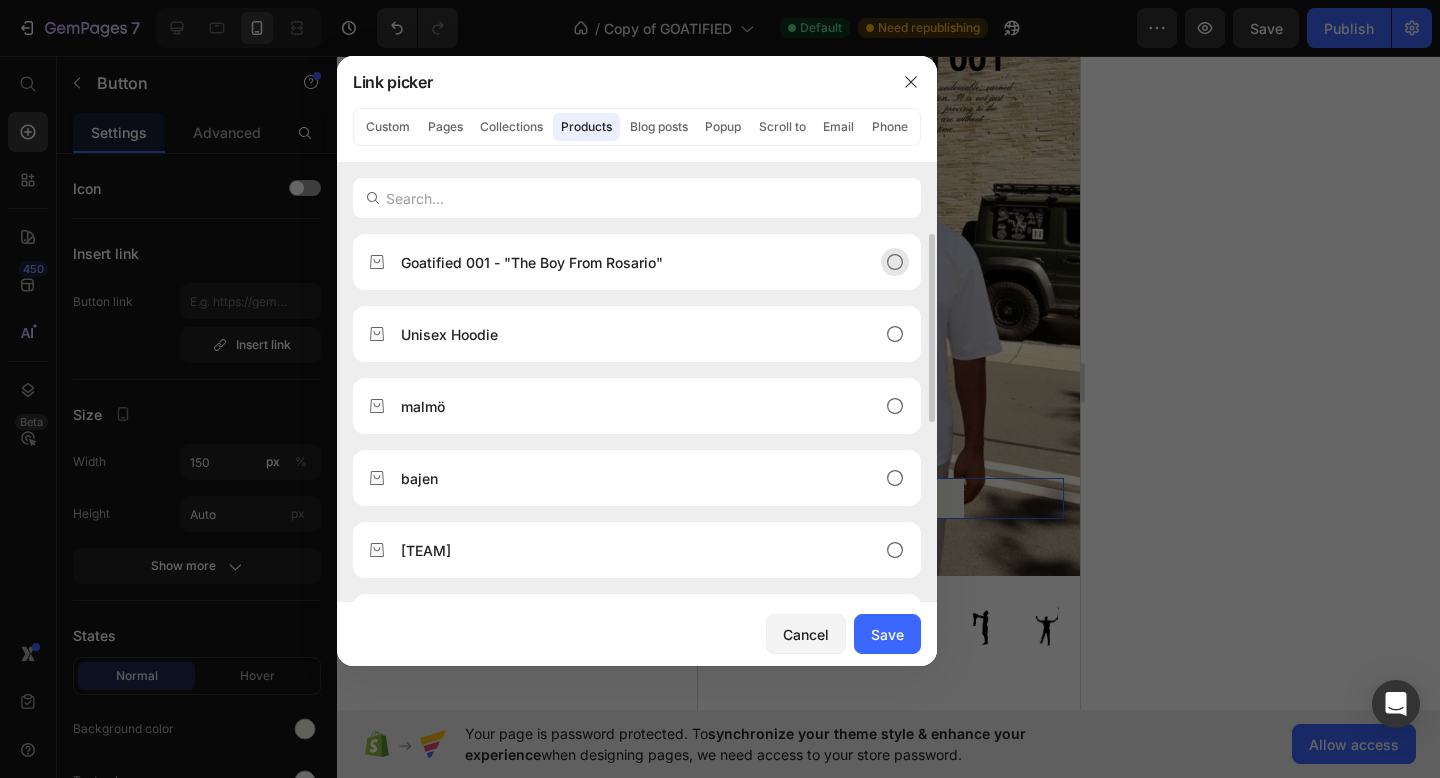 click on "Goatified 001 - "The Boy From Rosario"" 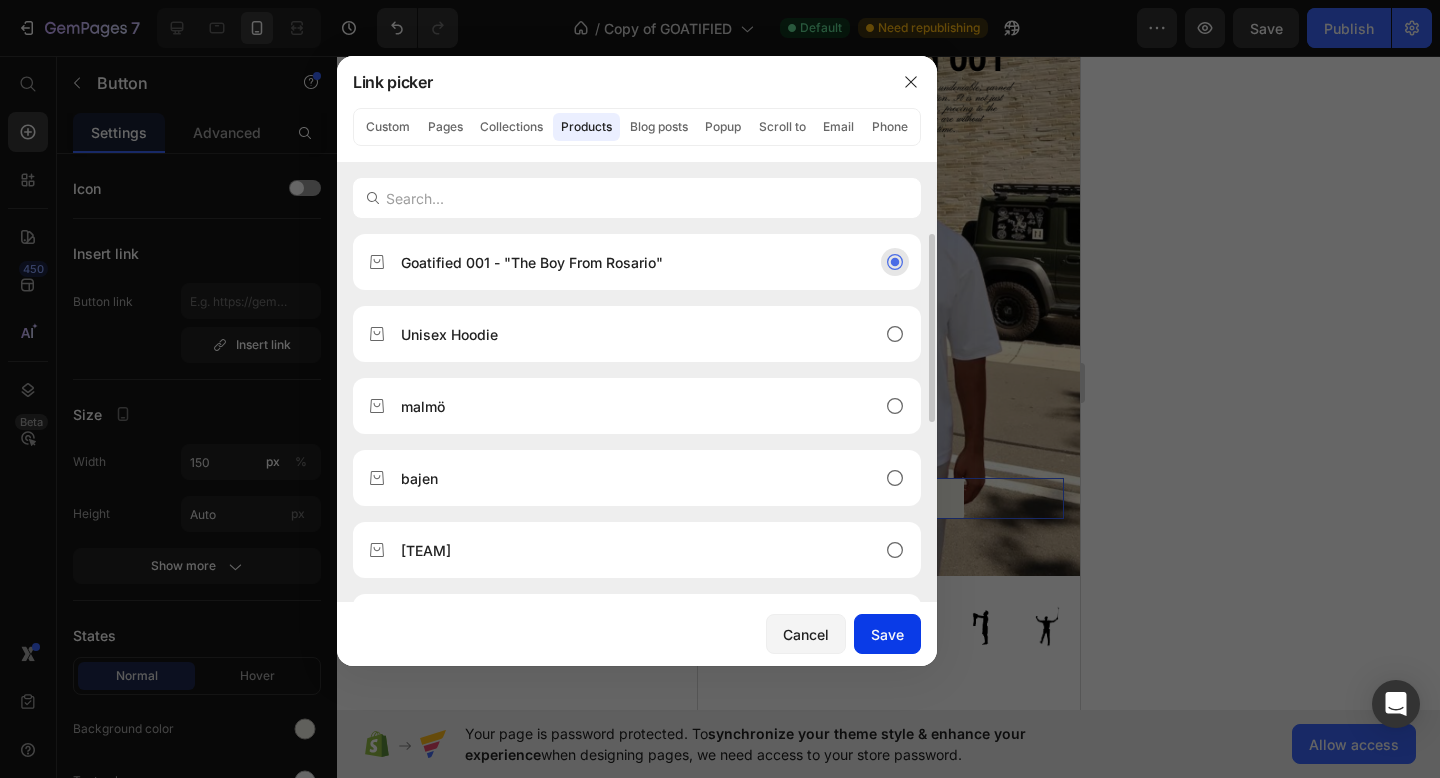 click on "Save" at bounding box center (887, 634) 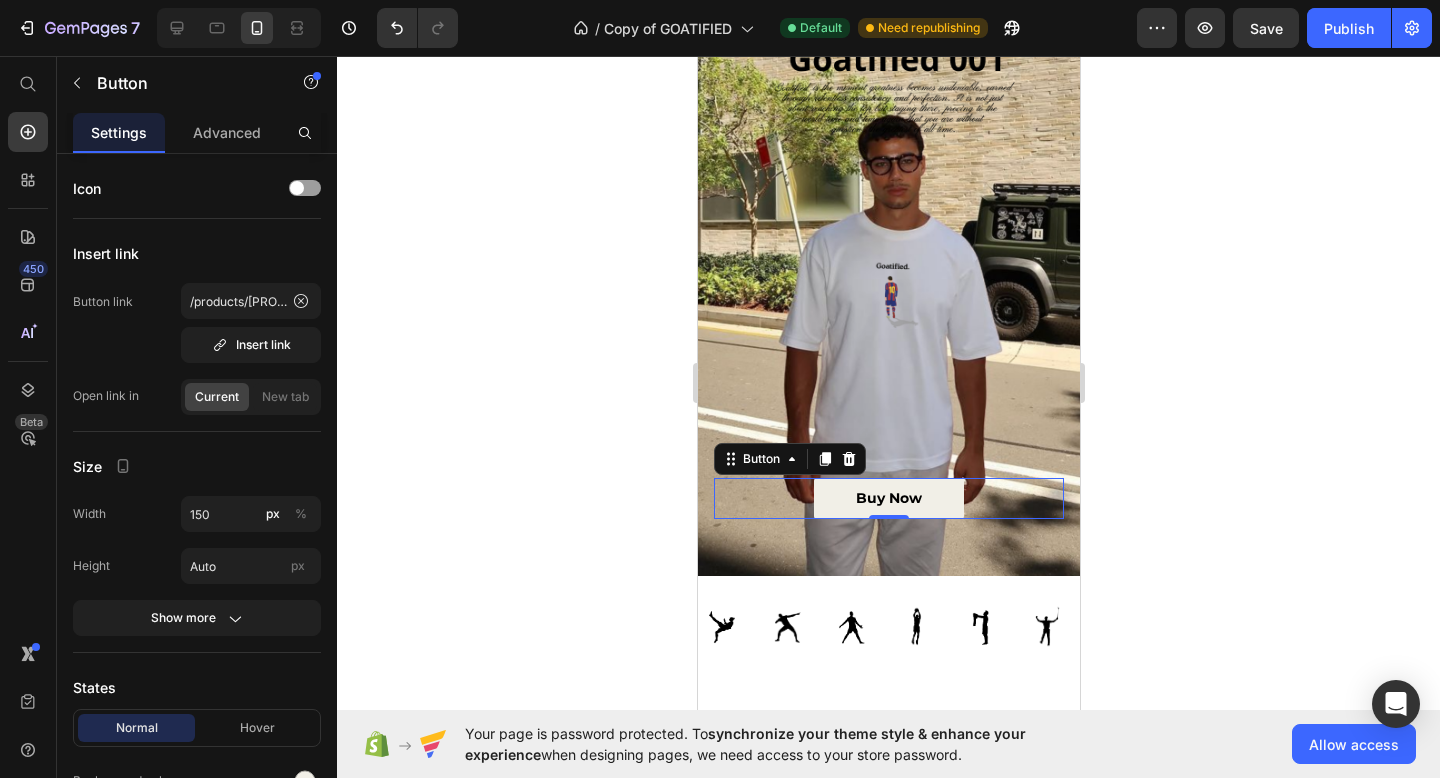 click 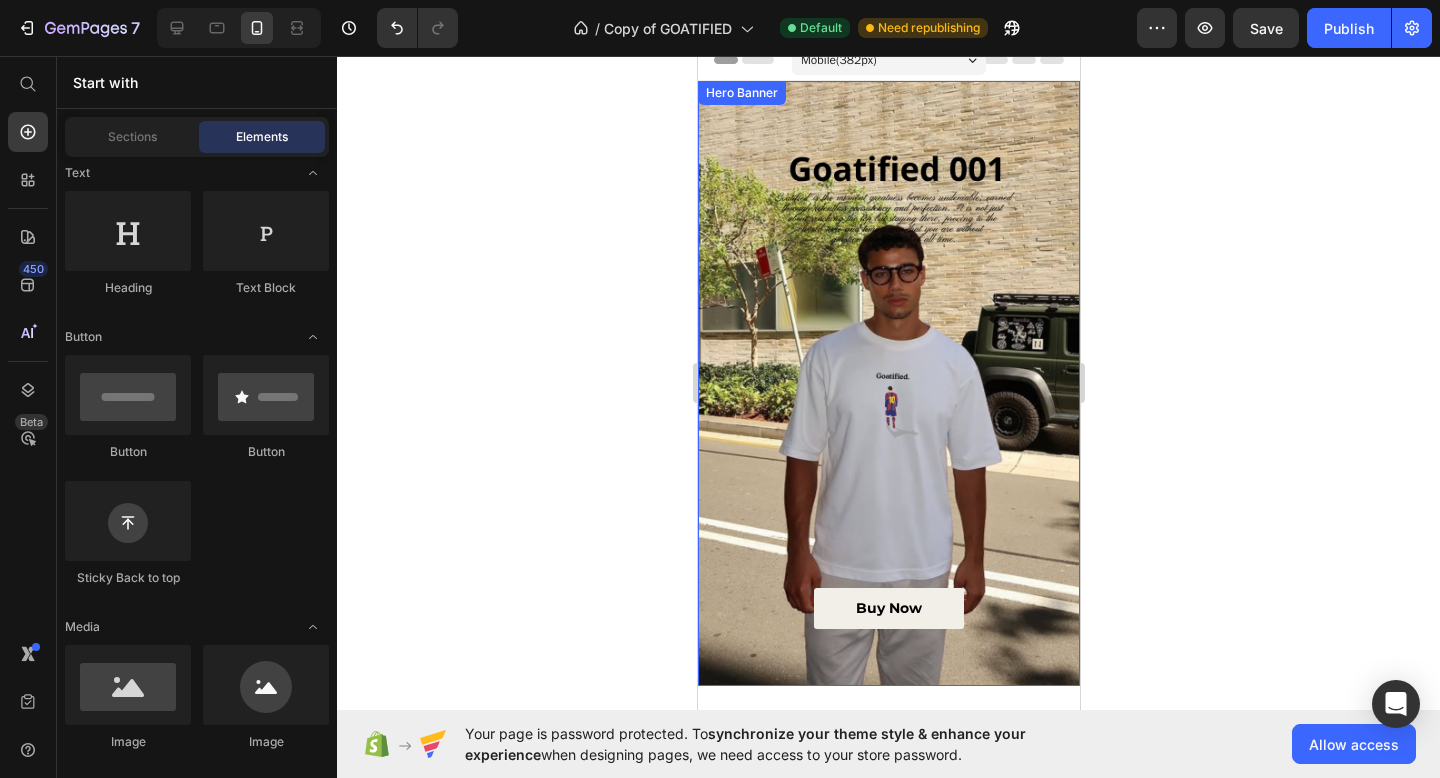 scroll, scrollTop: 0, scrollLeft: 0, axis: both 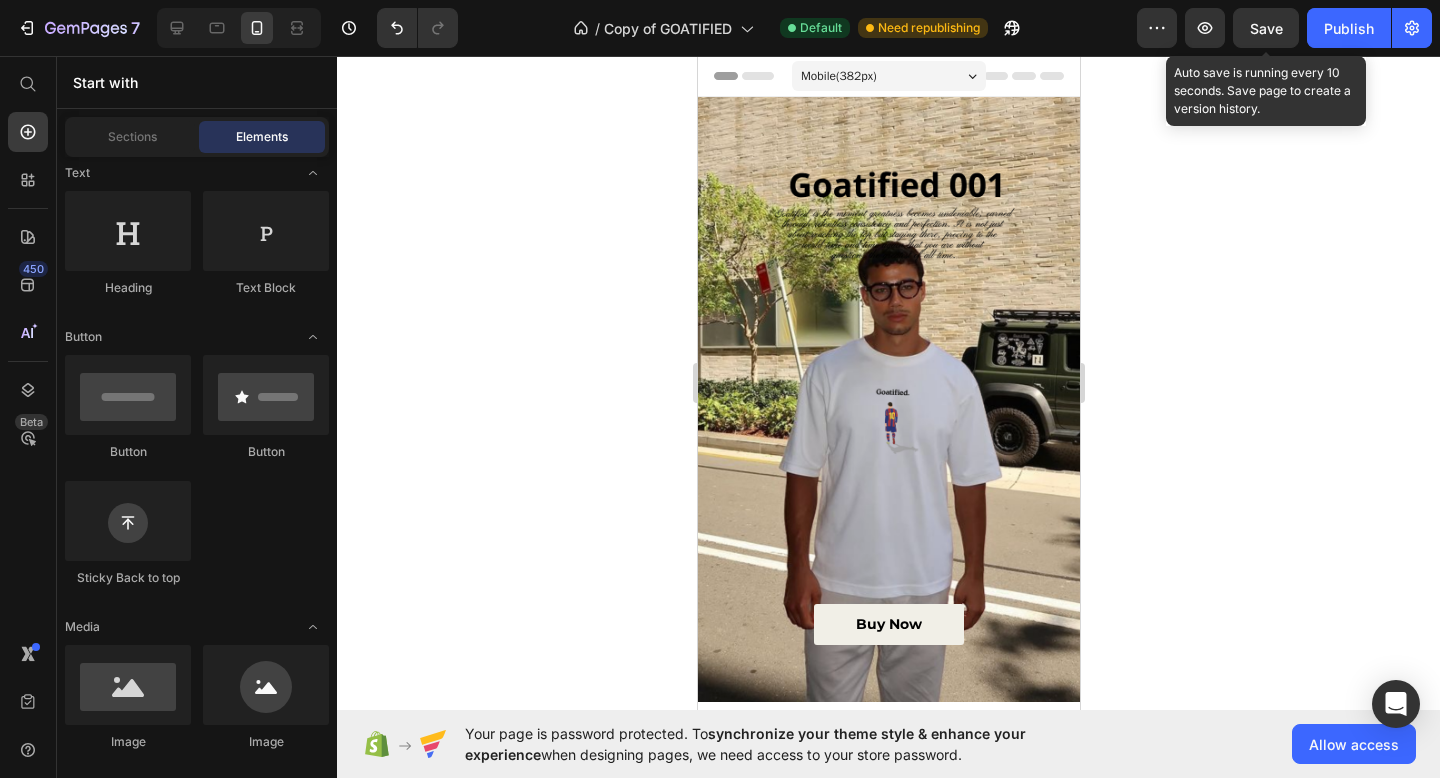 click on "Save" at bounding box center [1266, 28] 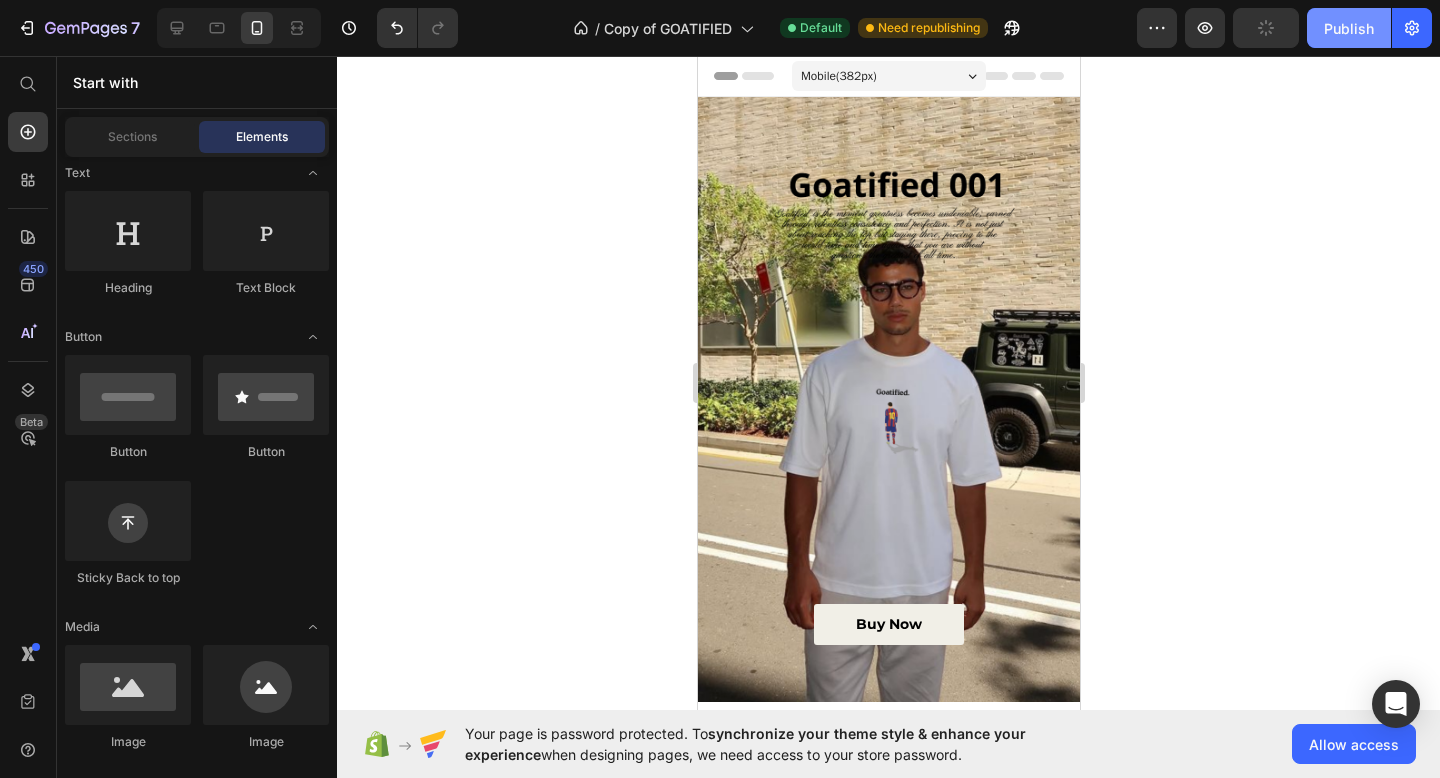 click on "Publish" at bounding box center [1349, 28] 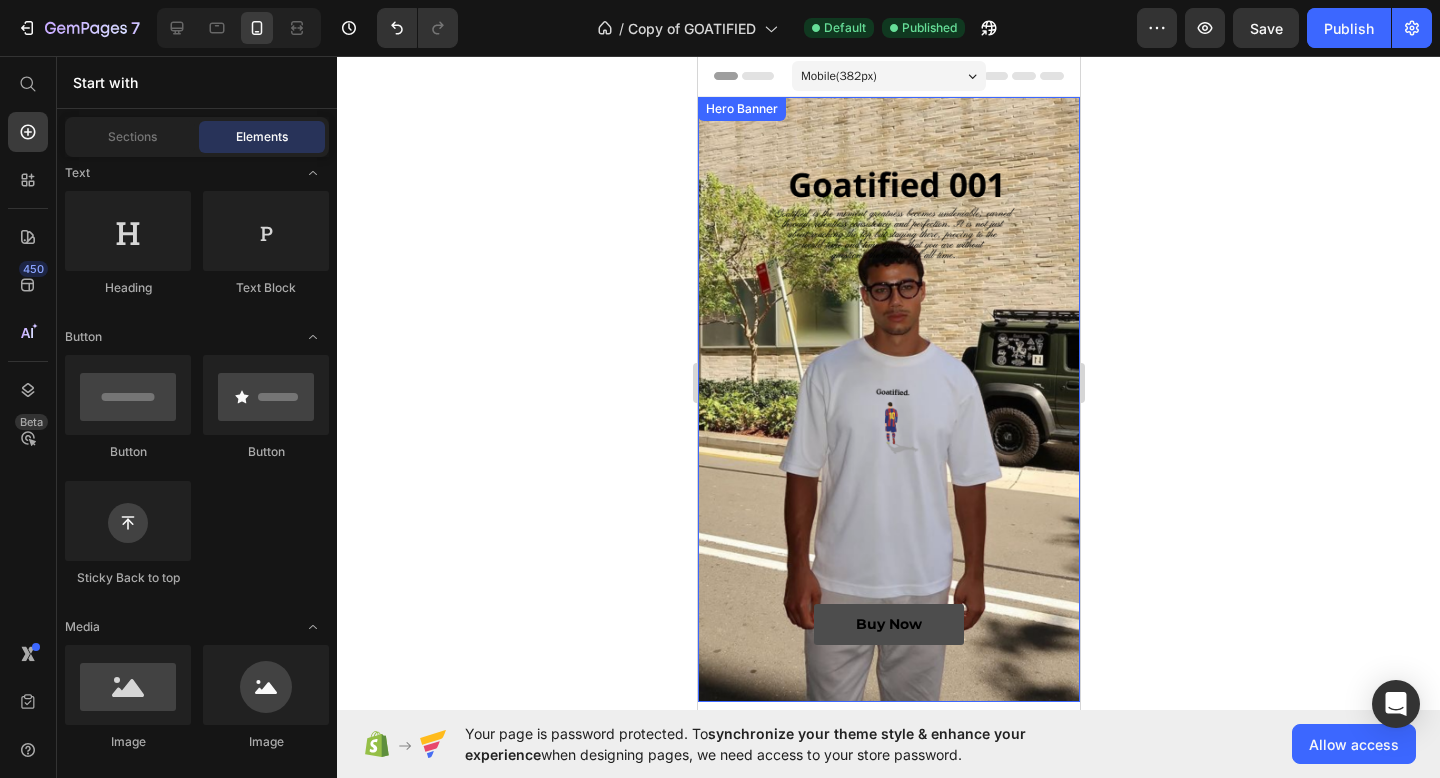 click on "Buy Now" at bounding box center (888, 624) 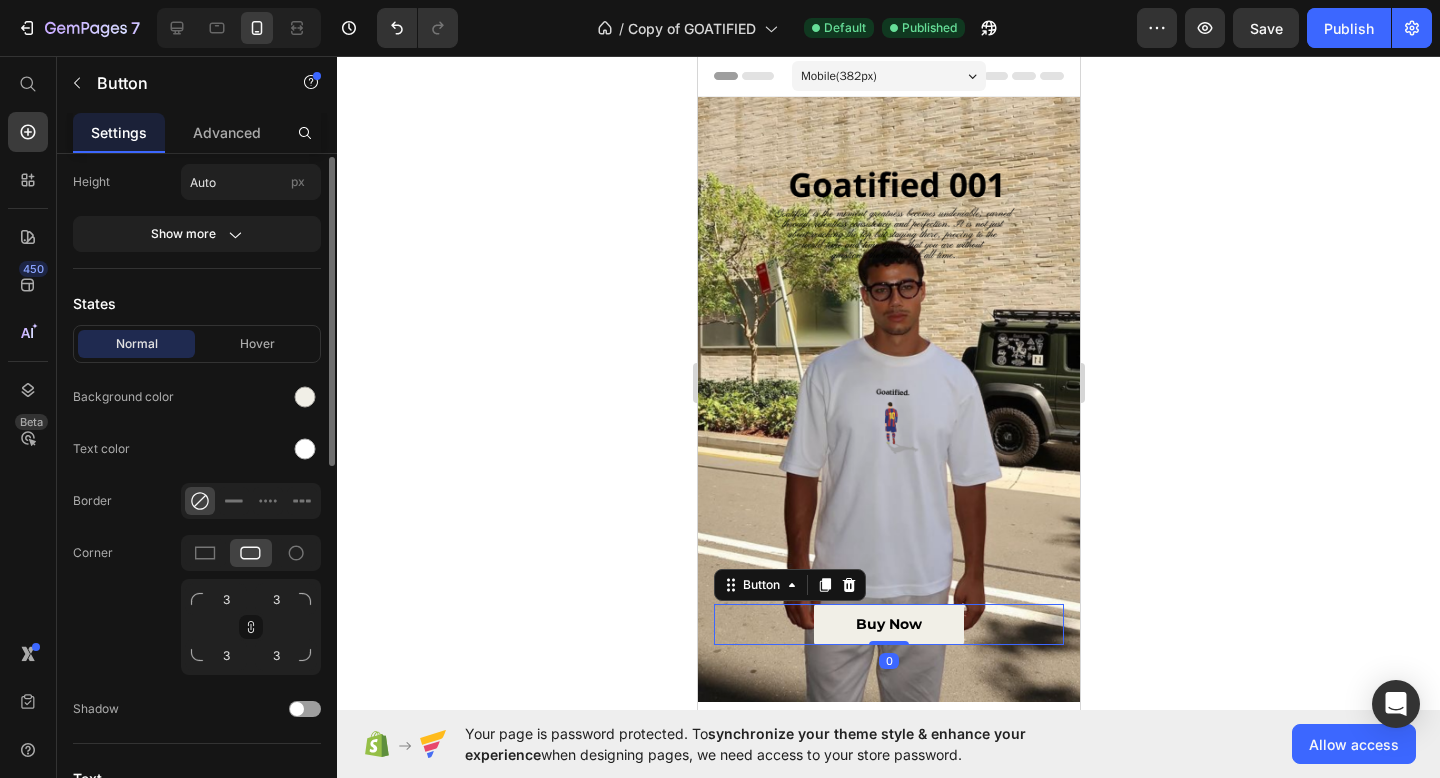 scroll, scrollTop: 541, scrollLeft: 0, axis: vertical 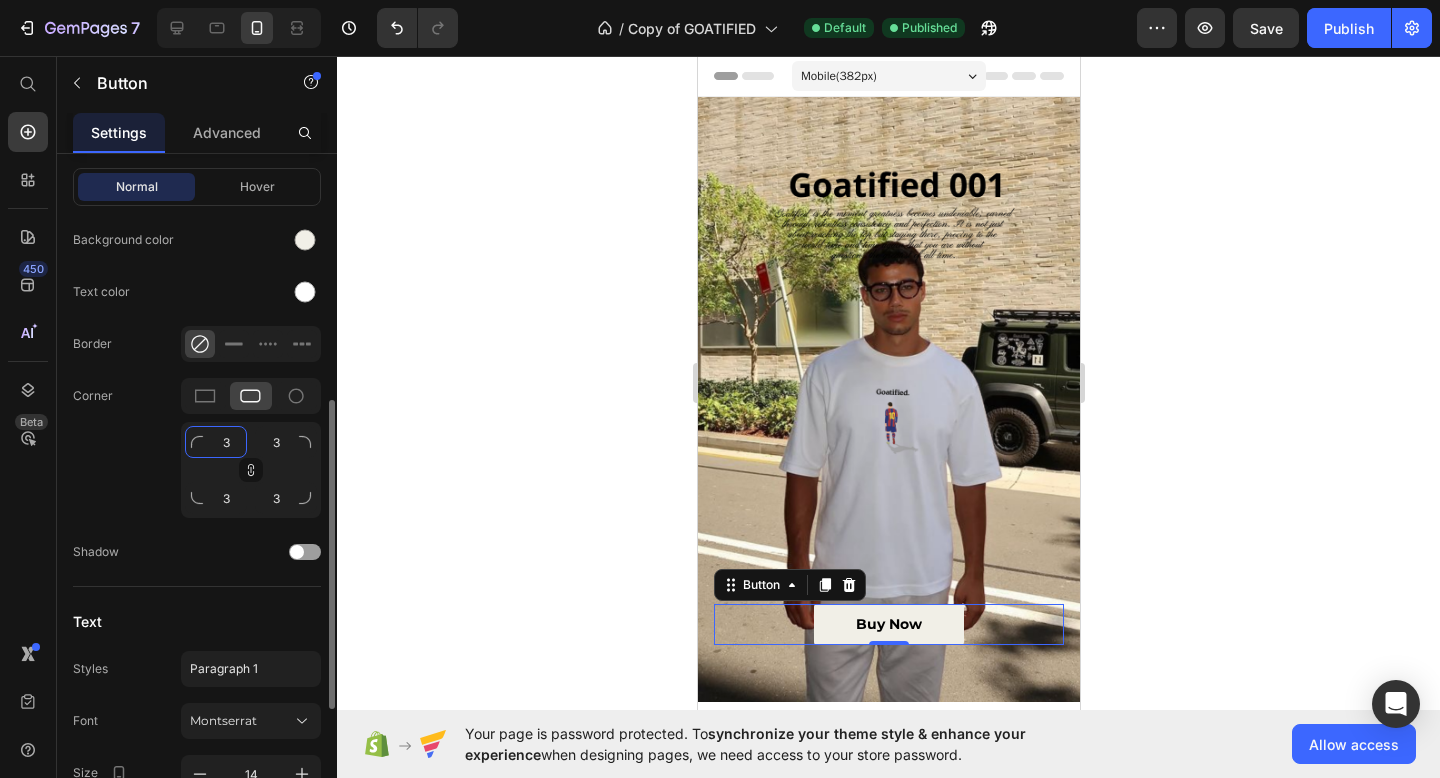 click on "3" 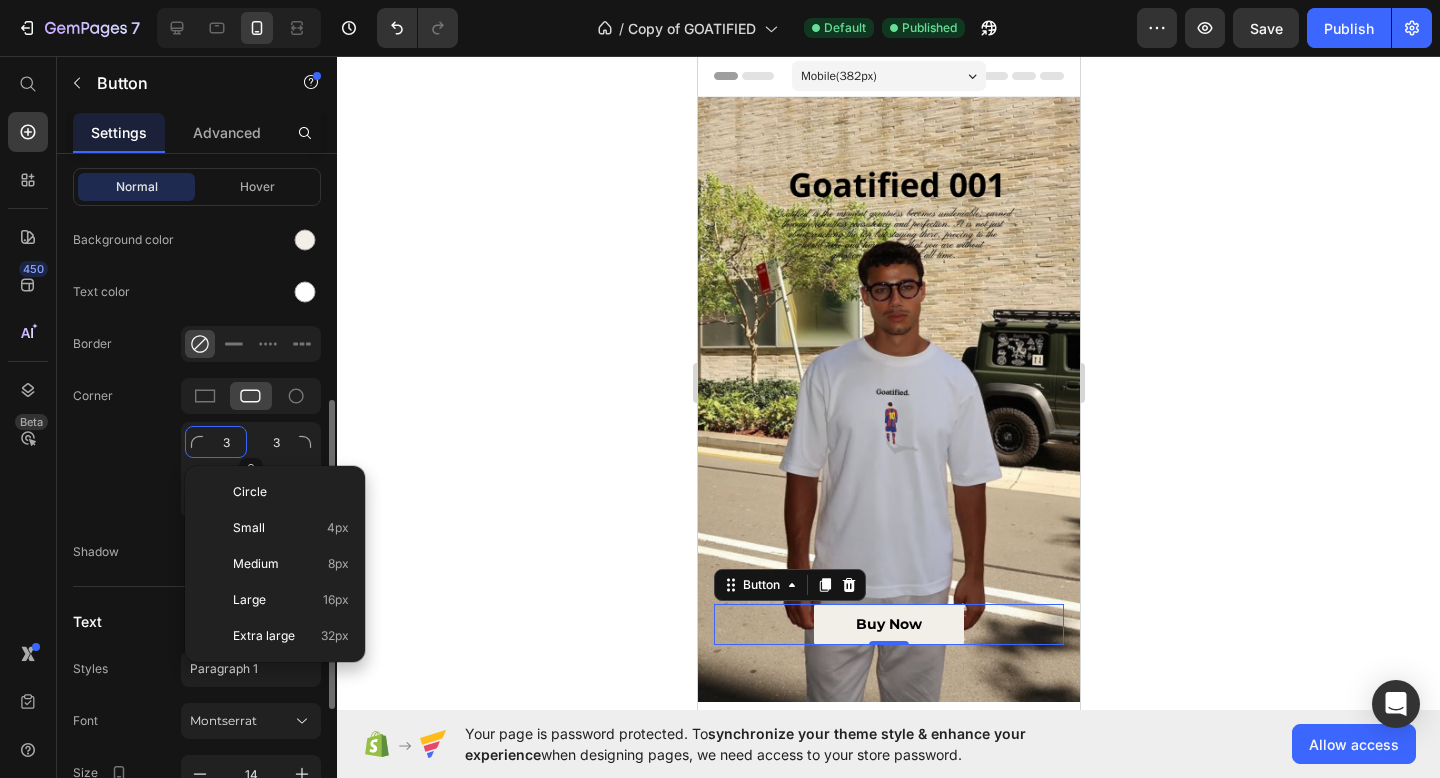 type on "8" 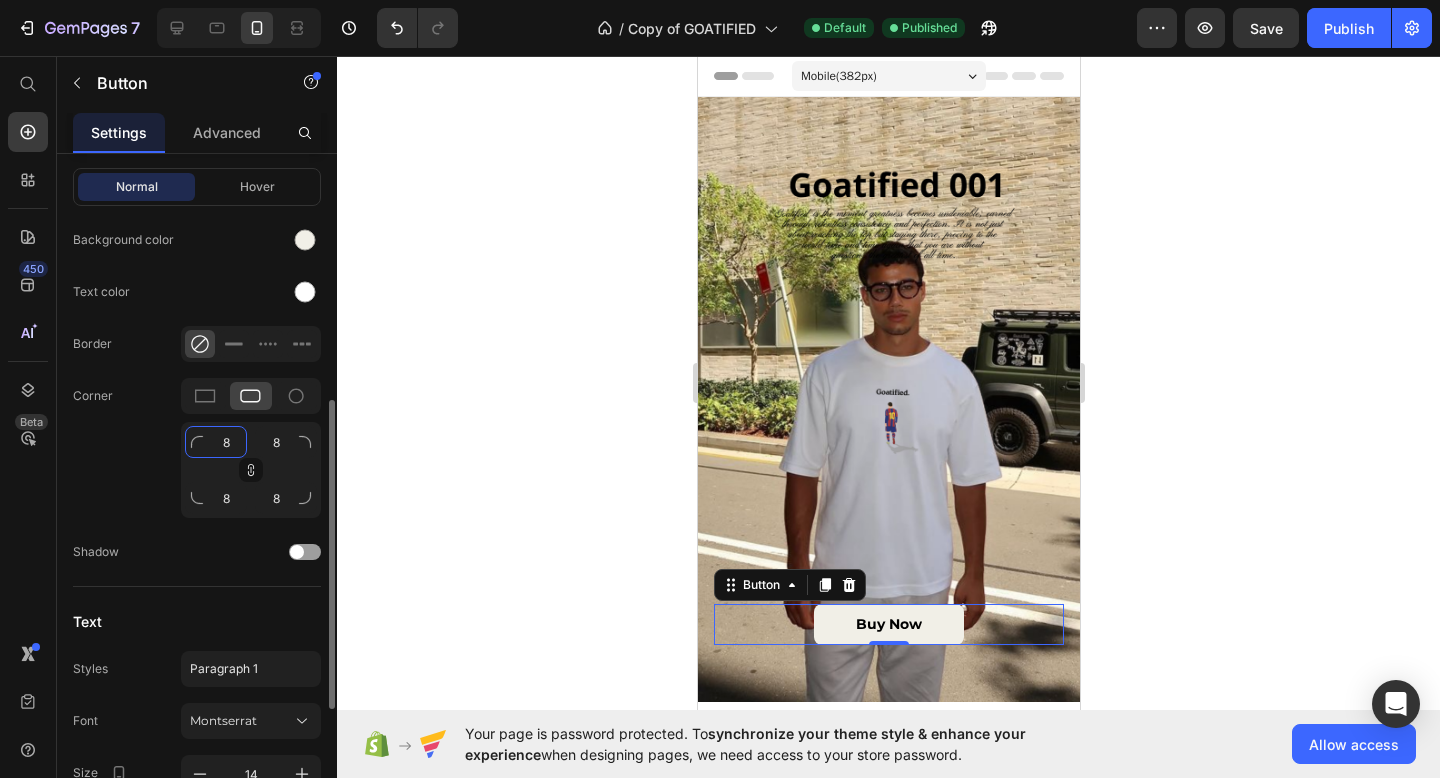 type on "8" 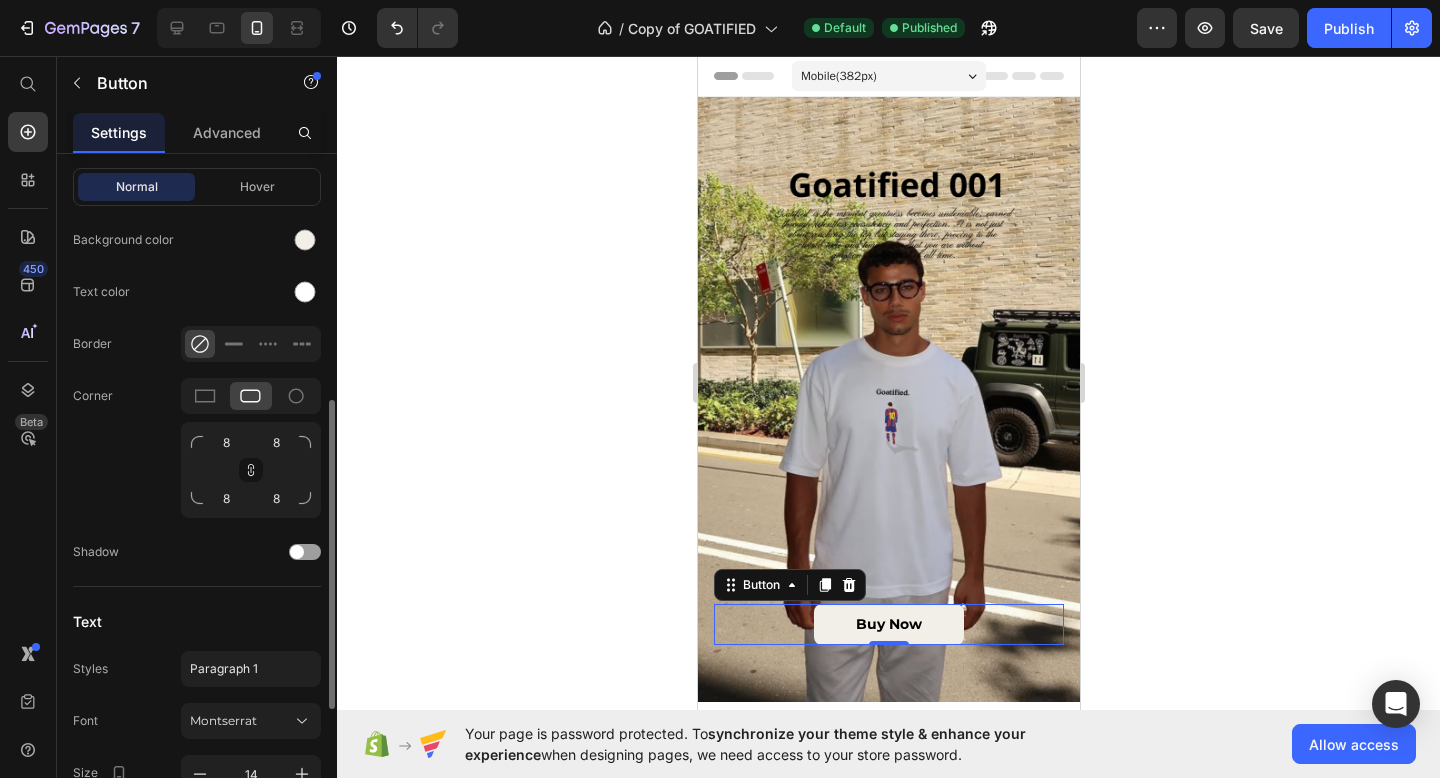 click on "Corner 8 8 8 8" 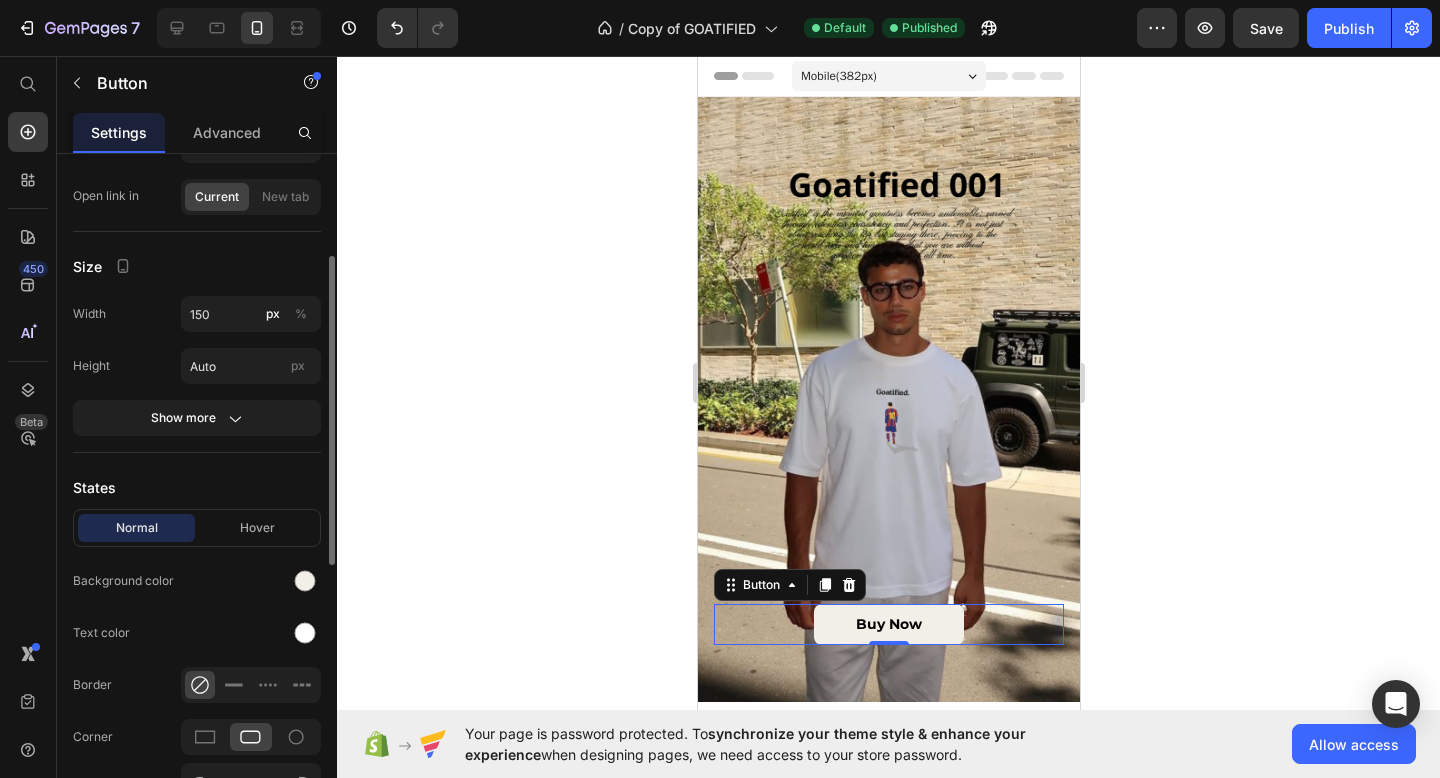 scroll, scrollTop: 208, scrollLeft: 0, axis: vertical 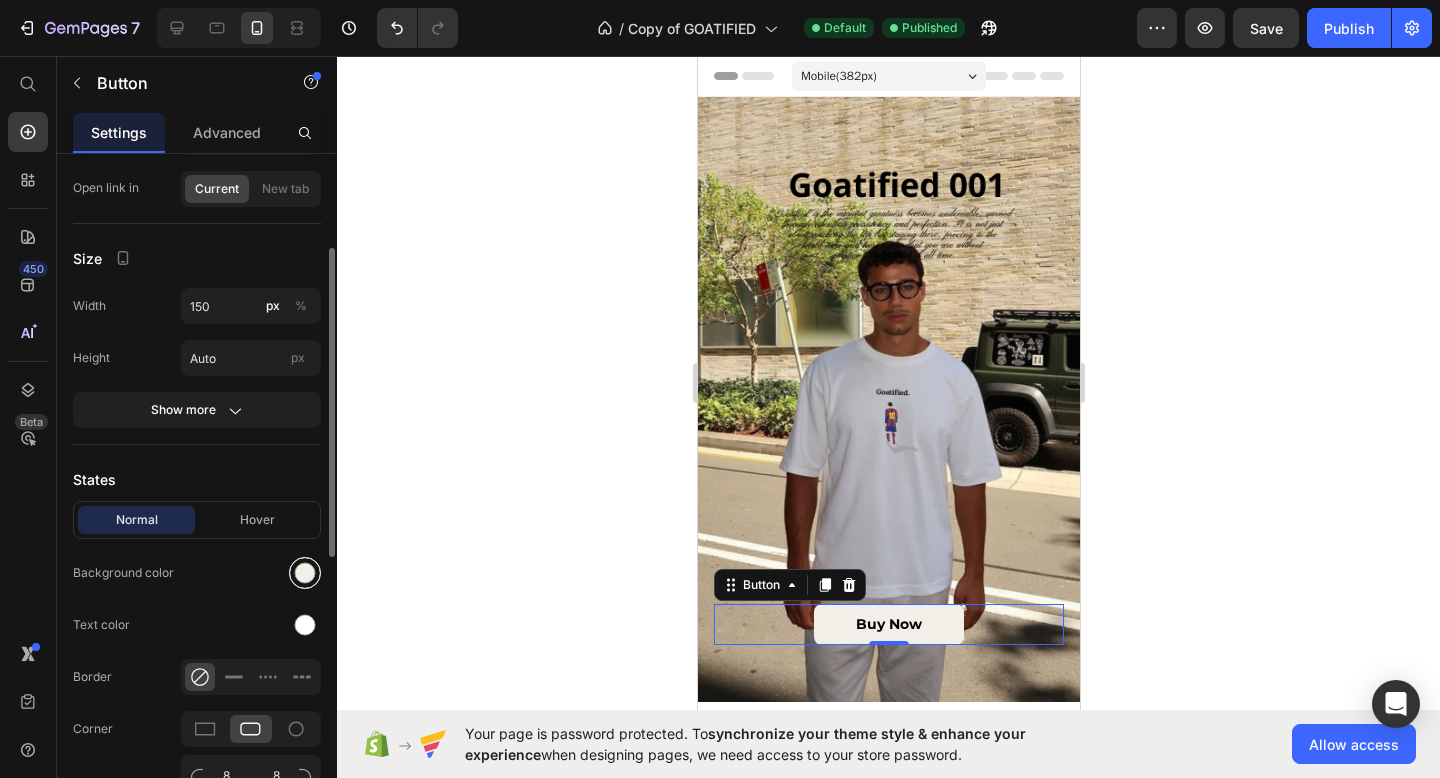 click at bounding box center [305, 573] 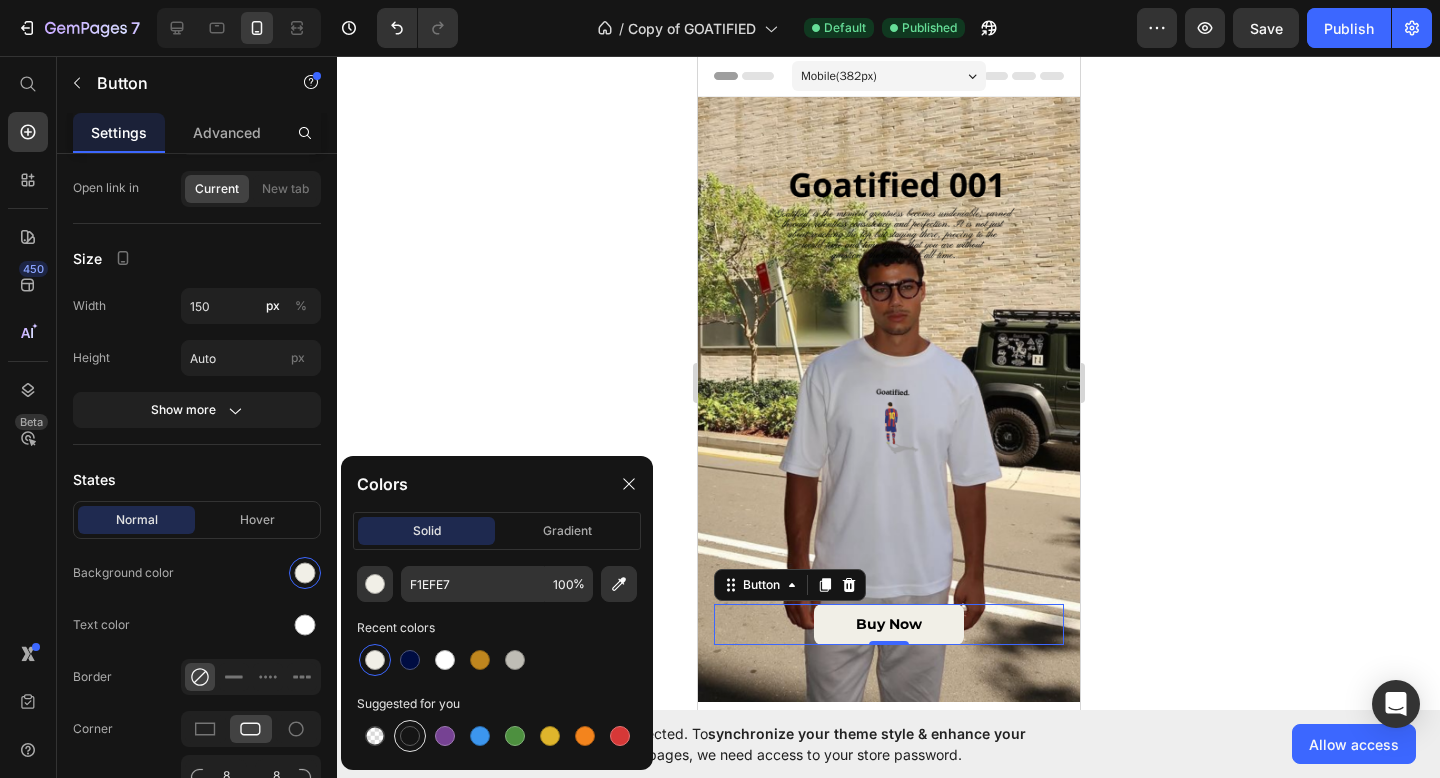 click at bounding box center [410, 736] 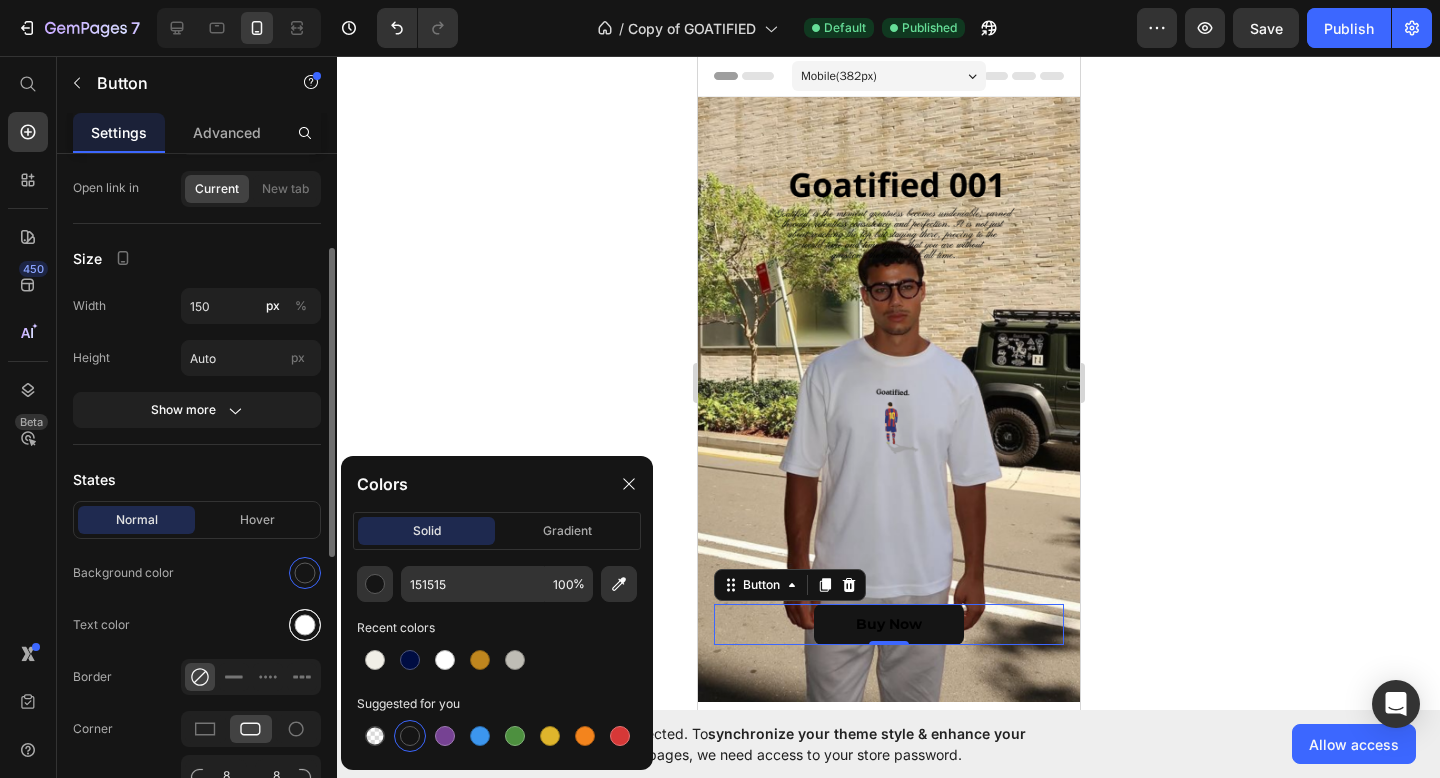 click at bounding box center [305, 625] 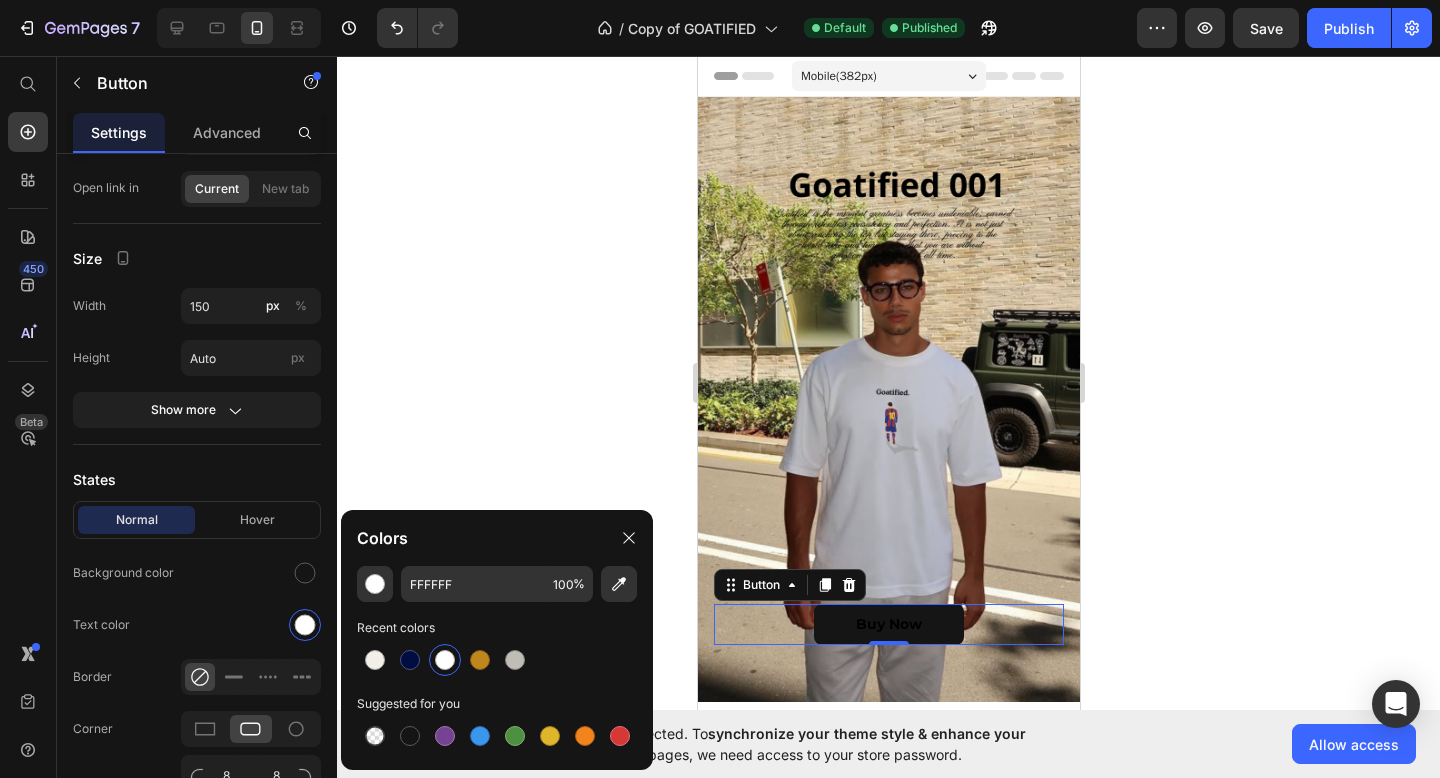 click at bounding box center (445, 660) 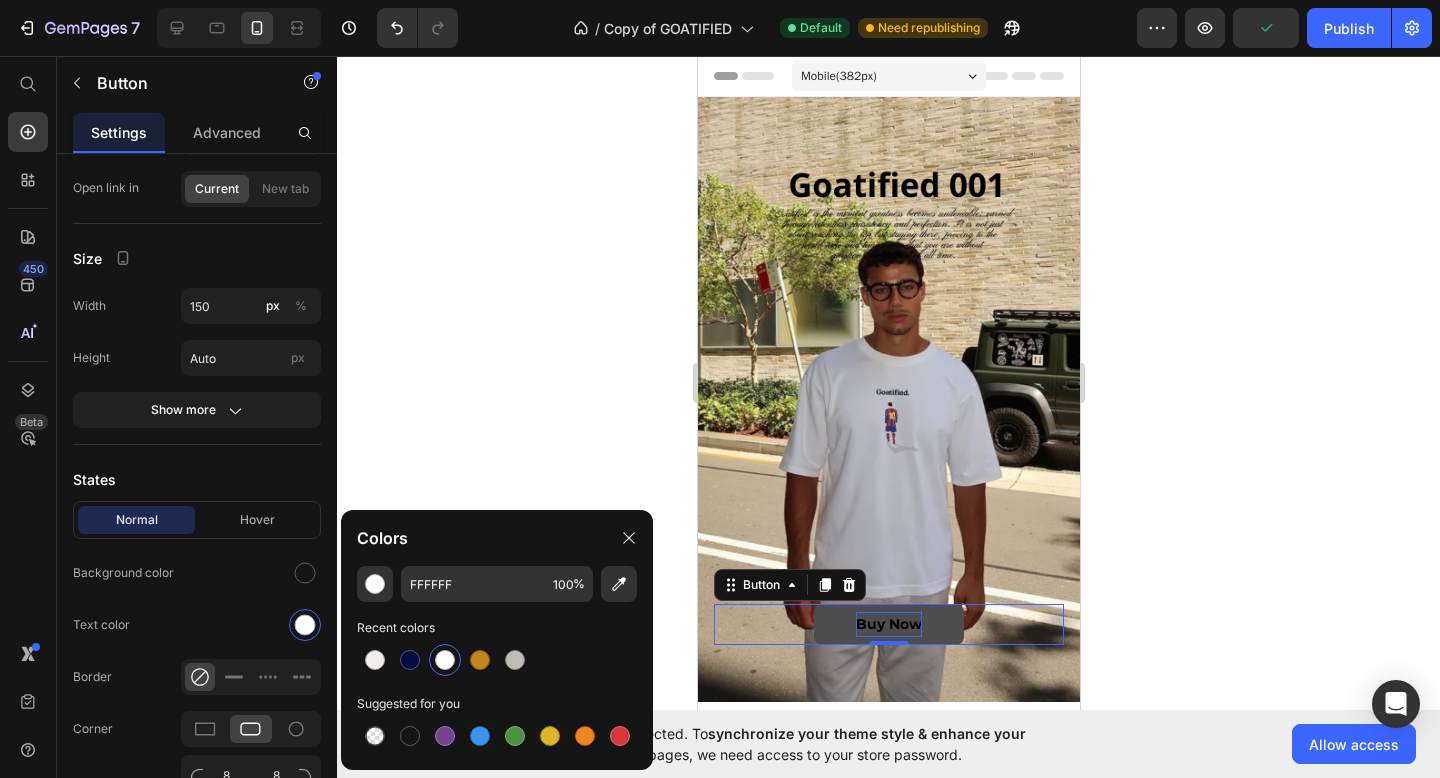 click on "Buy Now" at bounding box center [888, 624] 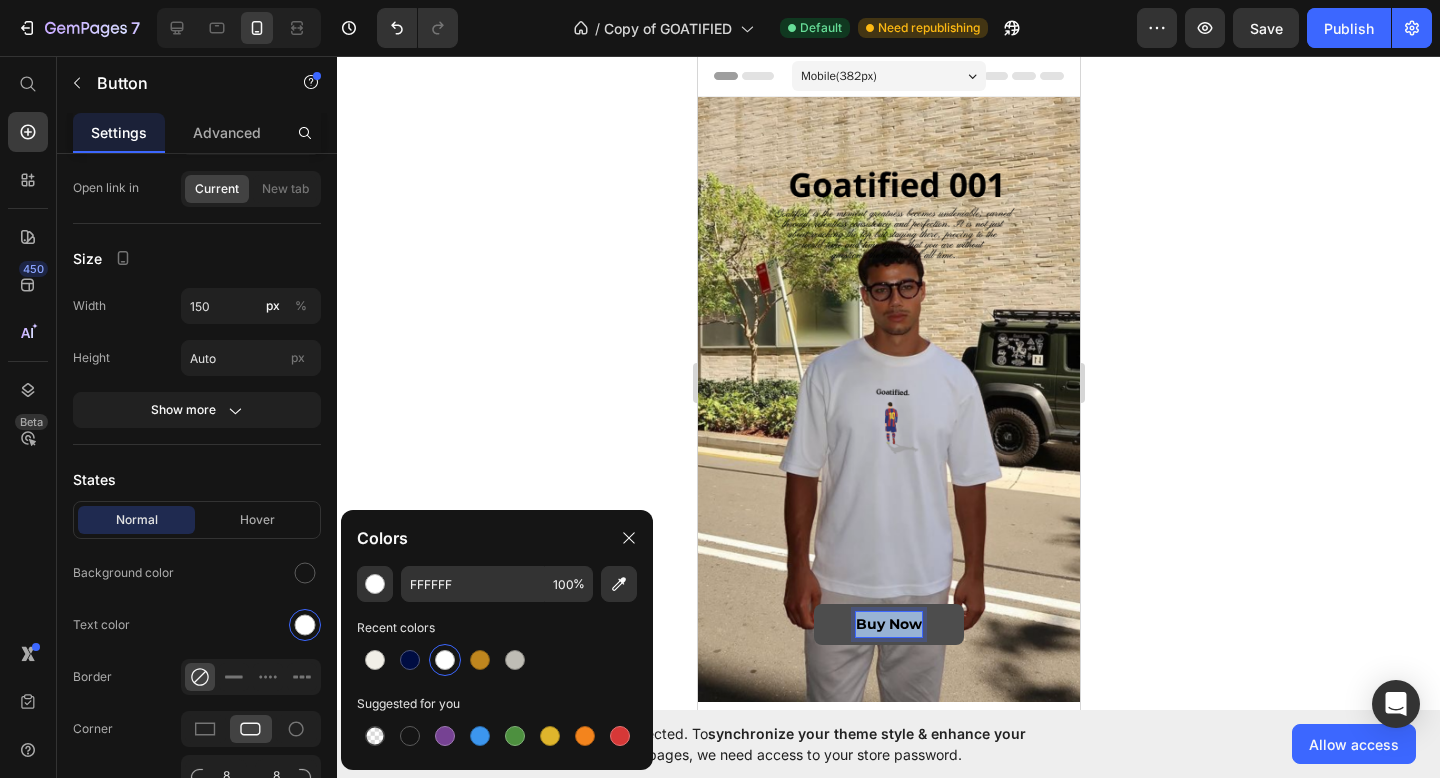 drag, startPoint x: 920, startPoint y: 623, endPoint x: 857, endPoint y: 620, distance: 63.07139 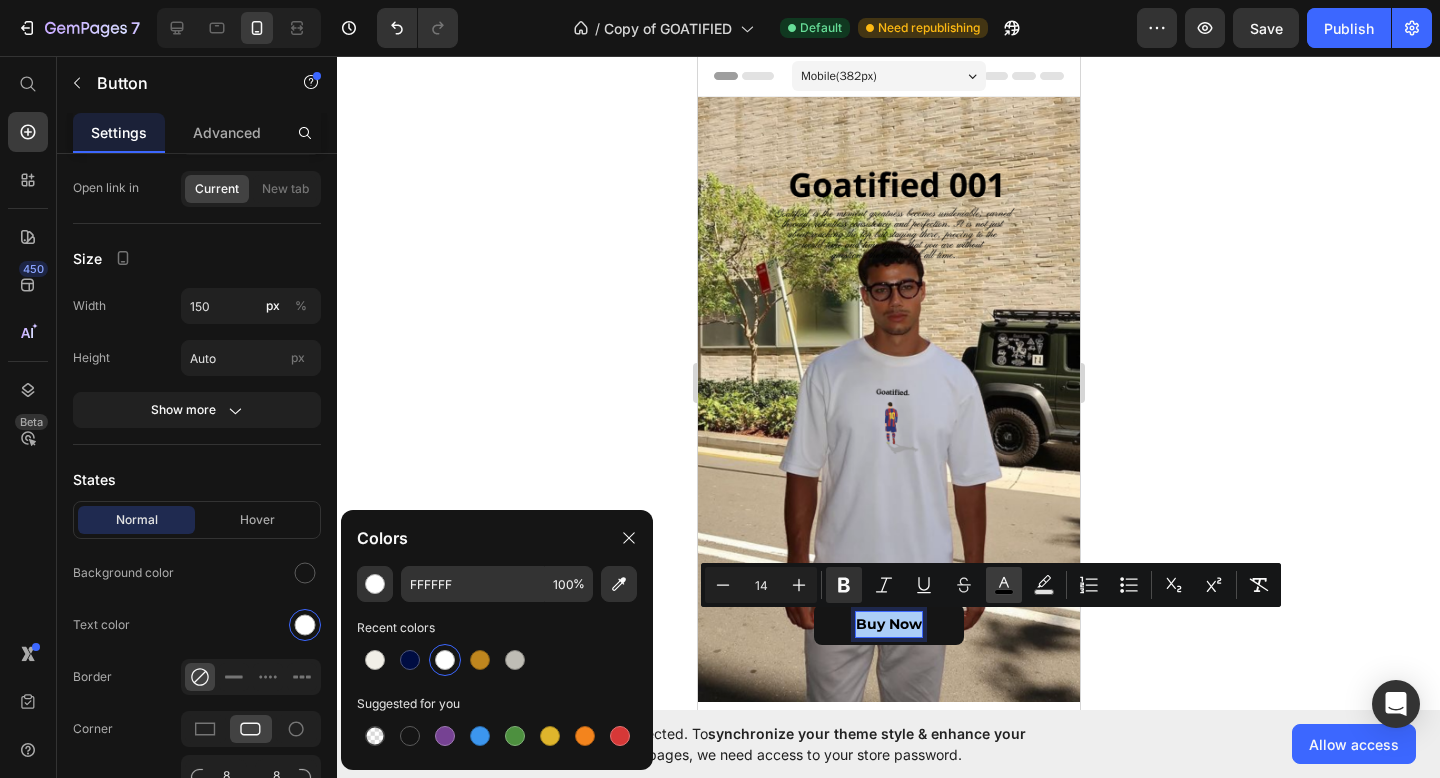 click on "color" at bounding box center [1004, 585] 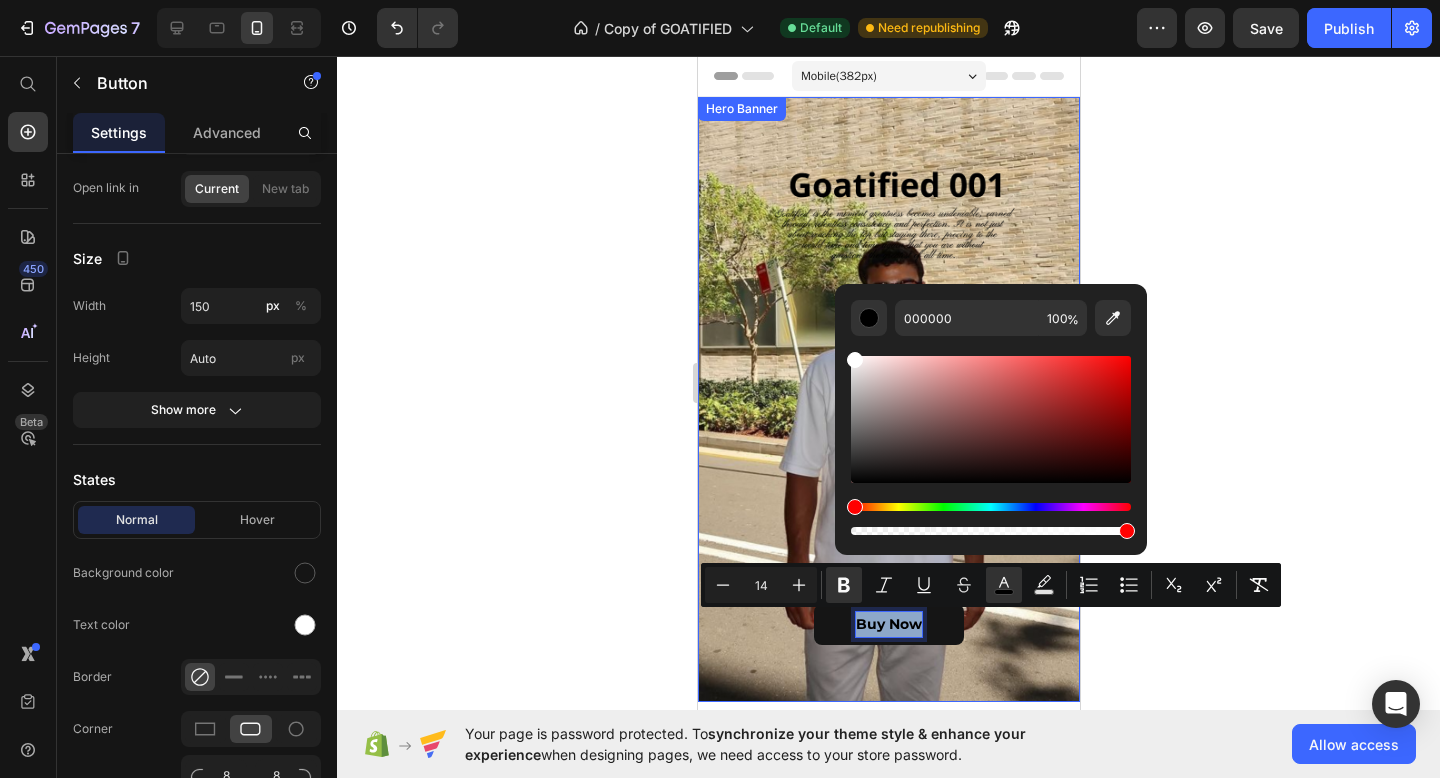 drag, startPoint x: 1562, startPoint y: 524, endPoint x: 828, endPoint y: 331, distance: 758.94995 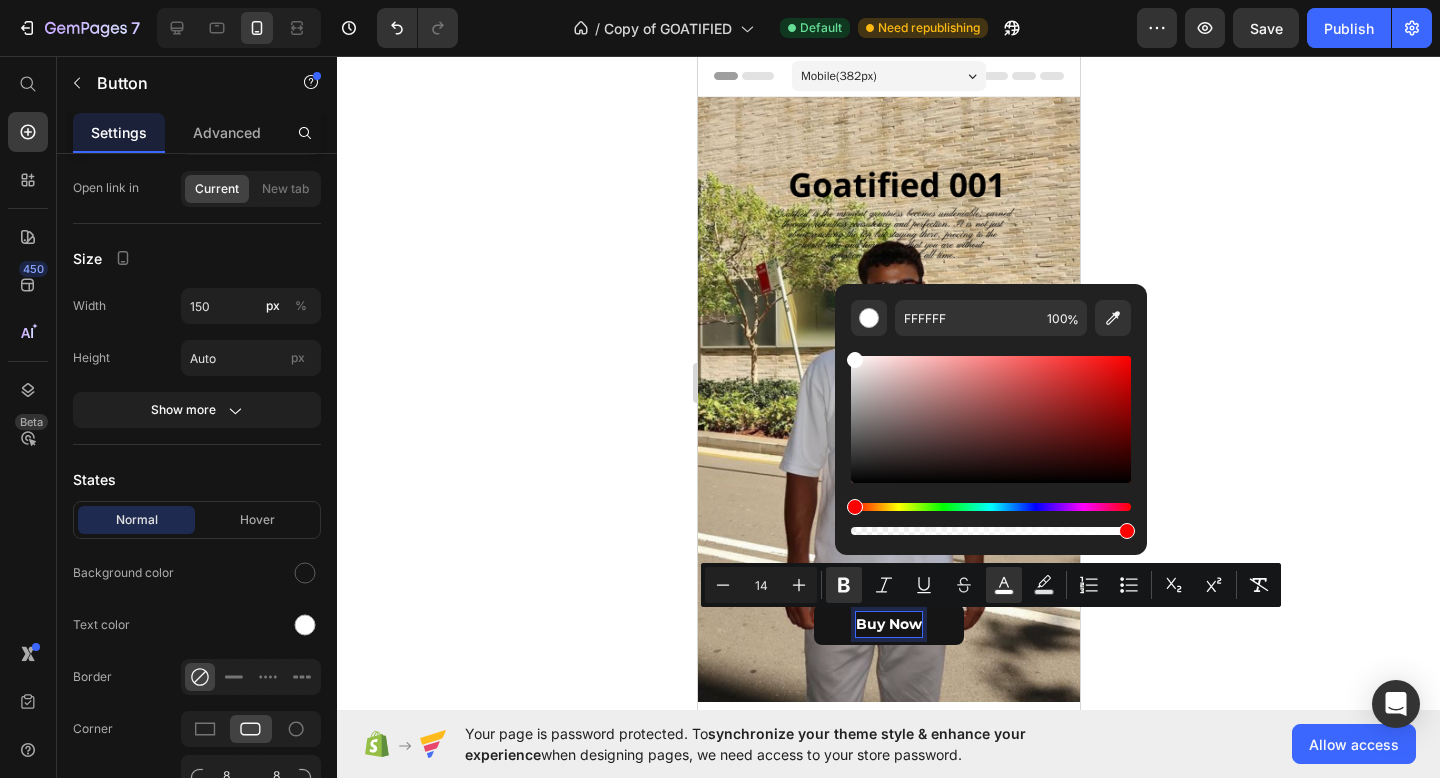 click 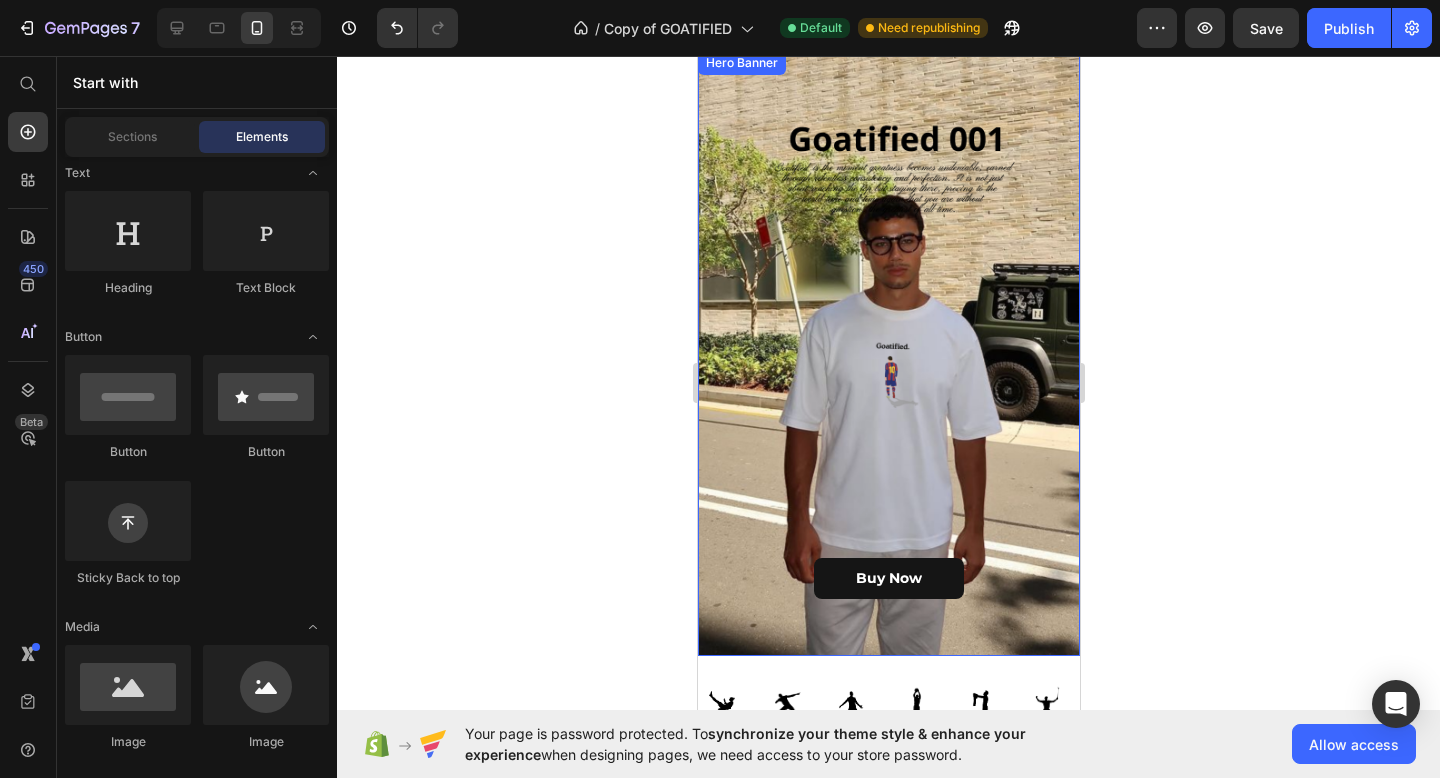 scroll, scrollTop: 0, scrollLeft: 0, axis: both 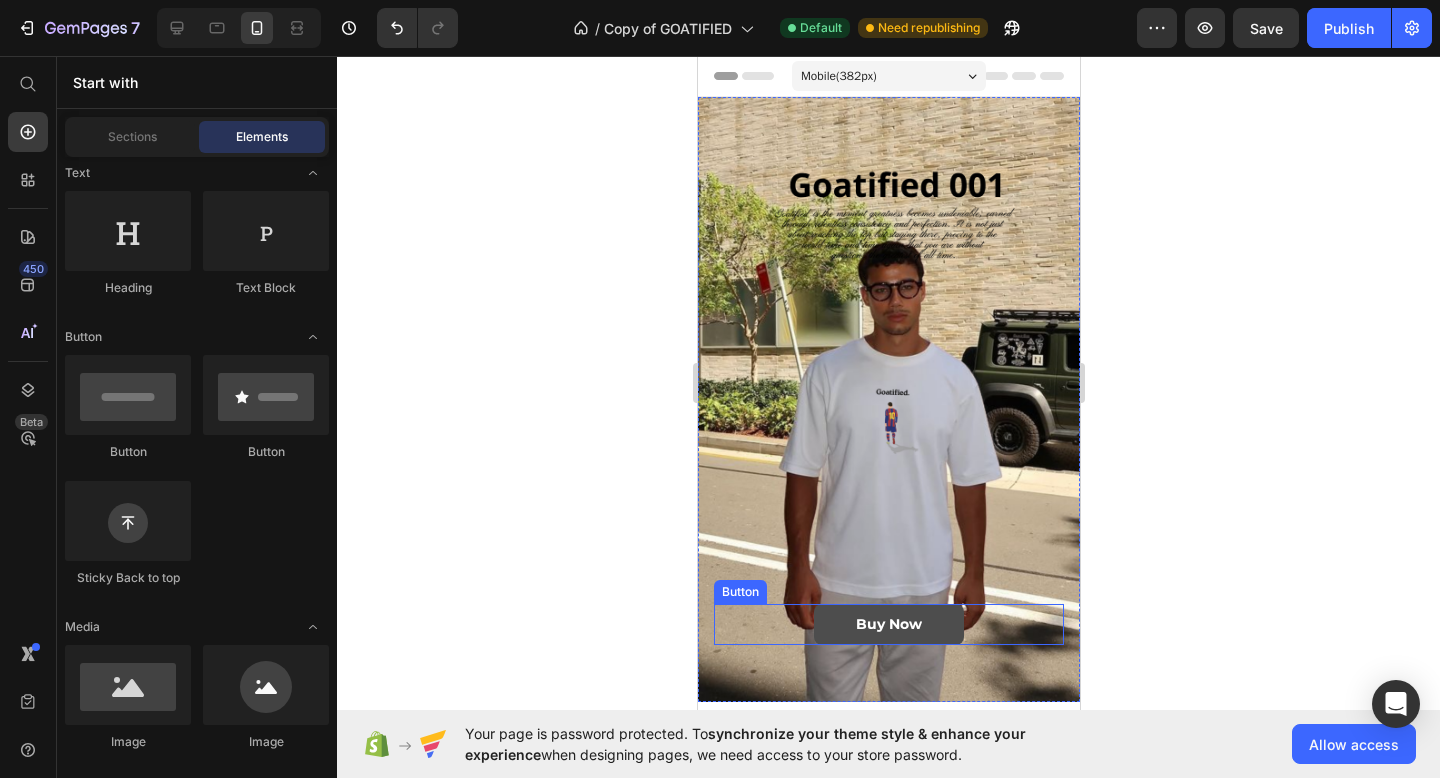 click on "Buy Now" at bounding box center (888, 624) 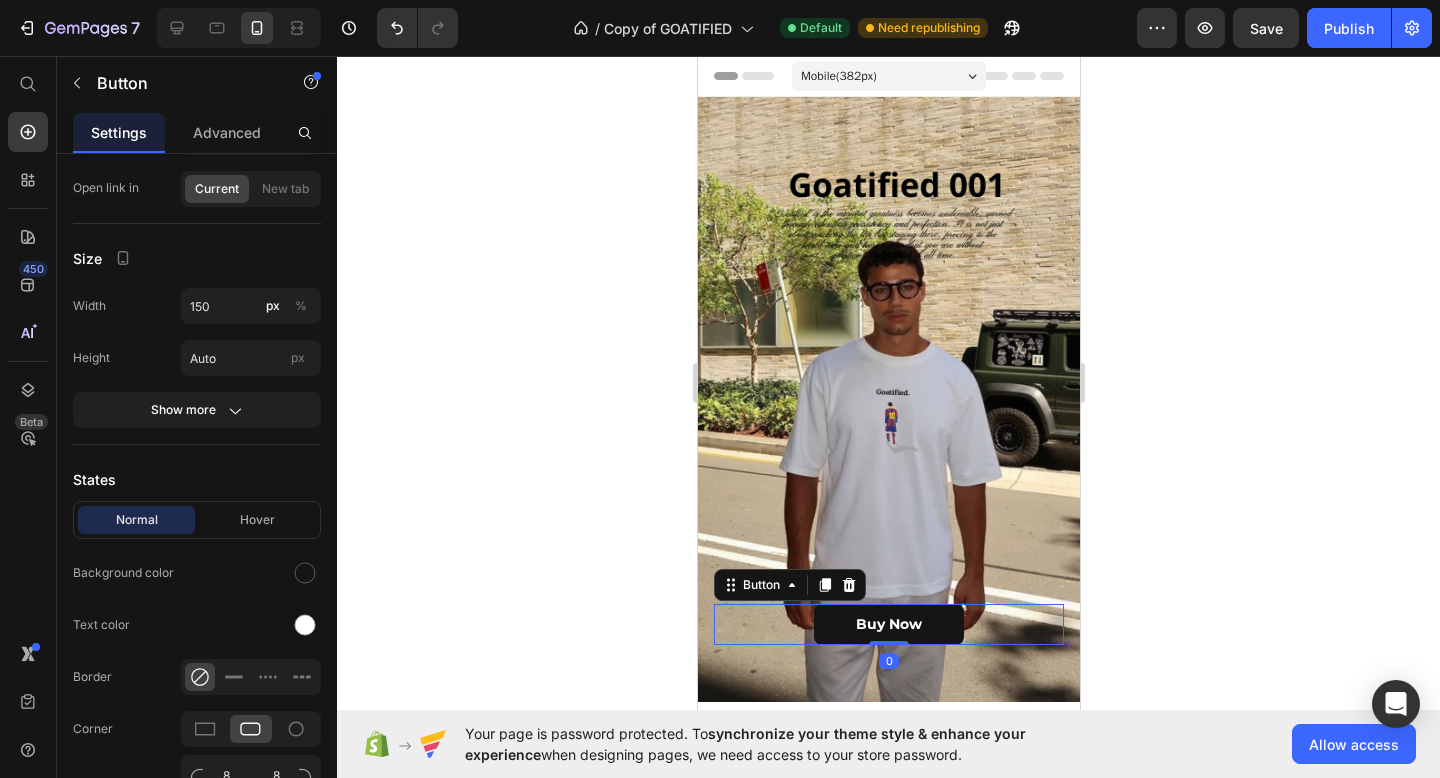 click 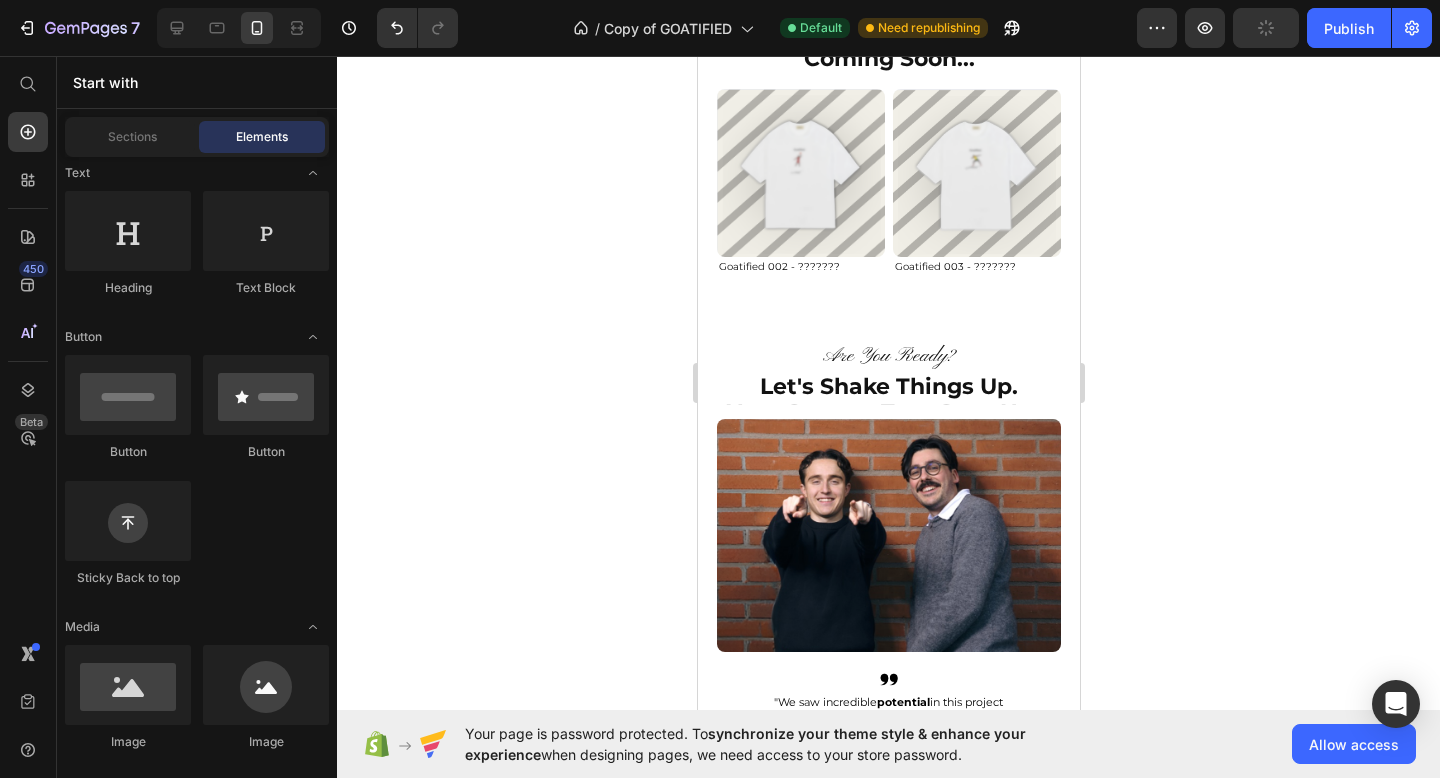 scroll, scrollTop: 467, scrollLeft: 0, axis: vertical 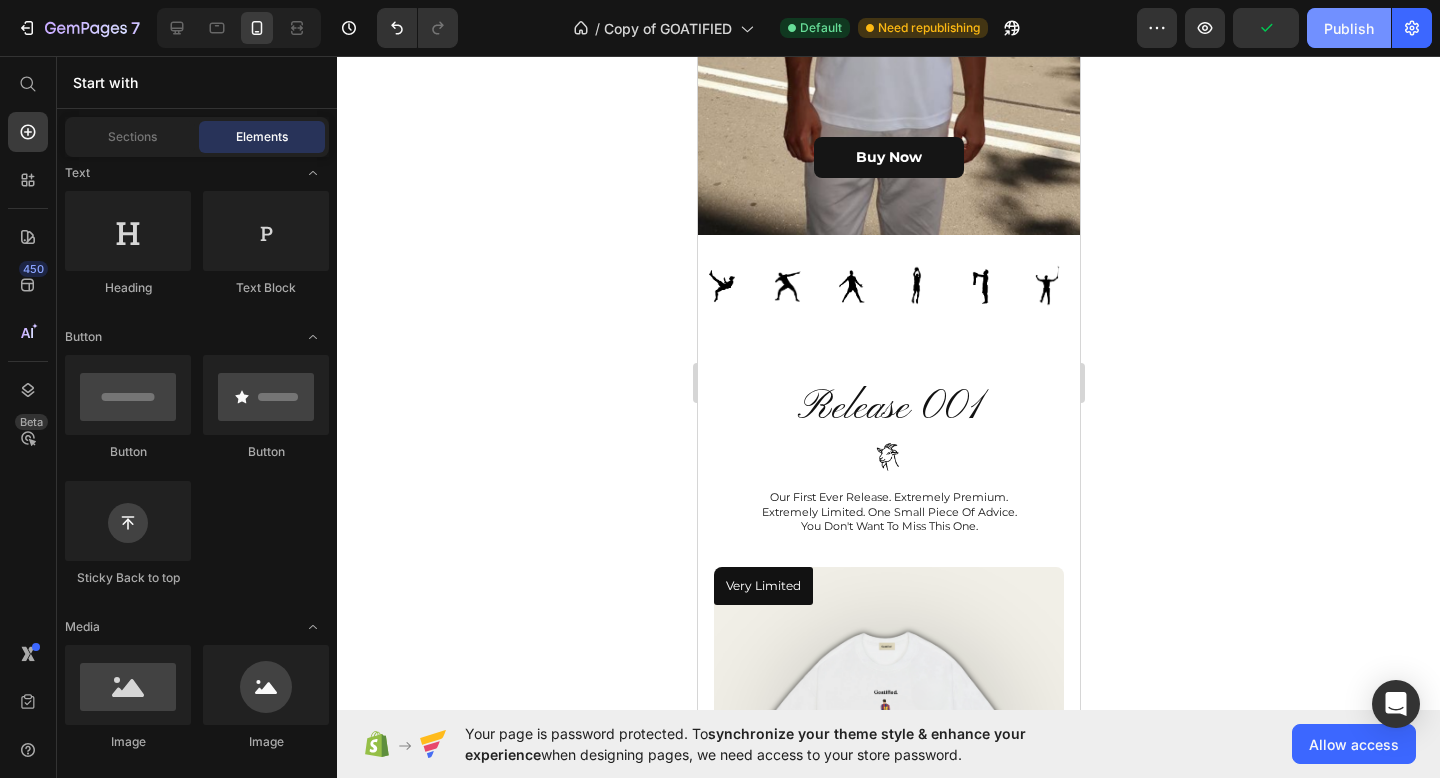 click on "Publish" at bounding box center [1349, 28] 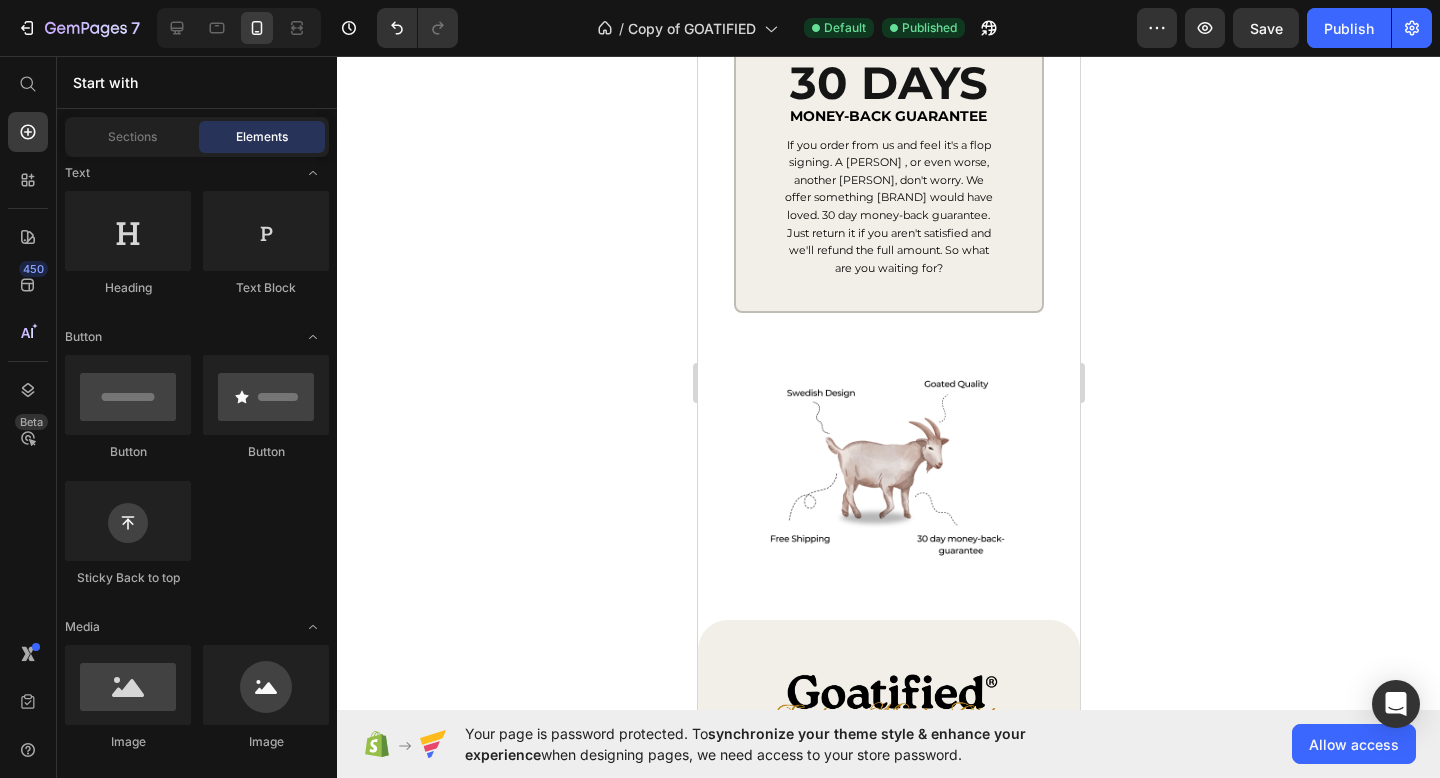 scroll, scrollTop: 4283, scrollLeft: 0, axis: vertical 